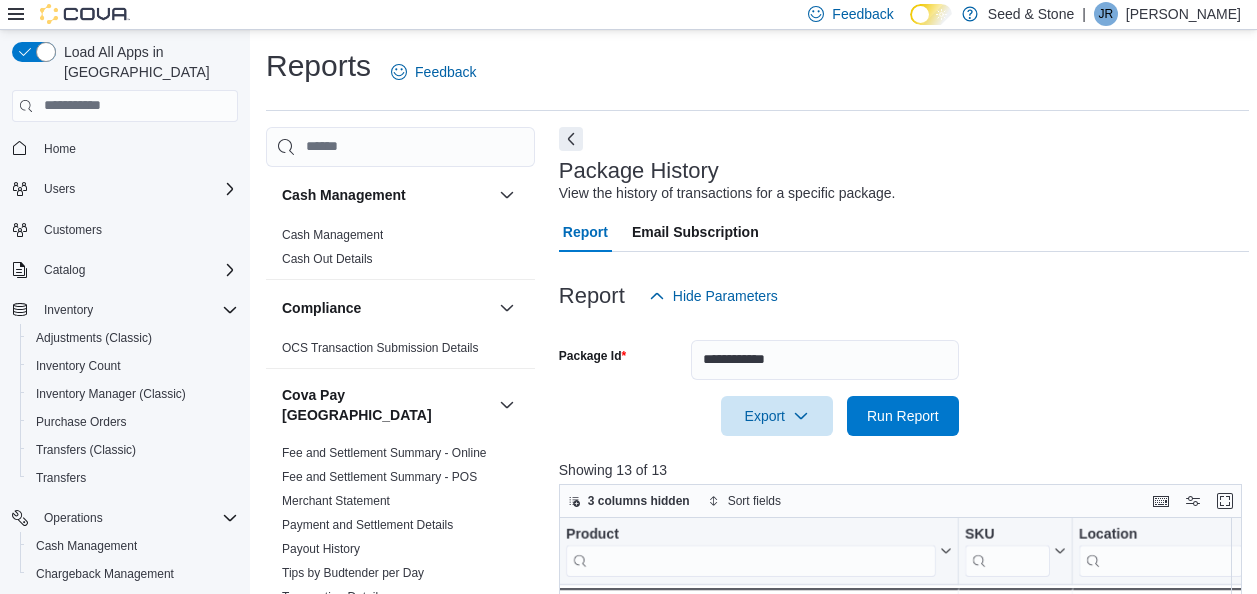 scroll, scrollTop: 380, scrollLeft: 0, axis: vertical 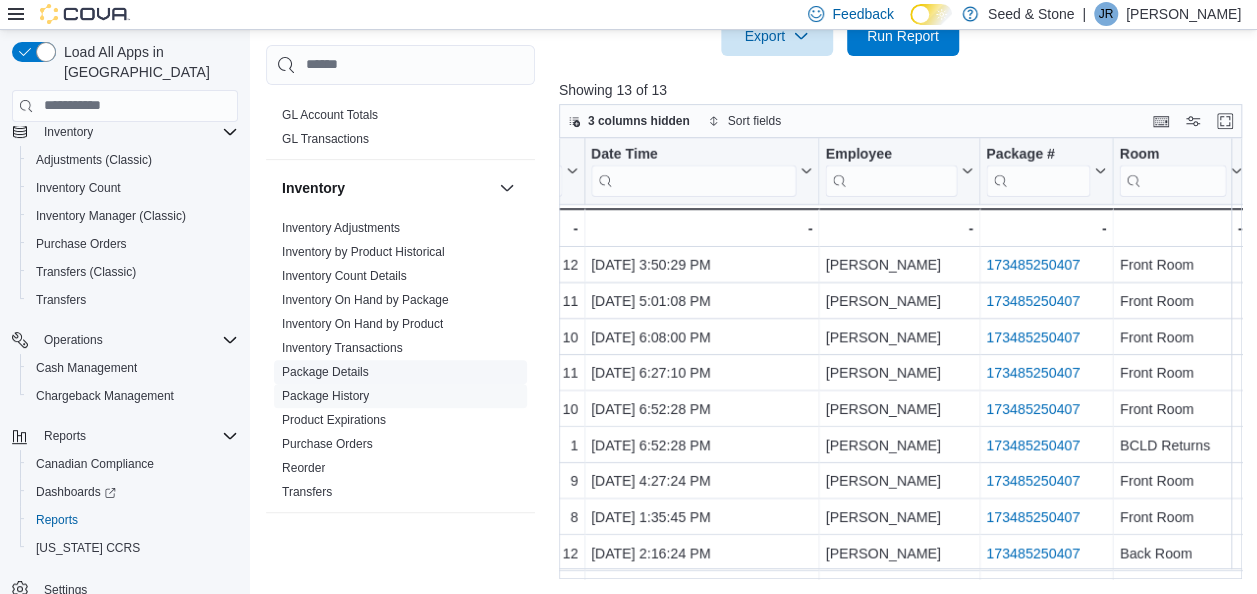 click on "Package Details" at bounding box center (325, 371) 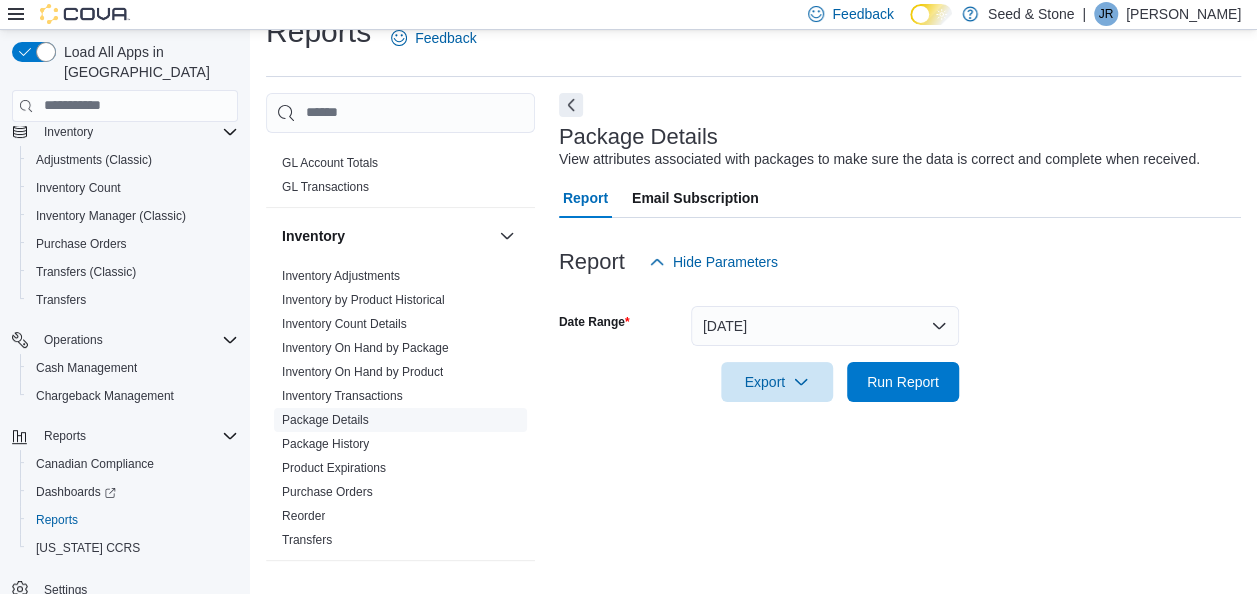 scroll, scrollTop: 34, scrollLeft: 0, axis: vertical 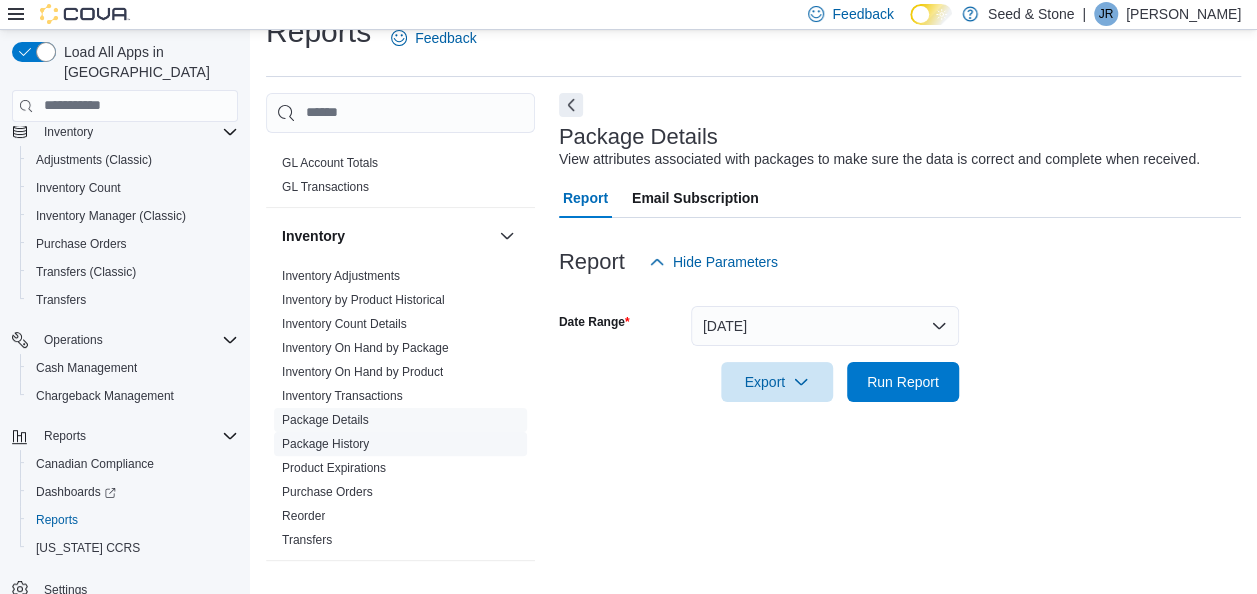 click on "Package History" at bounding box center [325, 444] 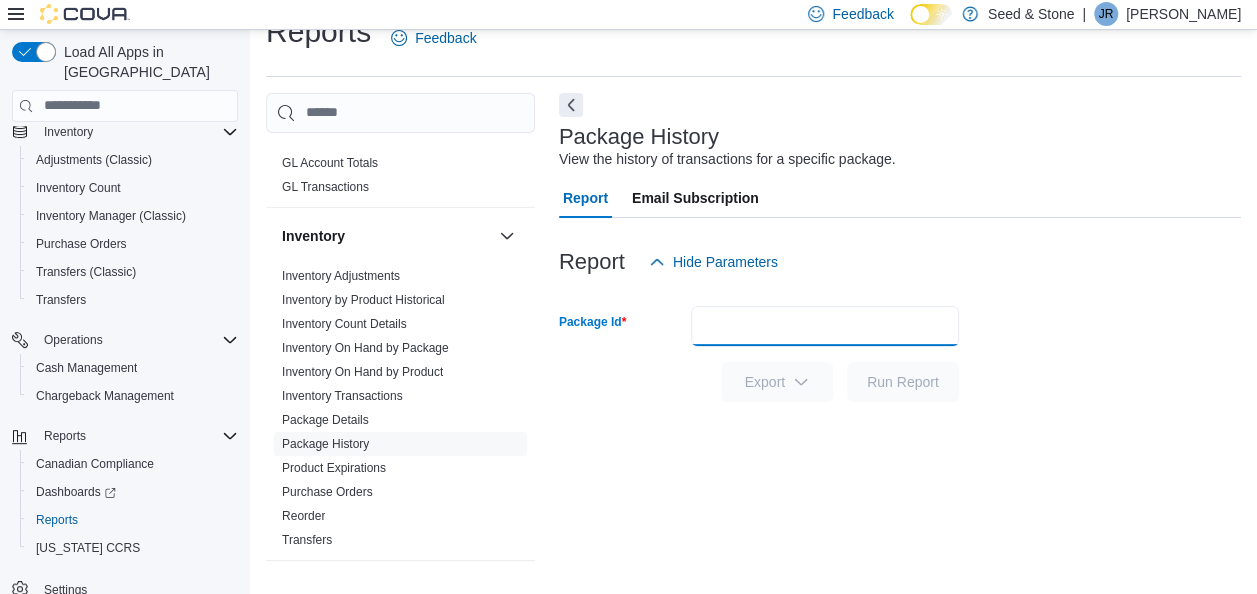 click on "Package Id" at bounding box center (825, 326) 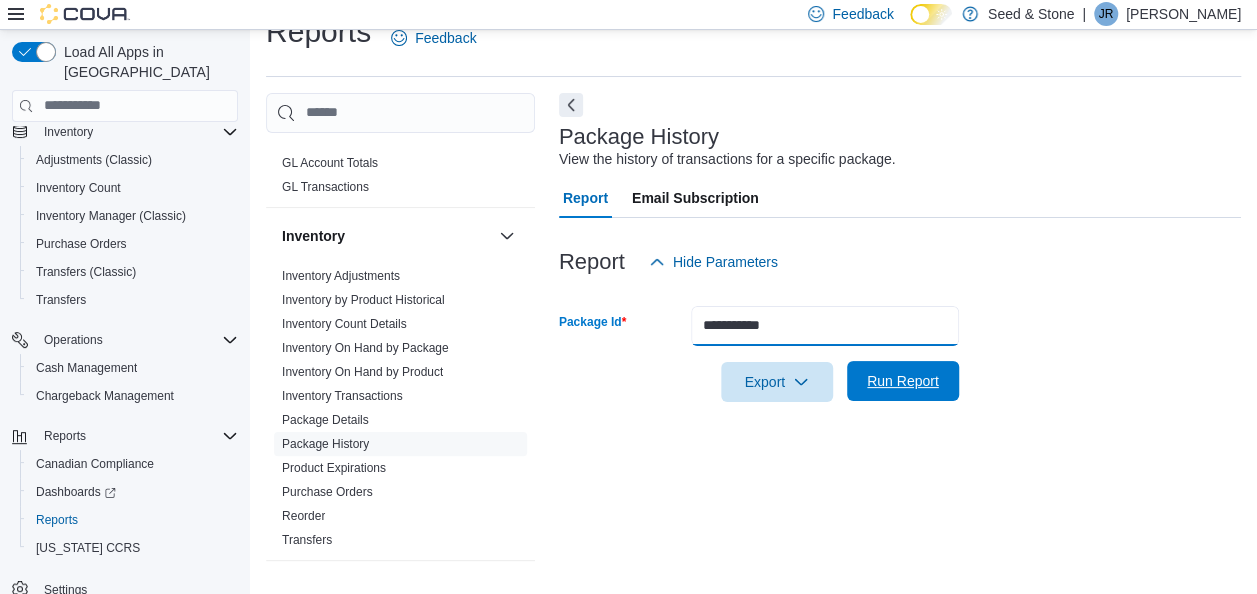 type on "**********" 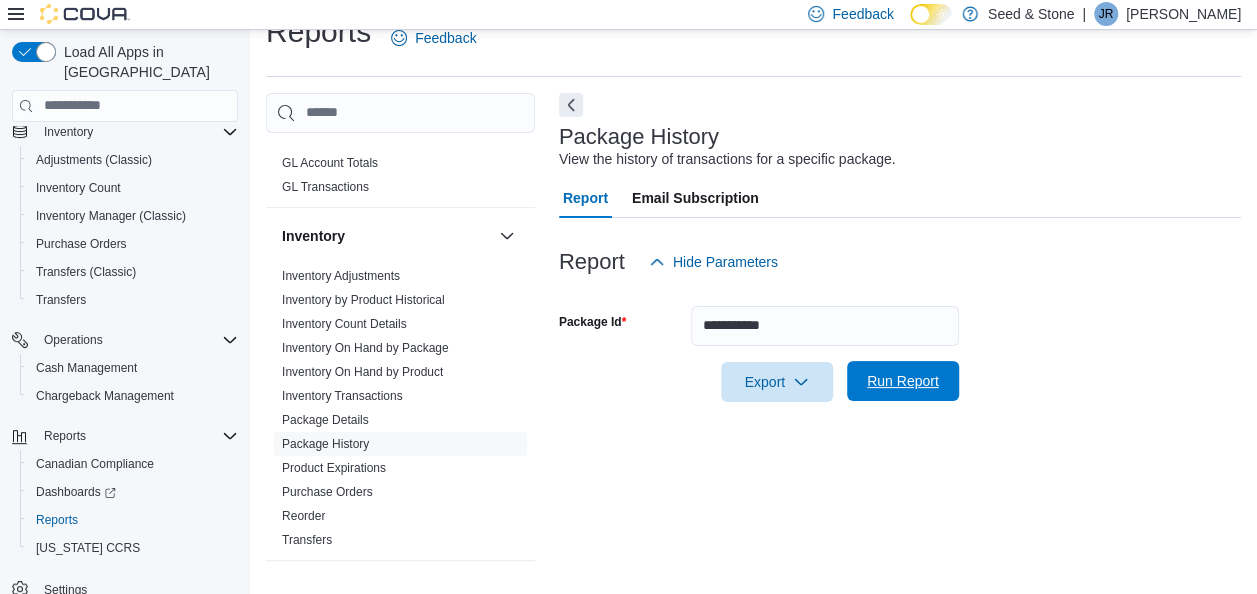 click on "Run Report" at bounding box center (903, 381) 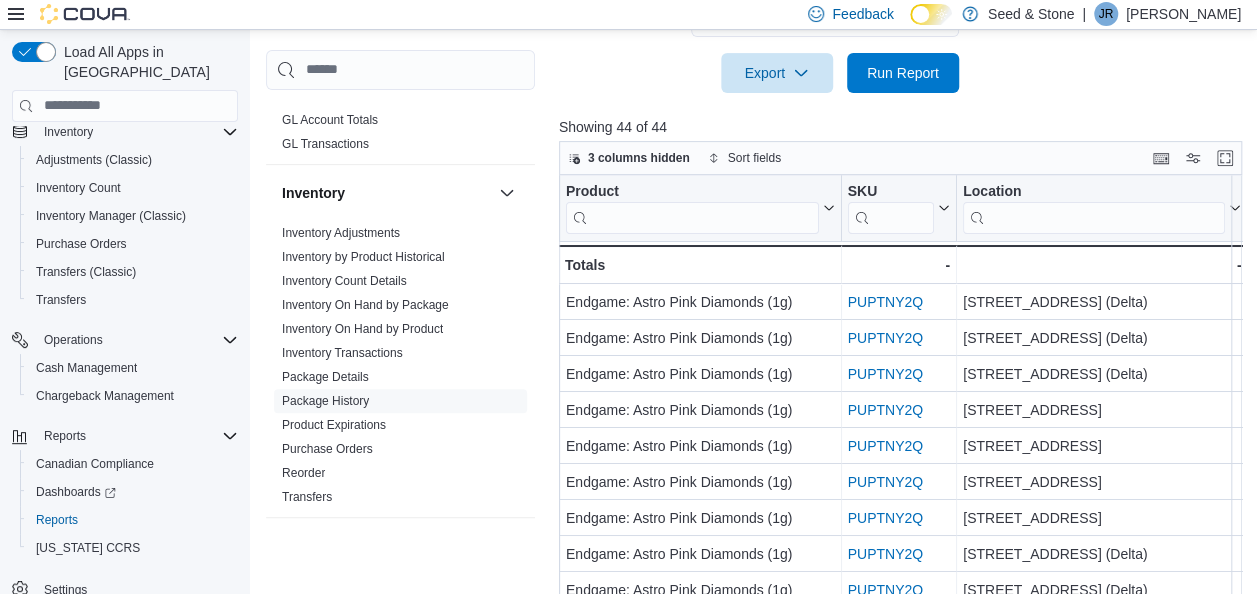 scroll, scrollTop: 371, scrollLeft: 0, axis: vertical 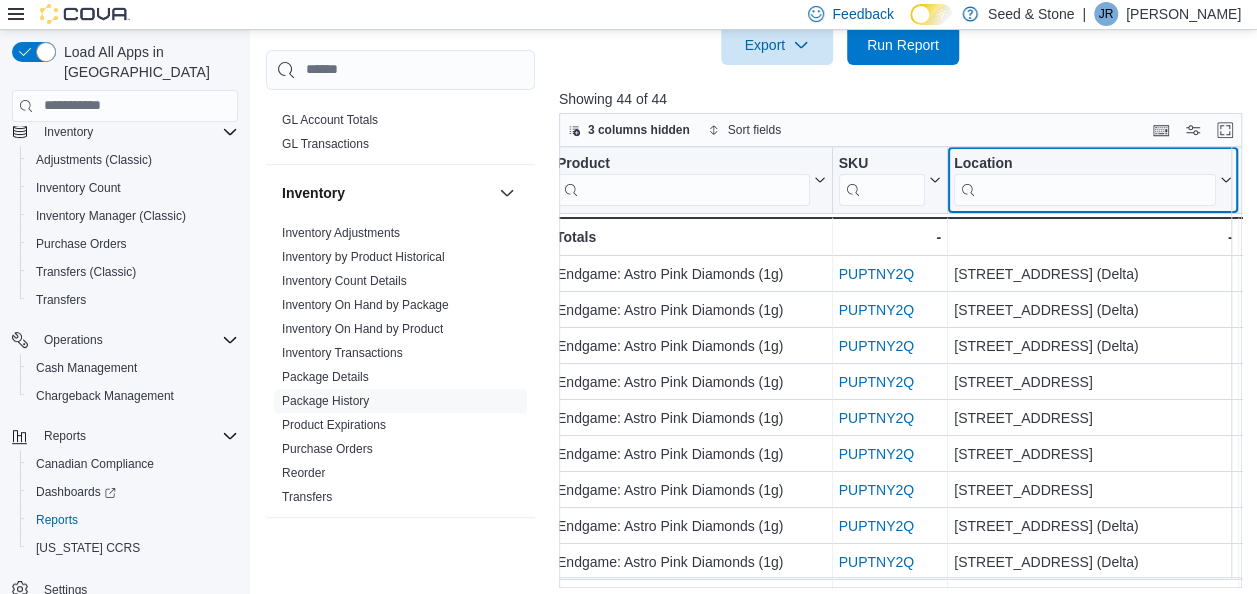 click on "Product Click to view column header actions SKU Click to view column header actions Location Click to view column header actions Transaction Id Click to view column header actions Transaction Type Click to view column header actions Transaction Details Click to view column header actions Unit Type Click to view column header actions Package Quantity Change Click to view column header actions Package Total Click to view column header actions Date Time Click to view column header actions Employee Click to view column header actions Package # Click to view column header actions Room Click to view column header actions Endgame: Astro Pink Diamonds (1g) -  Product, column 1, row 1 PUPTNY2Q -  SKU URL, column 2, row 1 616 Chester Rd. (Delta) -  Location, column 3, row 1 PO6R92-6287 -  Transaction Id URL, column 4, row 1 PO Receive -  Transaction Type, column 5, row 1 Endgame: Astro Pink Diamonds (1g) -  Product, column 1, row 2 PUPTNY2Q -  SKU URL, column 2, row 2 616 Chester Rd. (Delta) -  INFRDZ-F26HCT -  Sale -" at bounding box center (904, 368) 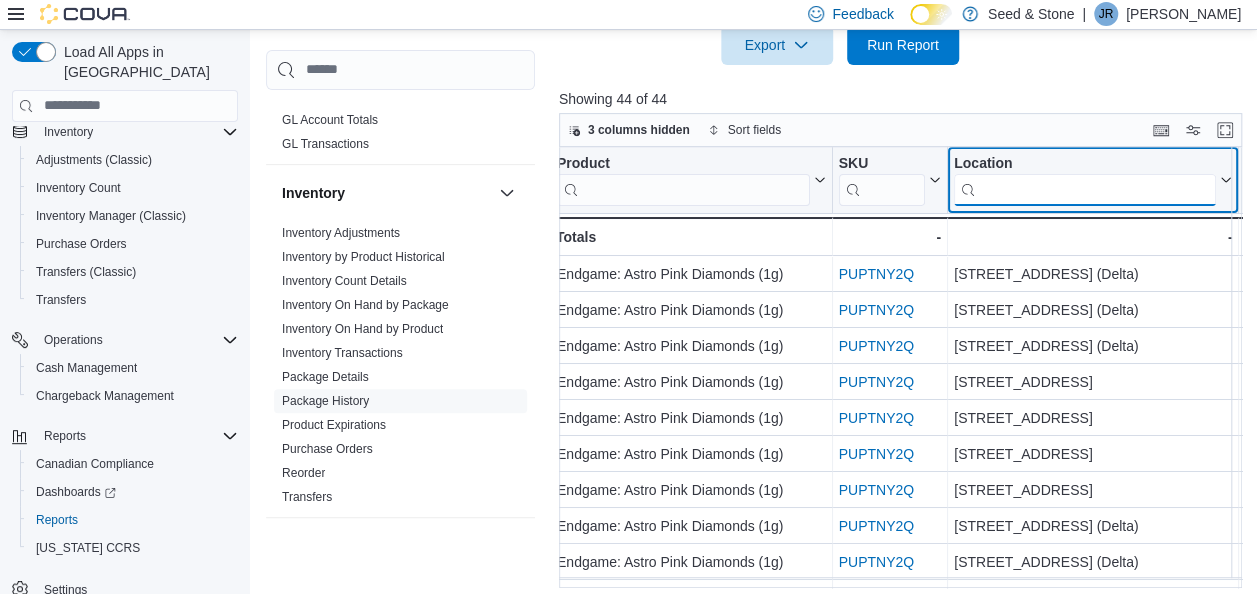 click at bounding box center [1085, 189] 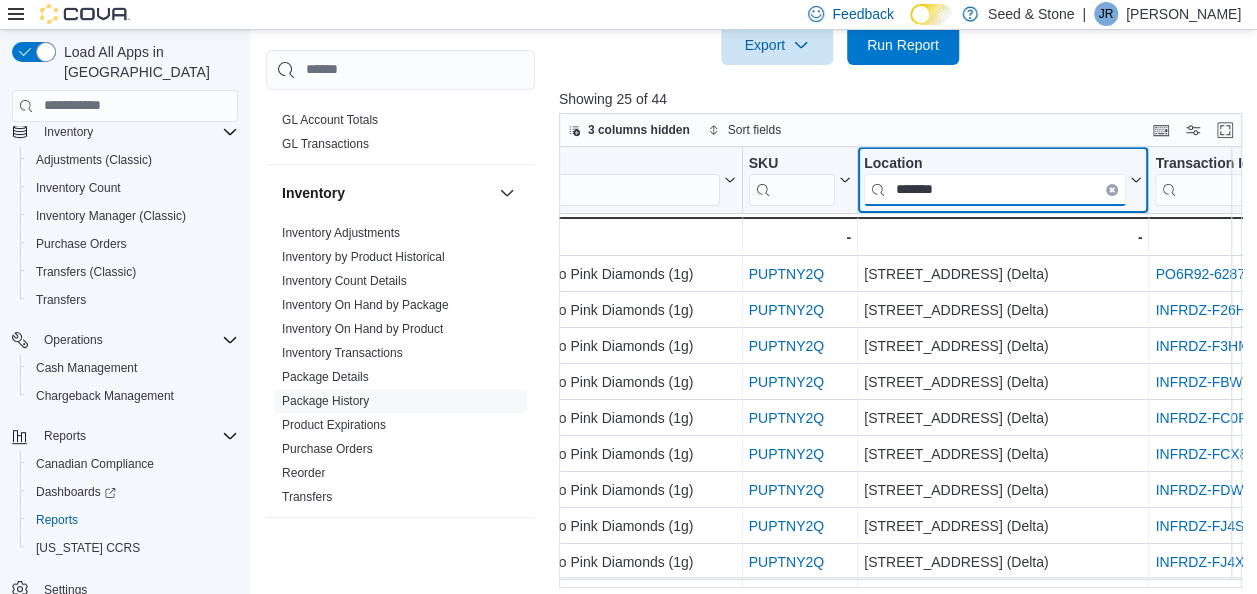 scroll, scrollTop: 0, scrollLeft: 0, axis: both 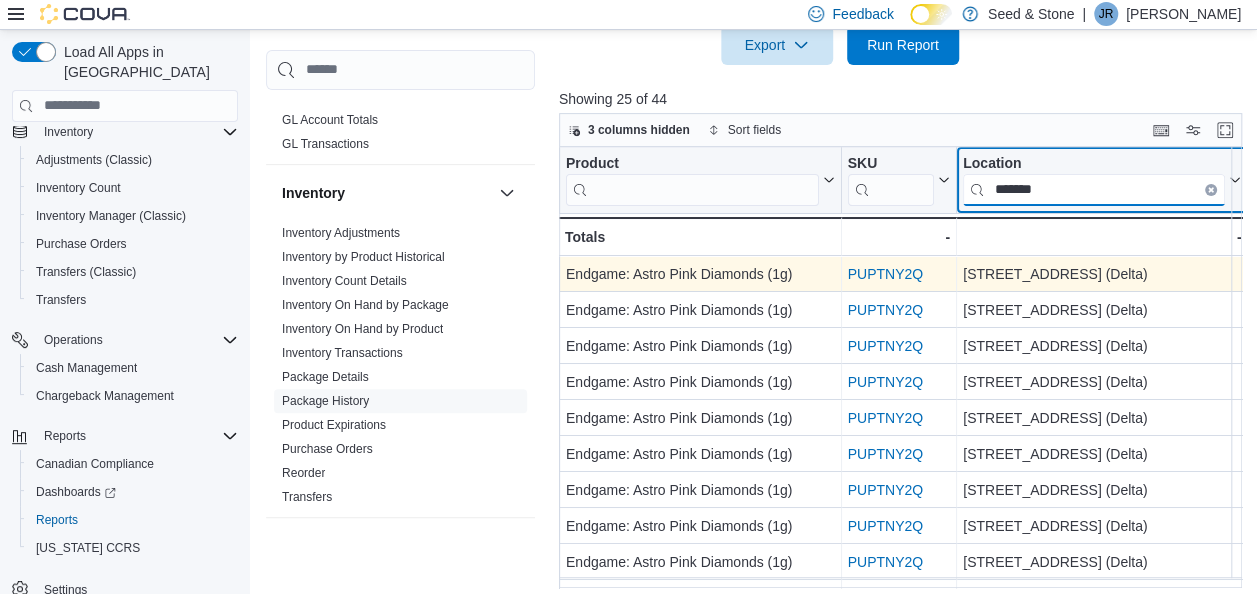 type on "*******" 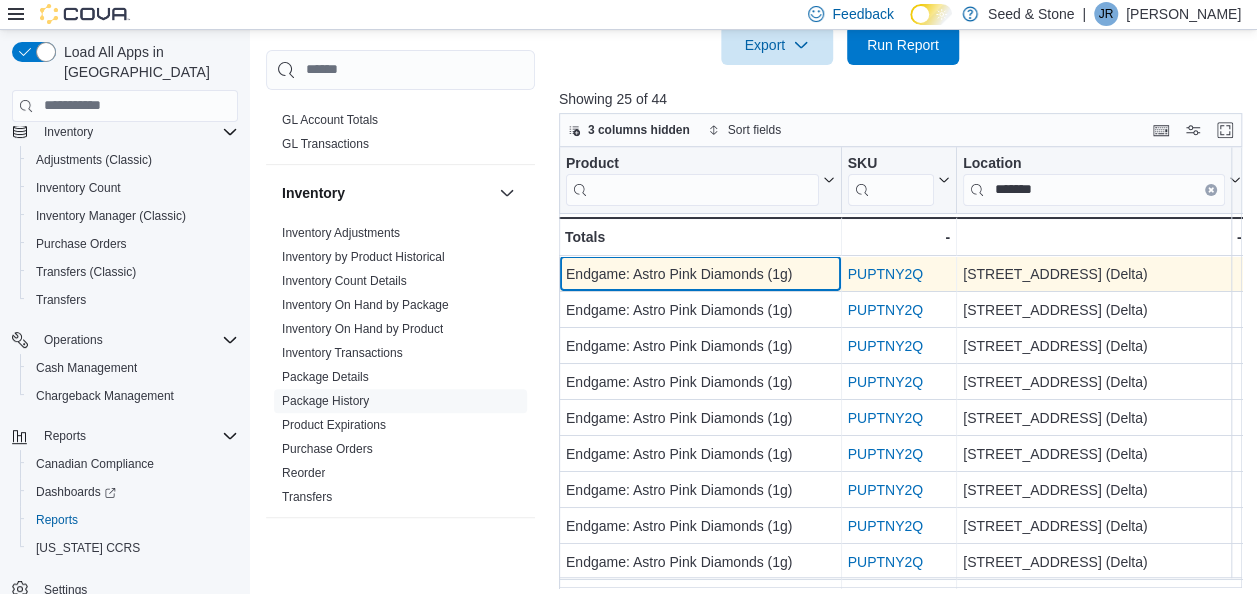 click on "Endgame: Astro Pink Diamonds (1g)" at bounding box center (700, 274) 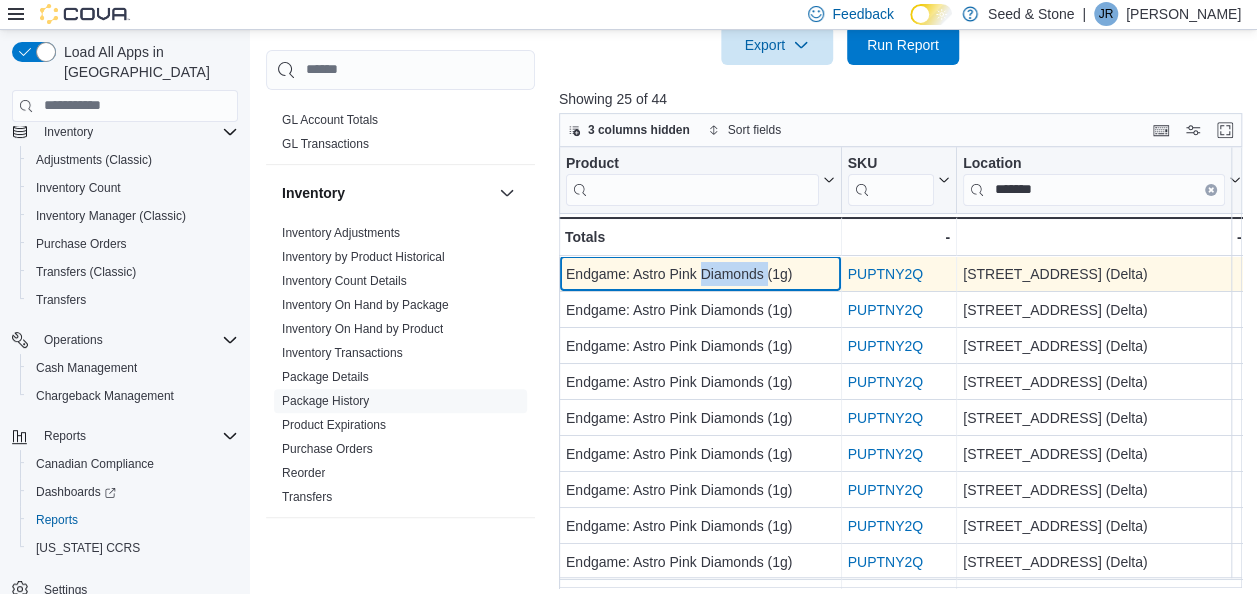 click on "Endgame: Astro Pink Diamonds (1g)" at bounding box center (700, 274) 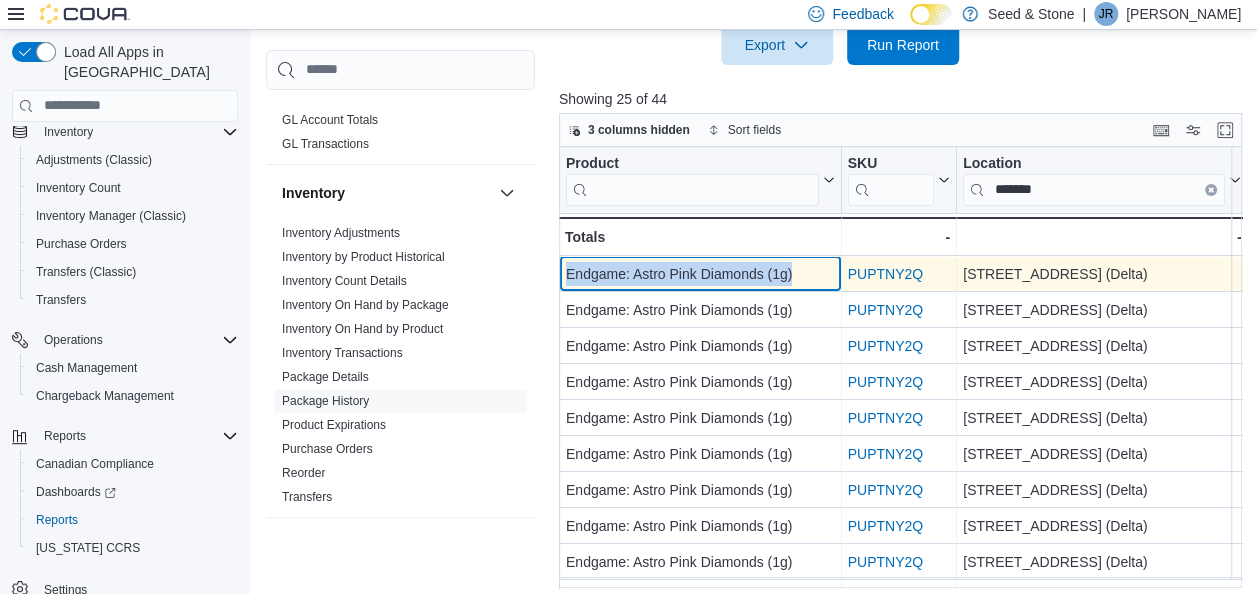 click on "Endgame: Astro Pink Diamonds (1g)" at bounding box center (700, 274) 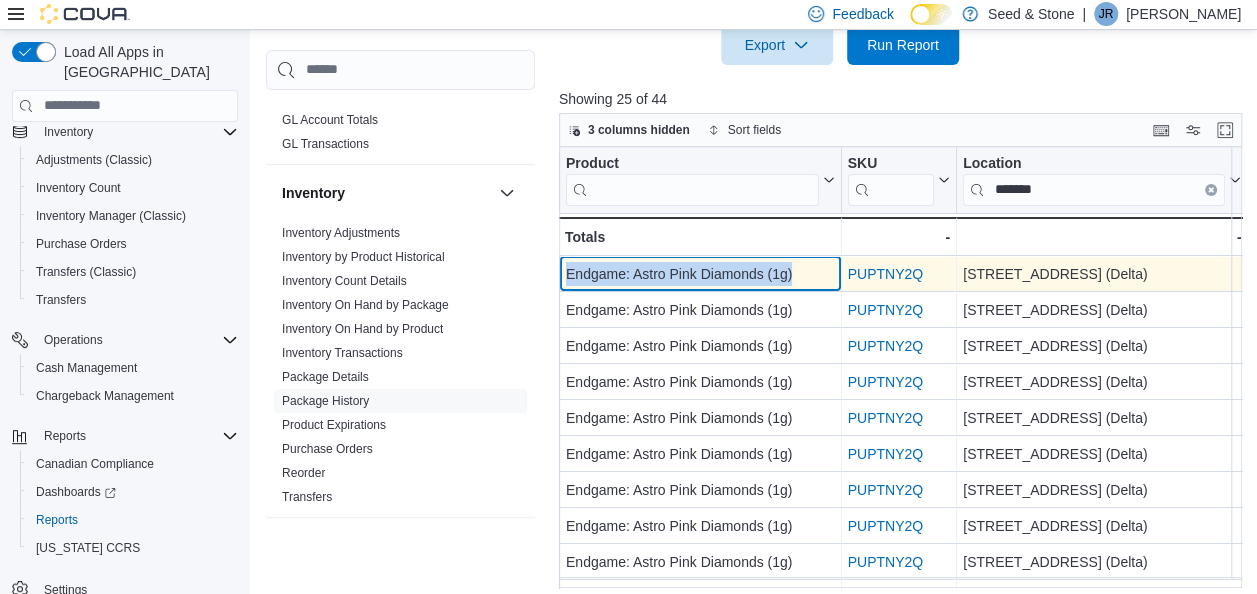 copy on "Endgame: Astro Pink Diamonds (1g)" 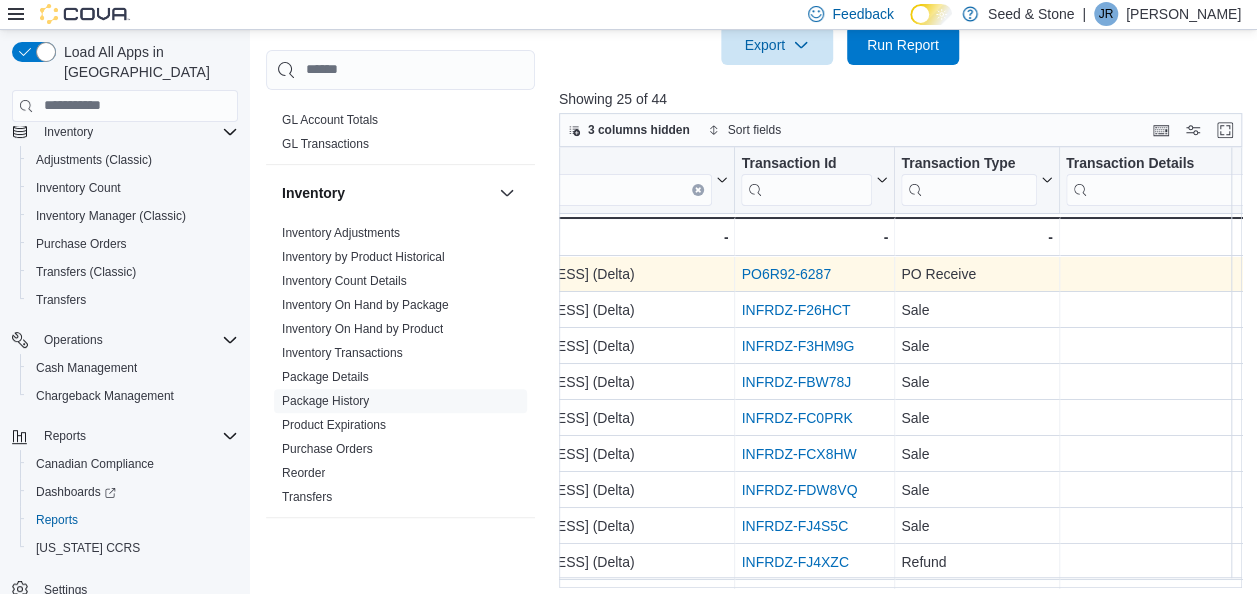 scroll, scrollTop: 0, scrollLeft: 540, axis: horizontal 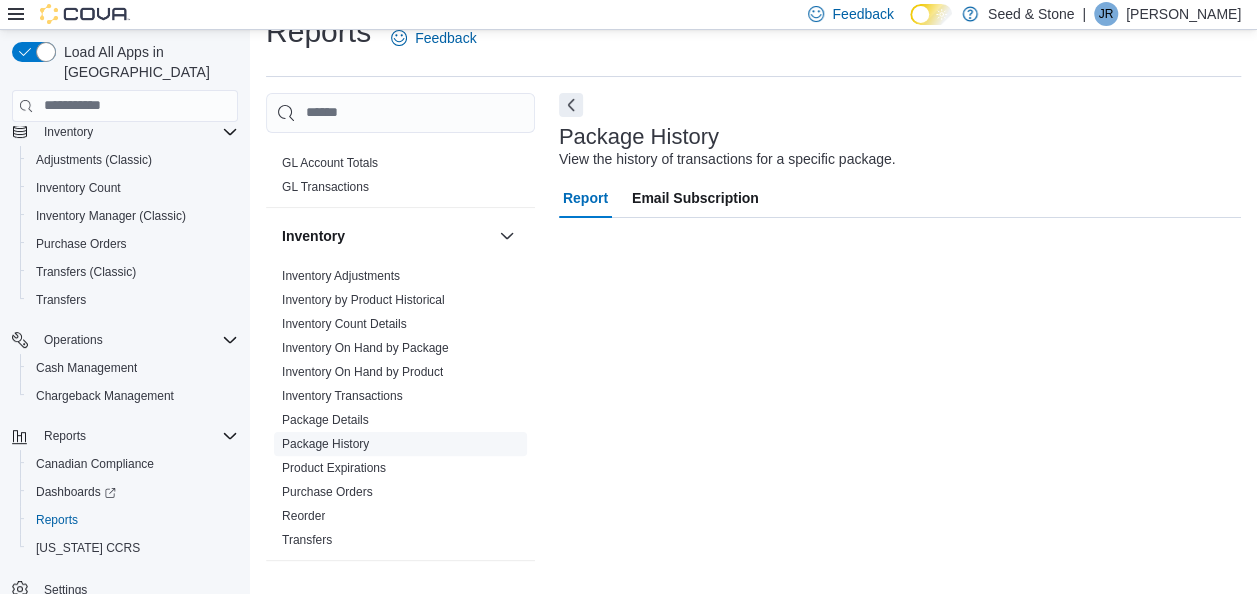 click on "Package History" at bounding box center [325, 444] 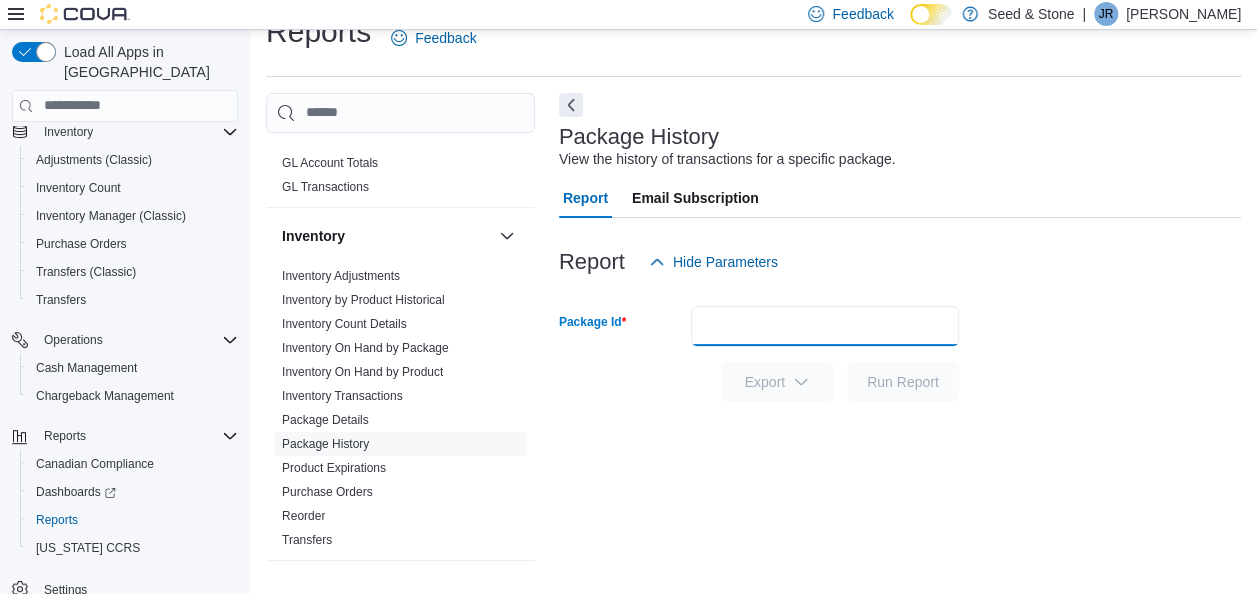 click on "Package Id" at bounding box center [825, 326] 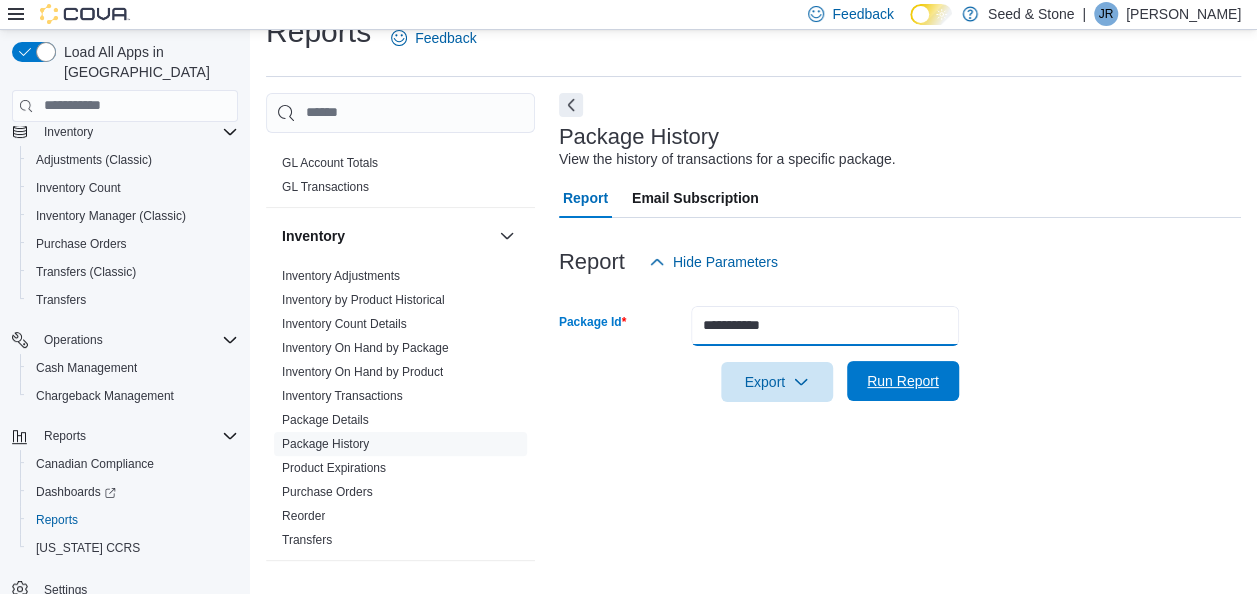 type on "**********" 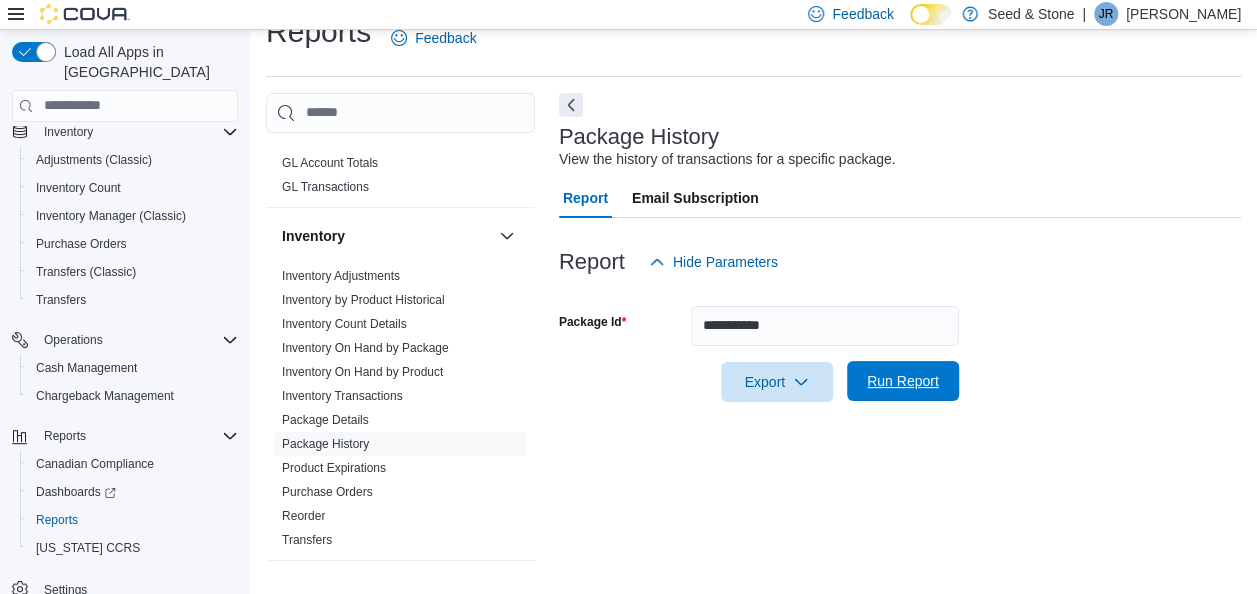 click on "Run Report" at bounding box center [903, 381] 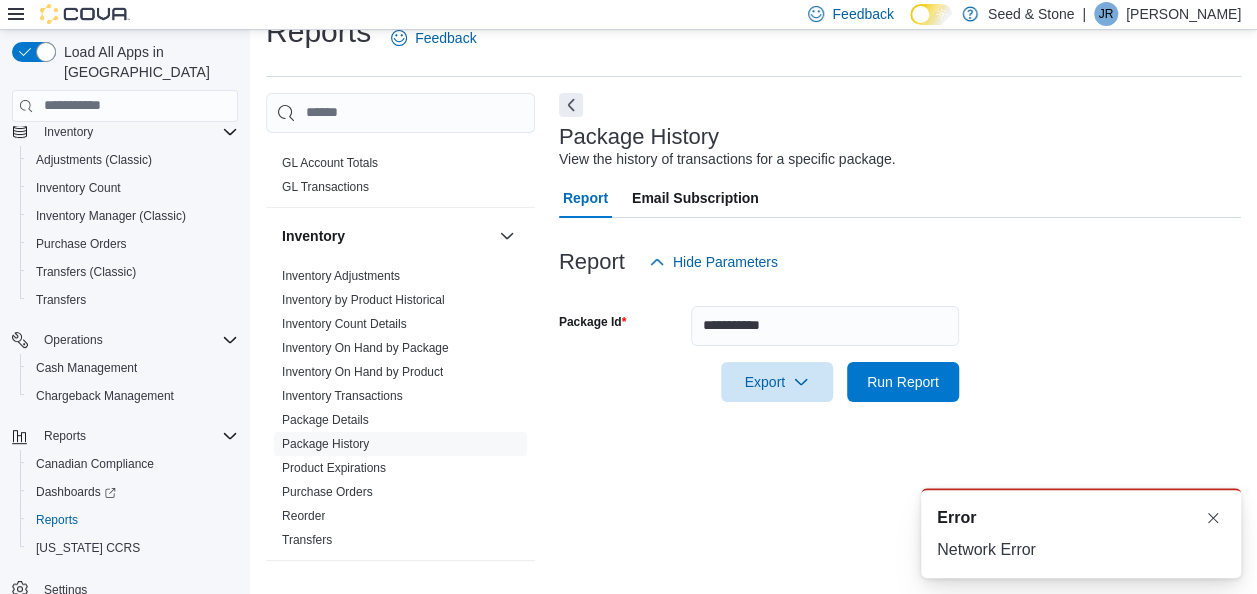 scroll, scrollTop: 34, scrollLeft: 0, axis: vertical 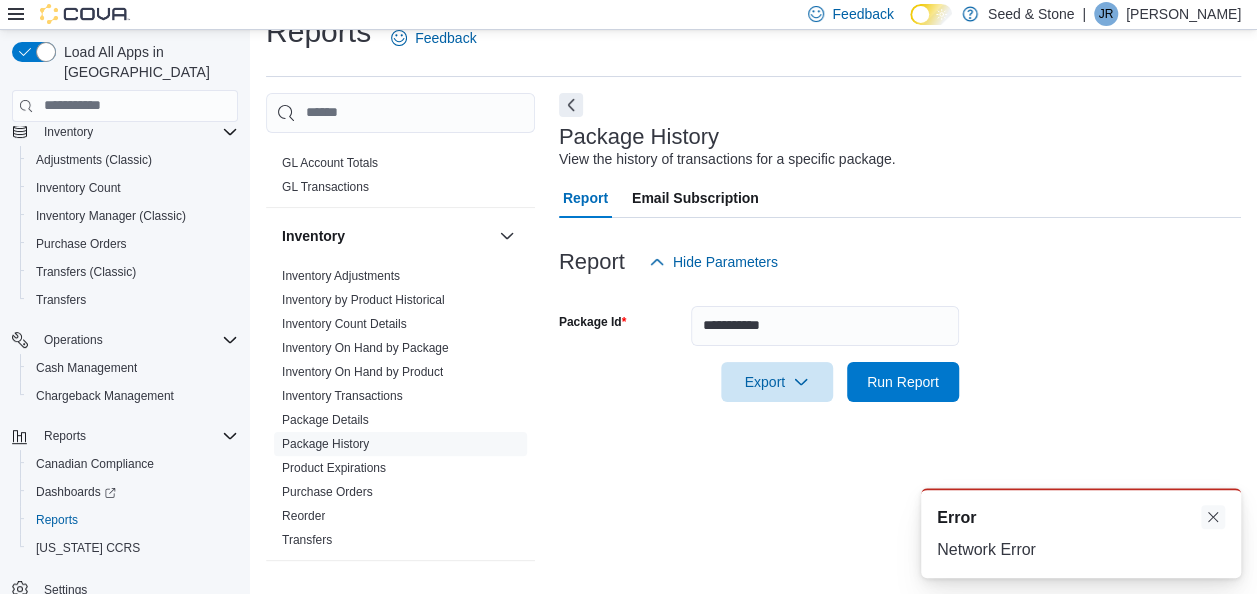 click at bounding box center (1213, 517) 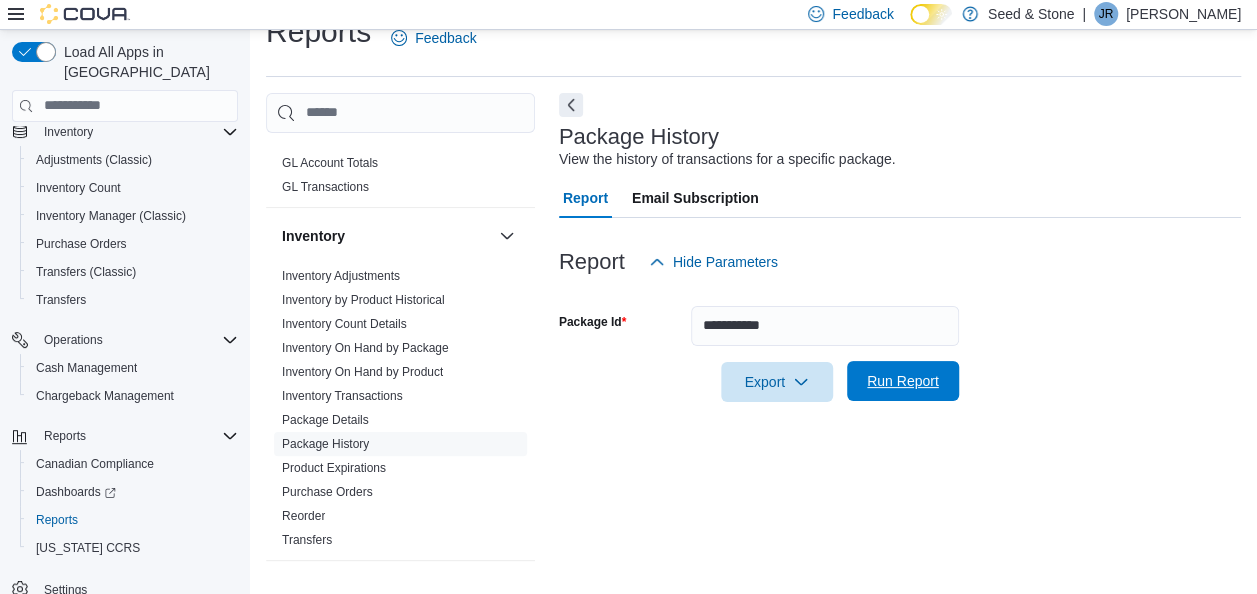 click on "Run Report" at bounding box center [903, 381] 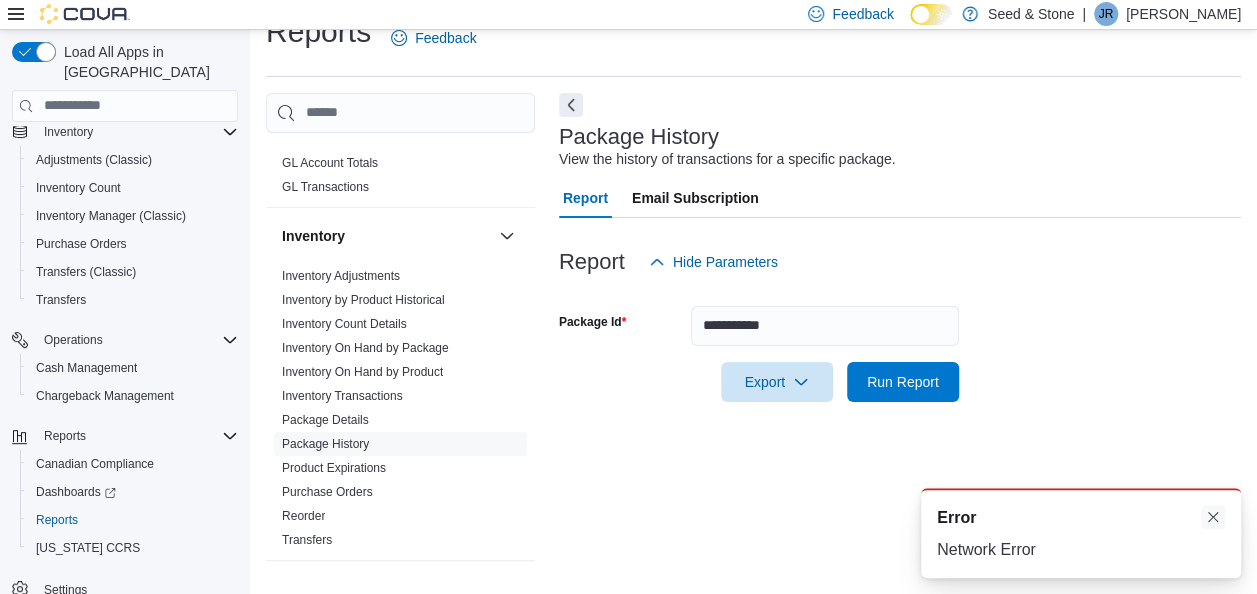 click at bounding box center [1213, 517] 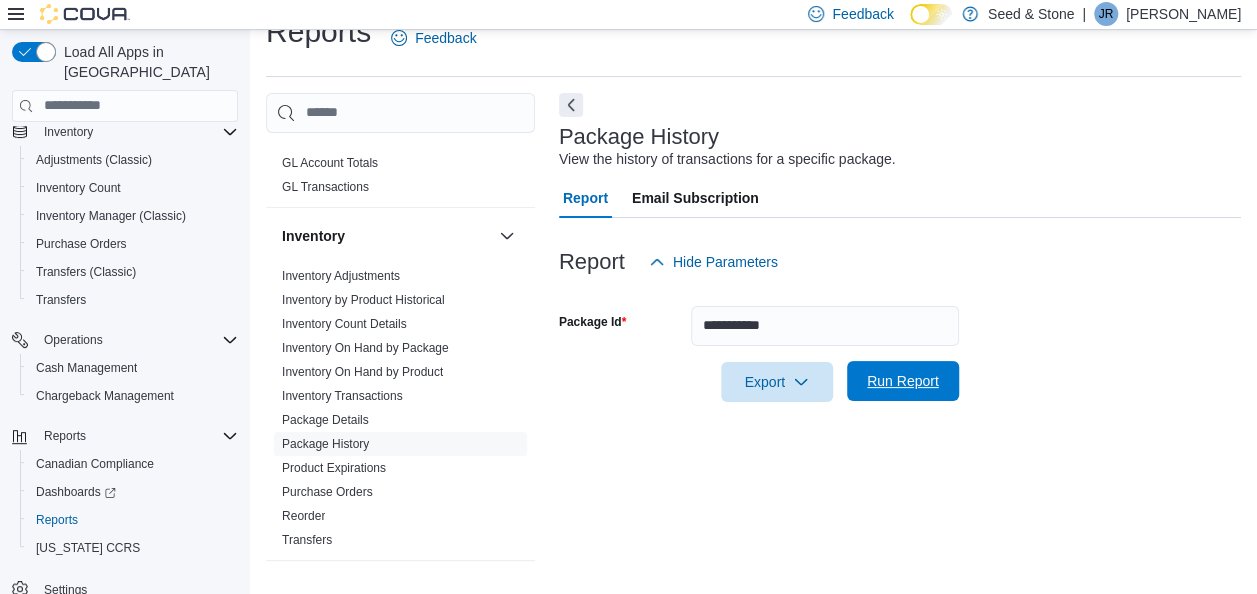 click on "Run Report" at bounding box center (903, 381) 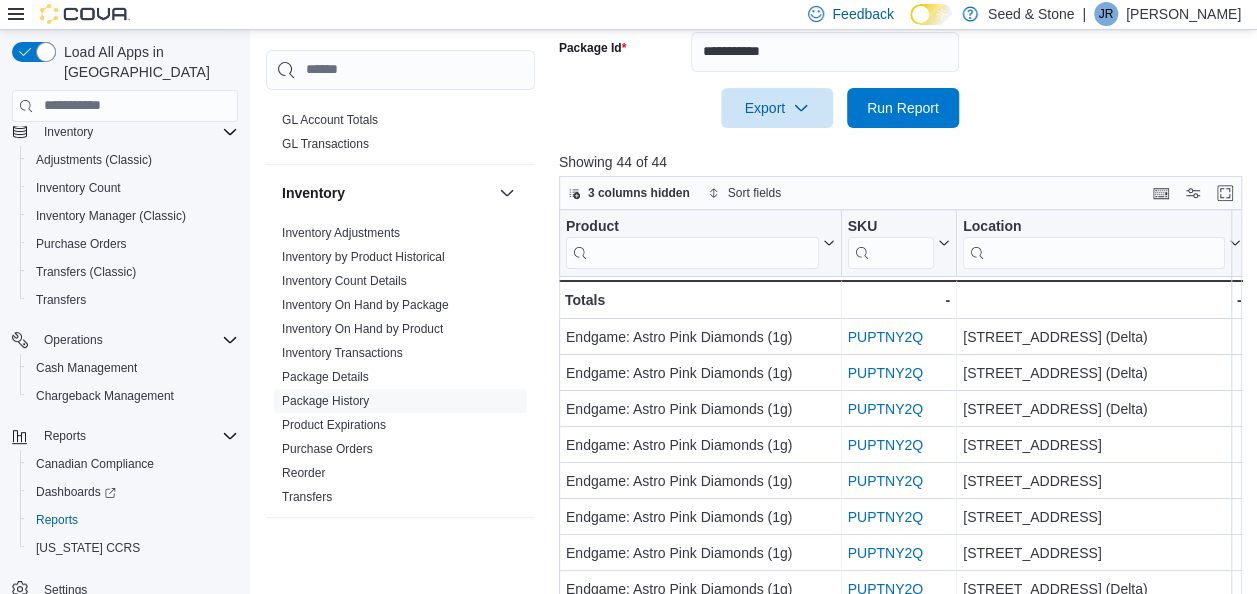 scroll, scrollTop: 318, scrollLeft: 0, axis: vertical 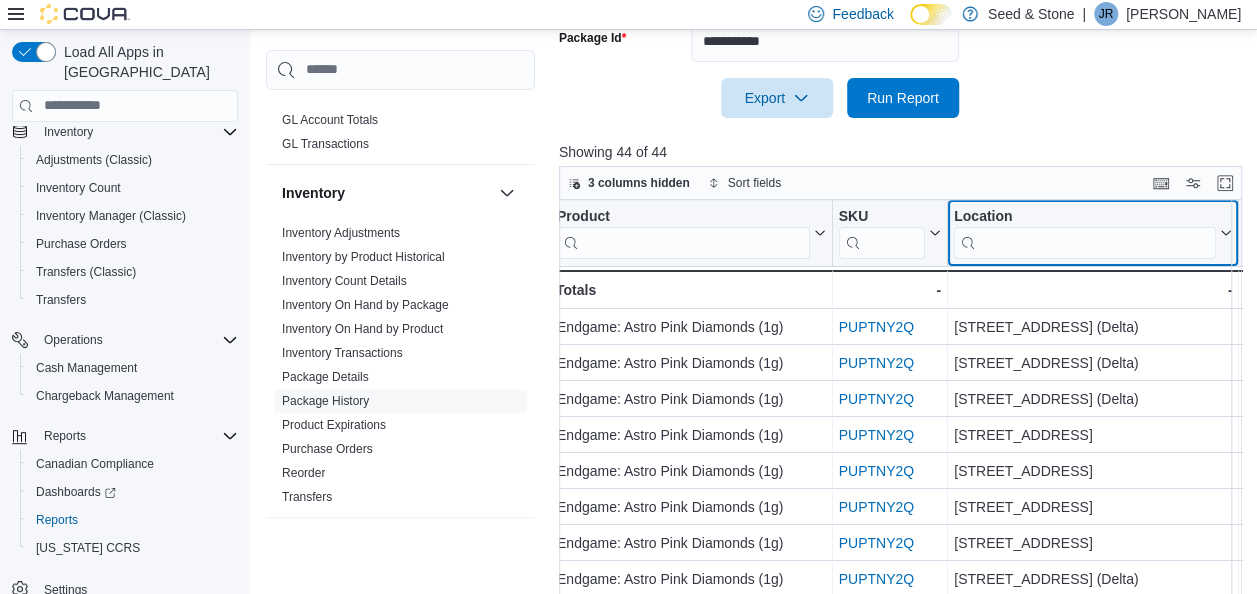 click on "Product Click to view column header actions SKU Click to view column header actions Location Click to view column header actions Transaction Id Click to view column header actions Transaction Type Click to view column header actions Transaction Details Click to view column header actions Unit Type Click to view column header actions Package Quantity Change Click to view column header actions Package Total Click to view column header actions Date Time Click to view column header actions Employee Click to view column header actions Package # Click to view column header actions Room Click to view column header actions Endgame: Astro Pink Diamonds (1g) -  Product, column 1, row 1 PUPTNY2Q -  SKU URL, column 2, row 1 616 Chester Rd. (Delta) -  Location, column 3, row 1 PO6R92-6287 -  Transaction Id URL, column 4, row 1 PO Receive -  Transaction Type, column 5, row 1 Endgame: Astro Pink Diamonds (1g) -  Product, column 1, row 2 PUPTNY2Q -  SKU URL, column 2, row 2 616 Chester Rd. (Delta) -  INFRDZ-F26HCT -  Sale -" at bounding box center [904, 421] 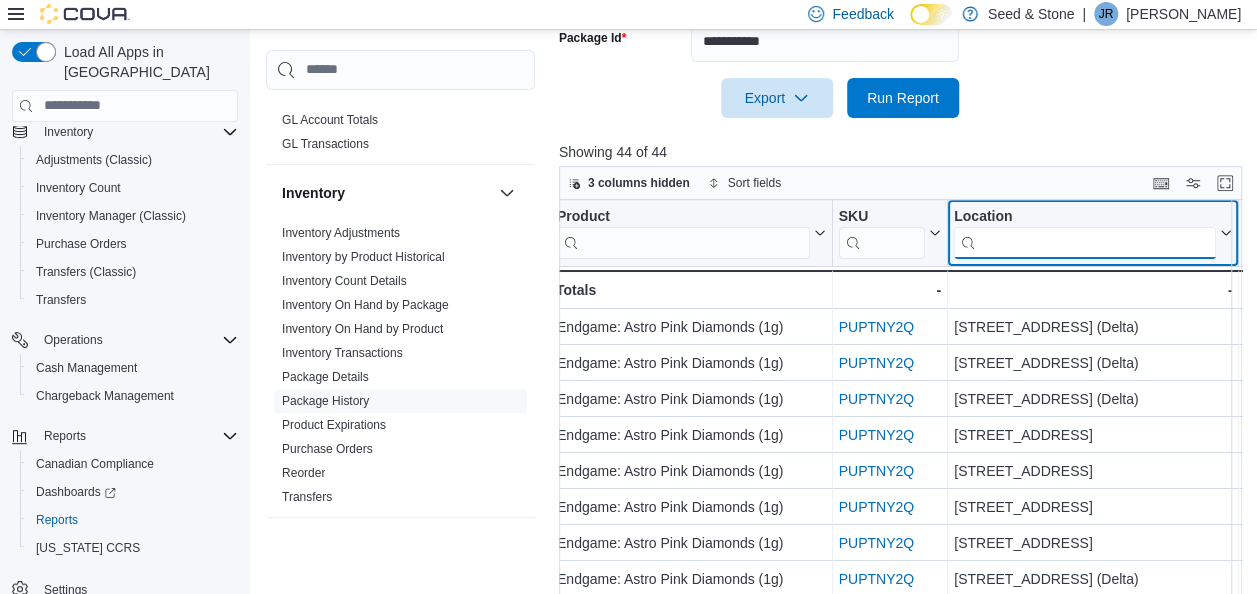 click at bounding box center (1085, 242) 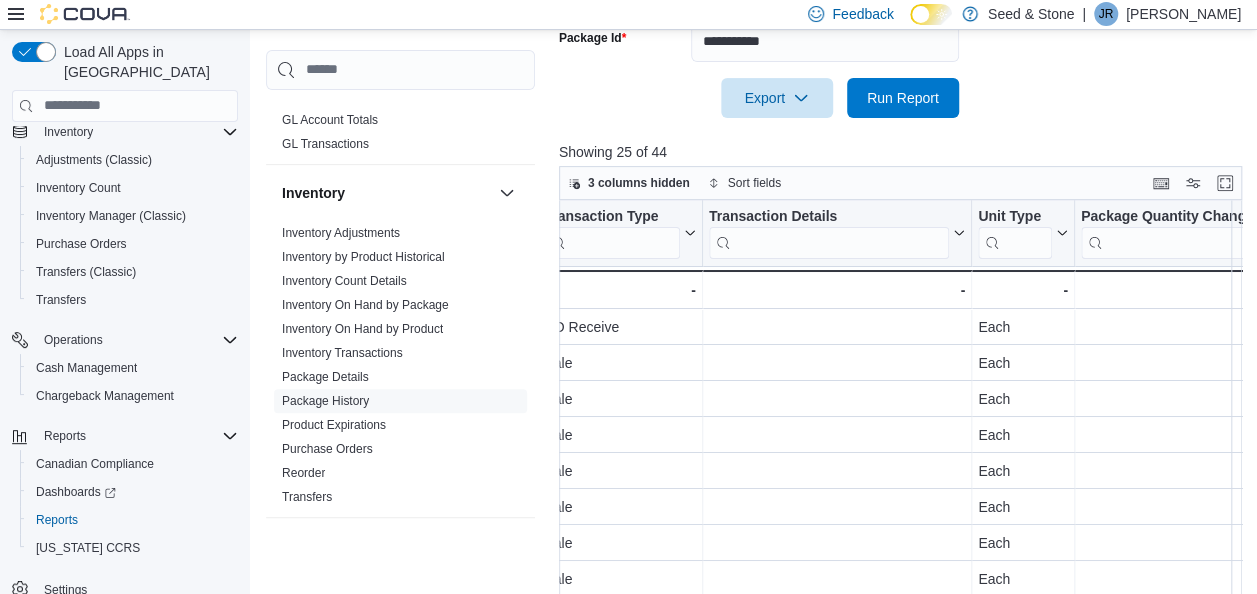 scroll, scrollTop: 0, scrollLeft: 884, axis: horizontal 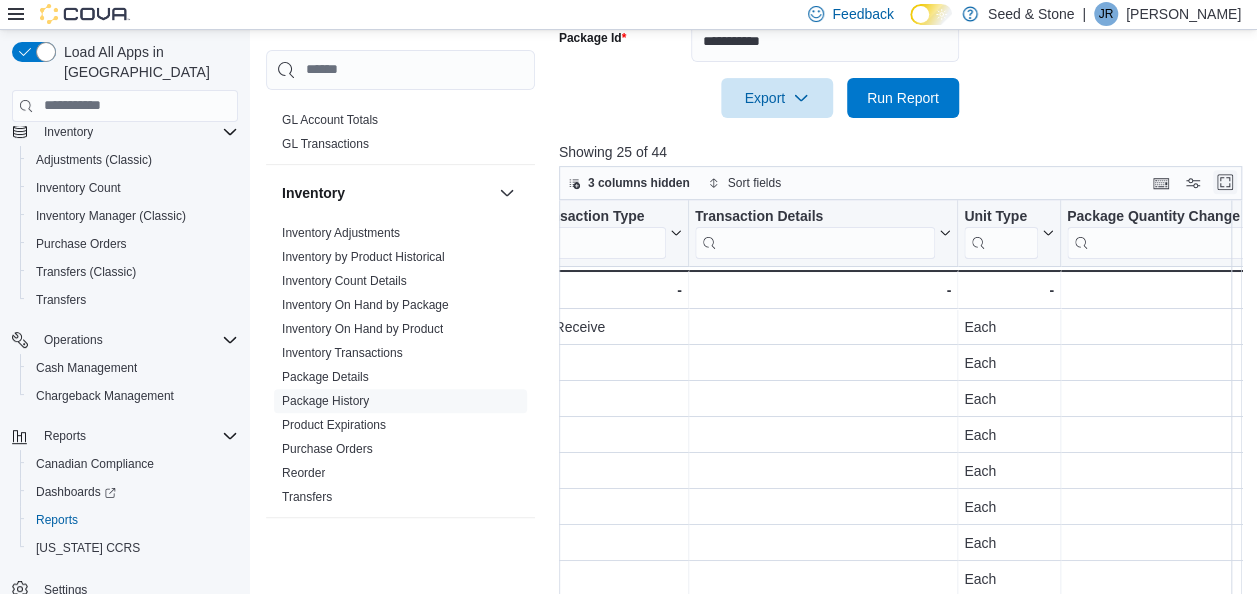 type on "*******" 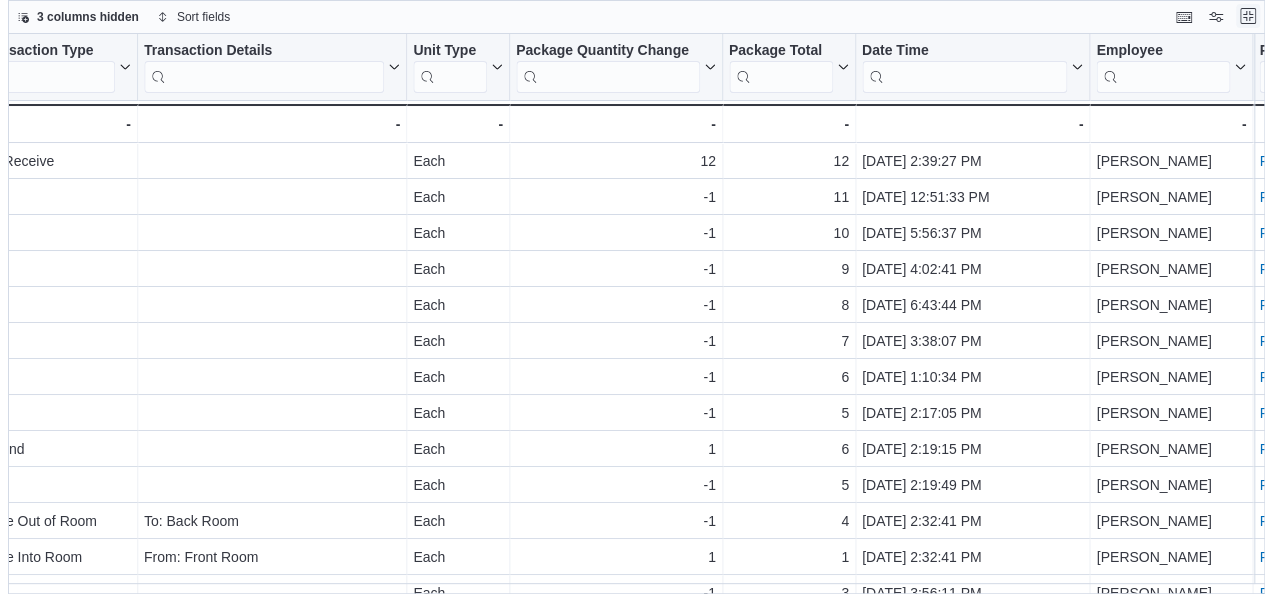 scroll, scrollTop: 0, scrollLeft: 0, axis: both 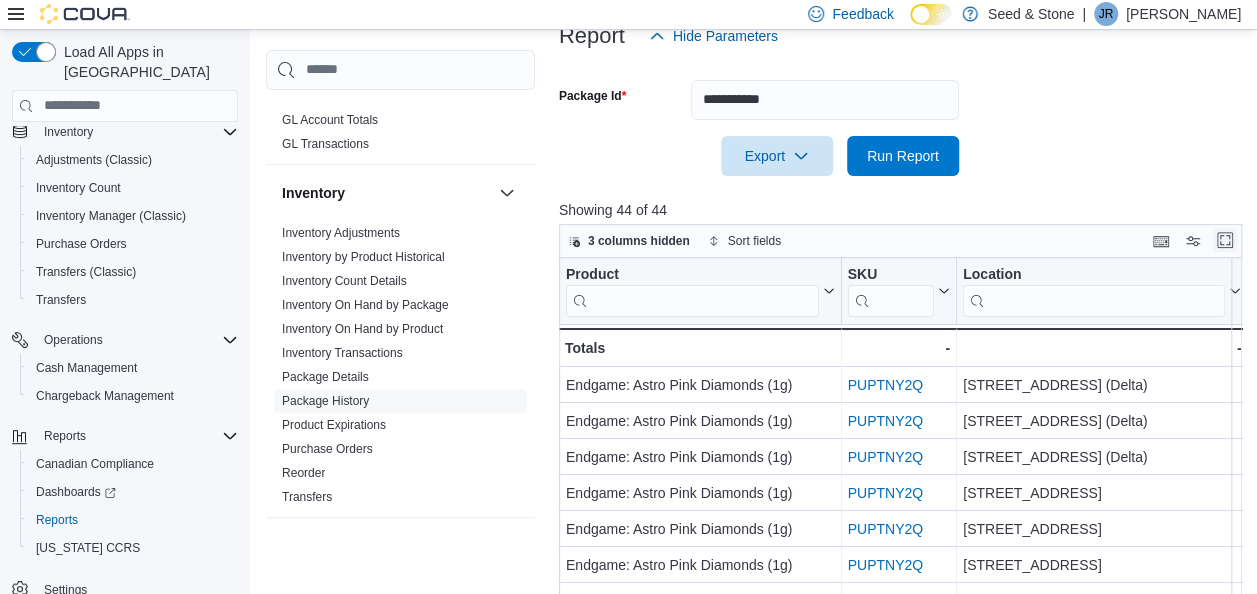 click at bounding box center (1225, 240) 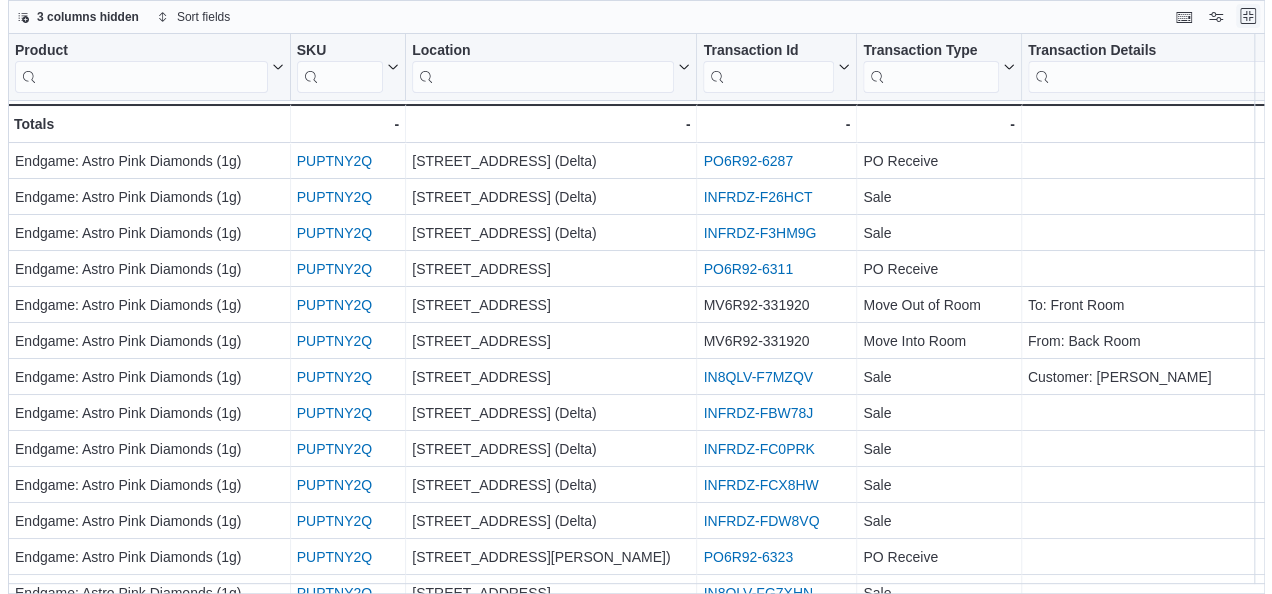 scroll, scrollTop: 0, scrollLeft: 0, axis: both 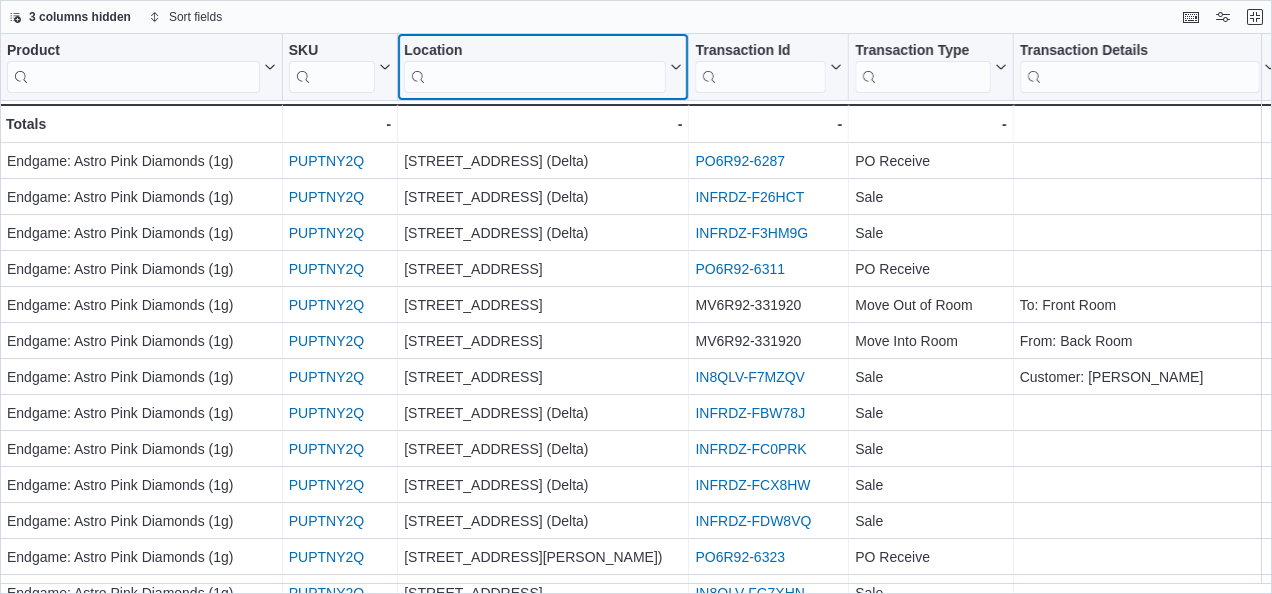 click at bounding box center [535, 77] 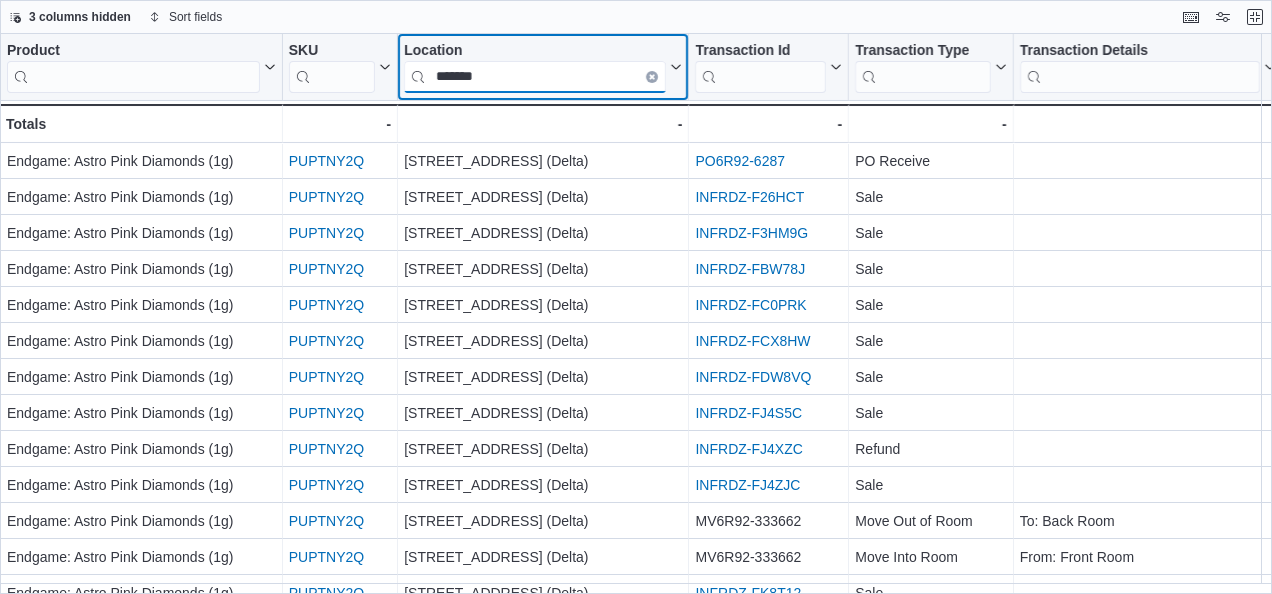 type on "*******" 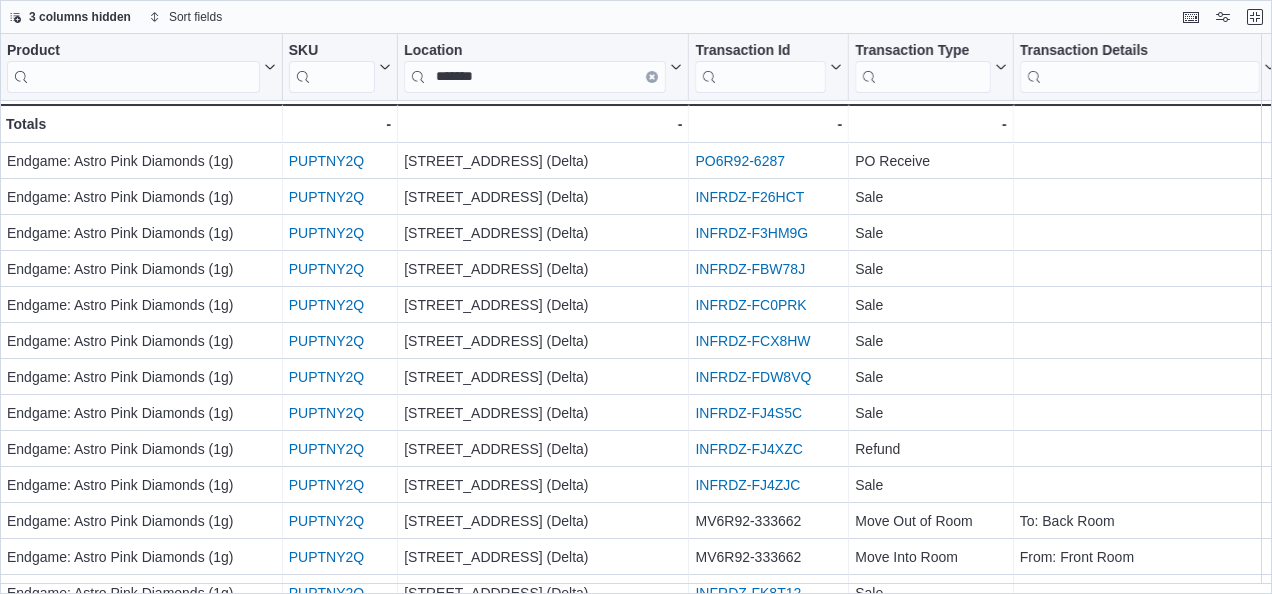 click on "3 columns hidden Sort fields" at bounding box center [636, 17] 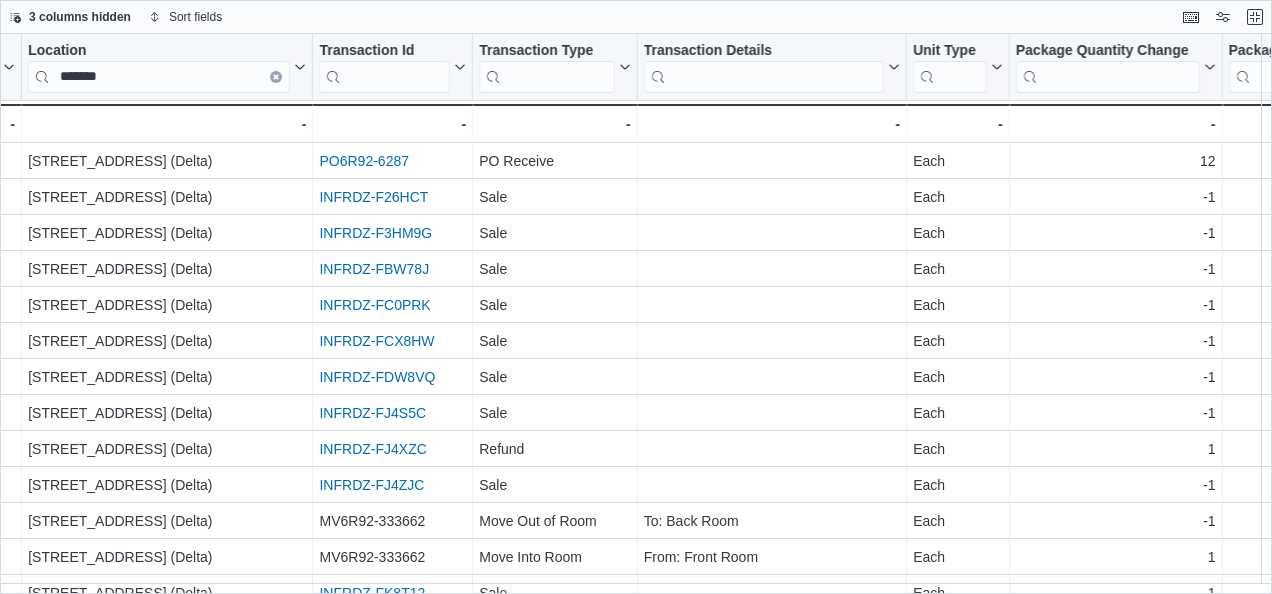 scroll, scrollTop: 0, scrollLeft: 330, axis: horizontal 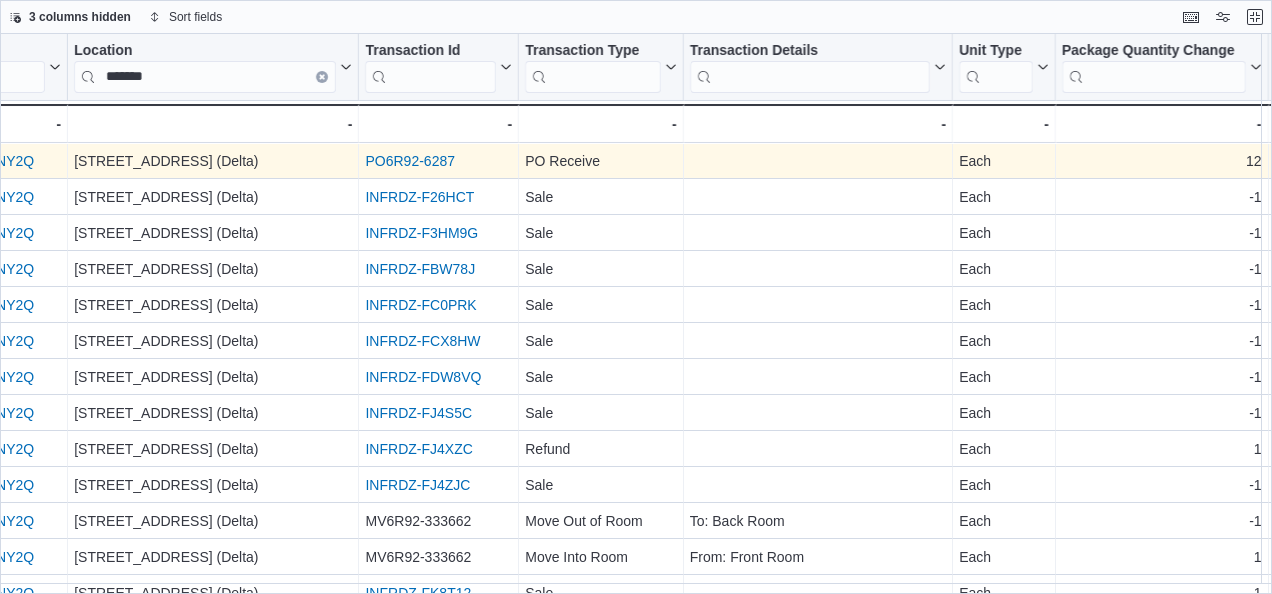 click on "PO6R92-6287" at bounding box center [410, 161] 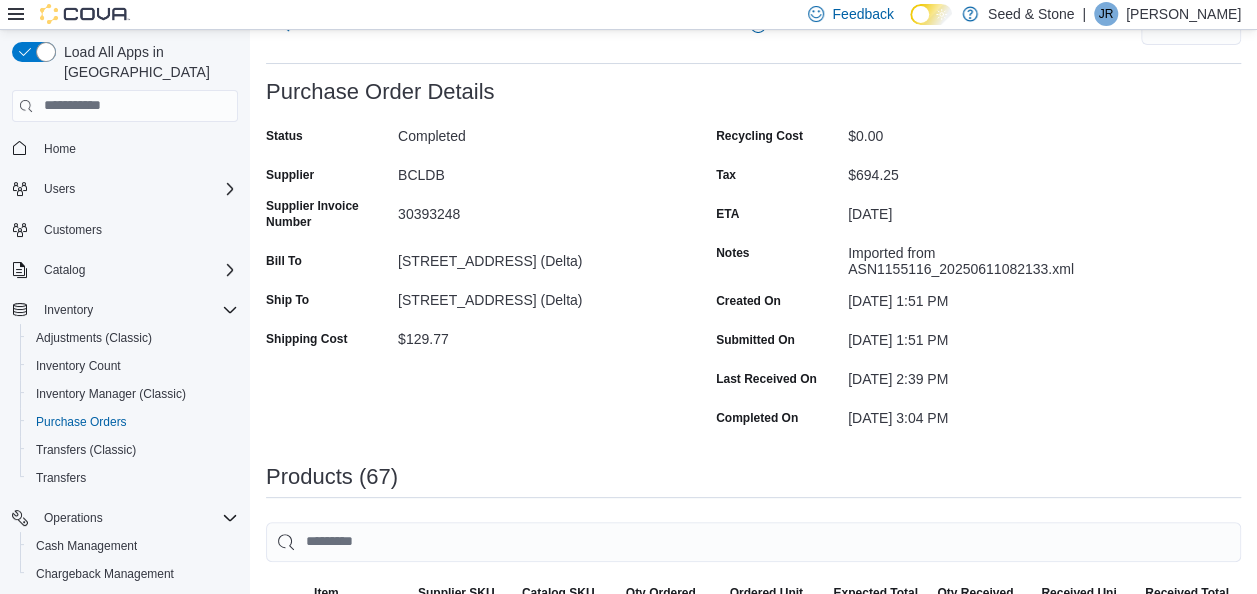 scroll, scrollTop: 84, scrollLeft: 0, axis: vertical 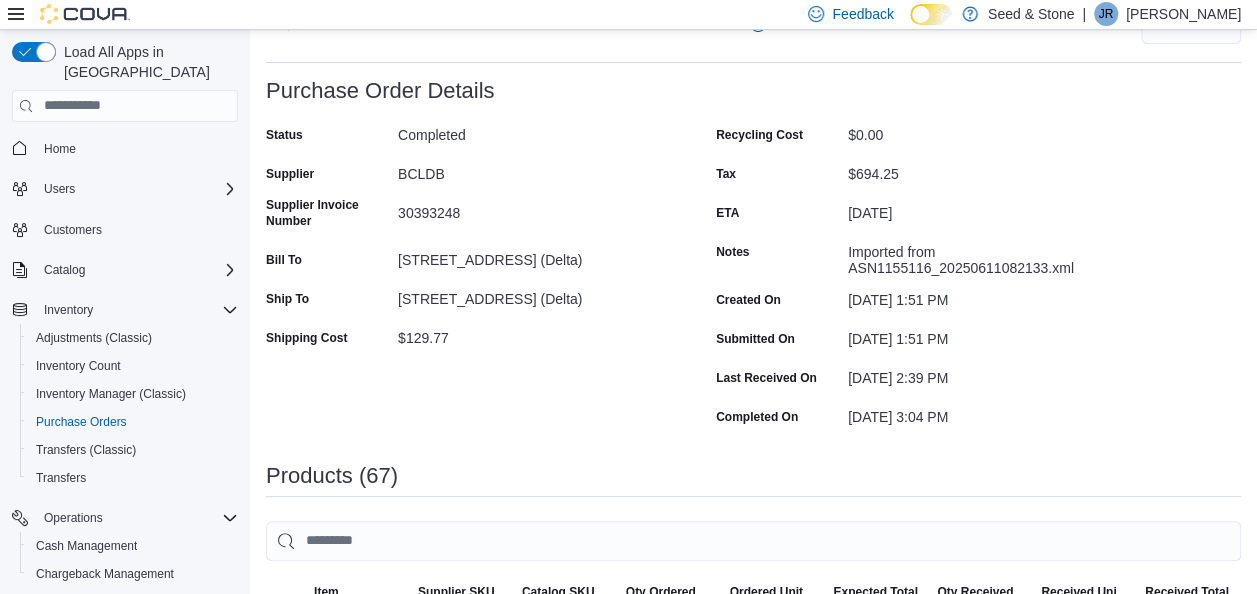 click on "30393248" at bounding box center [532, 209] 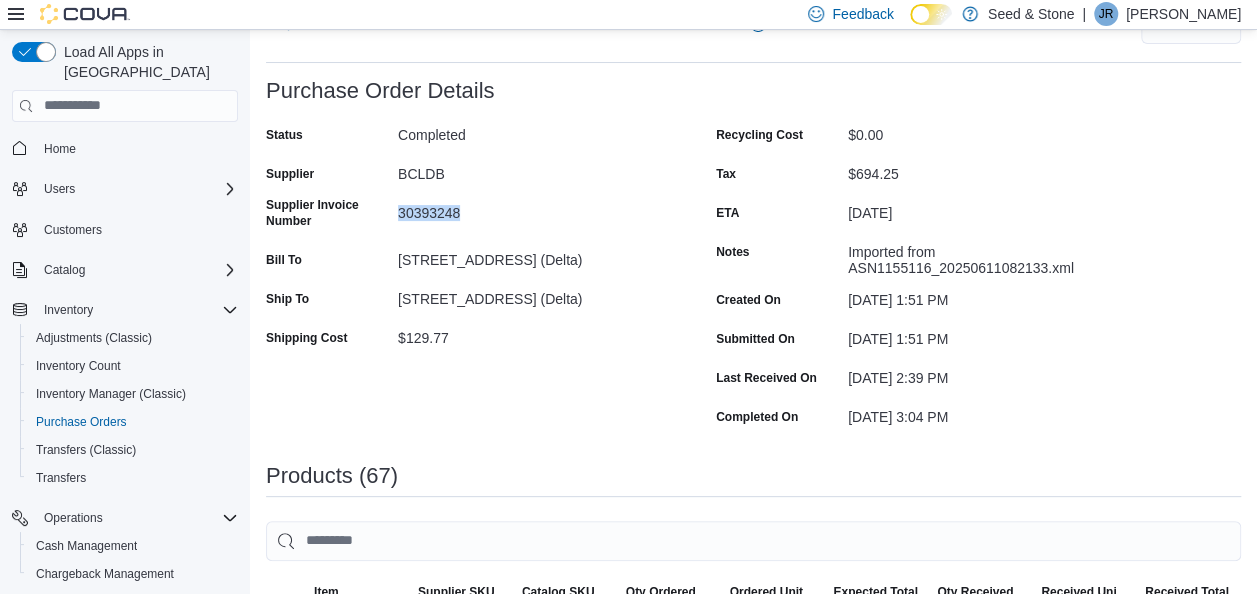 click on "30393248" at bounding box center [532, 209] 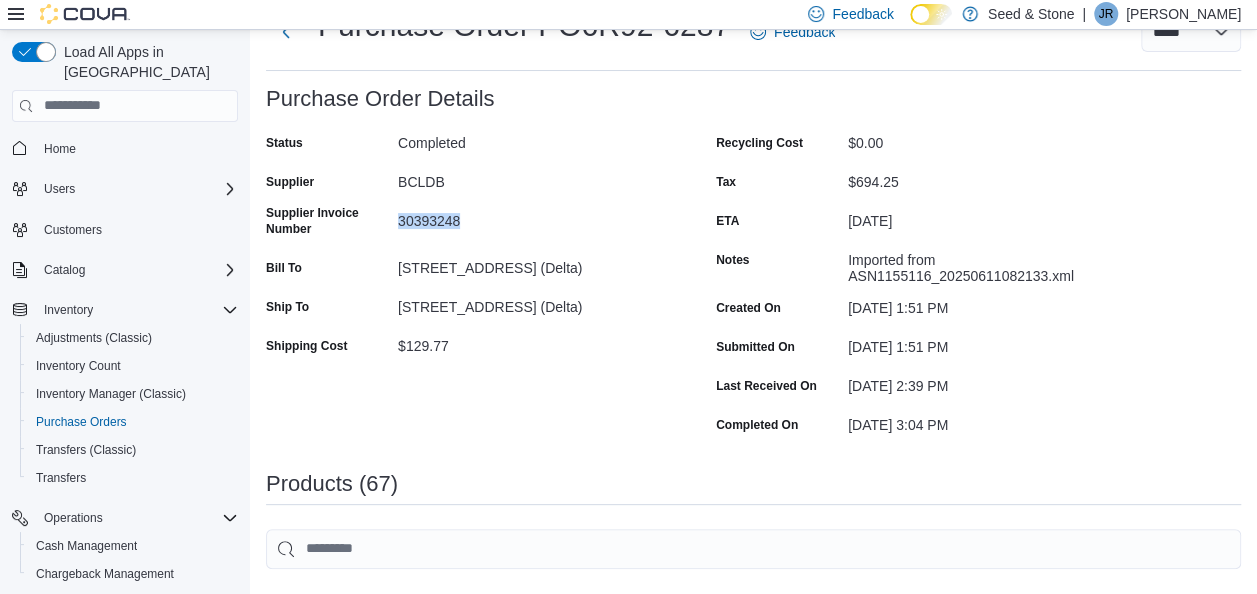scroll, scrollTop: 0, scrollLeft: 0, axis: both 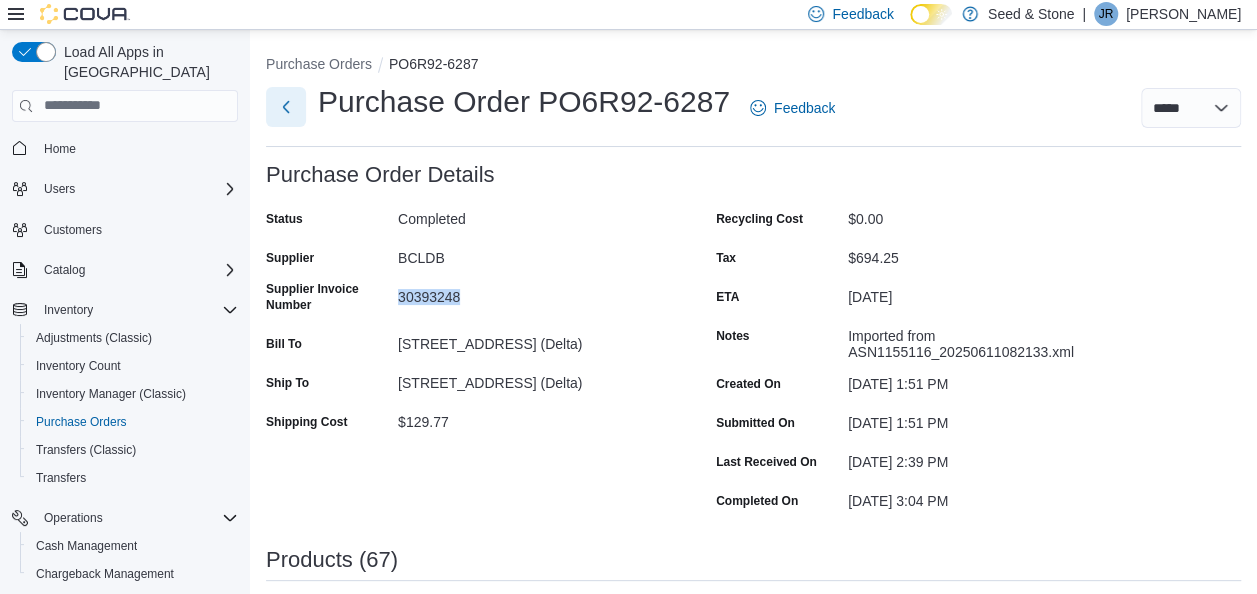 click at bounding box center [286, 107] 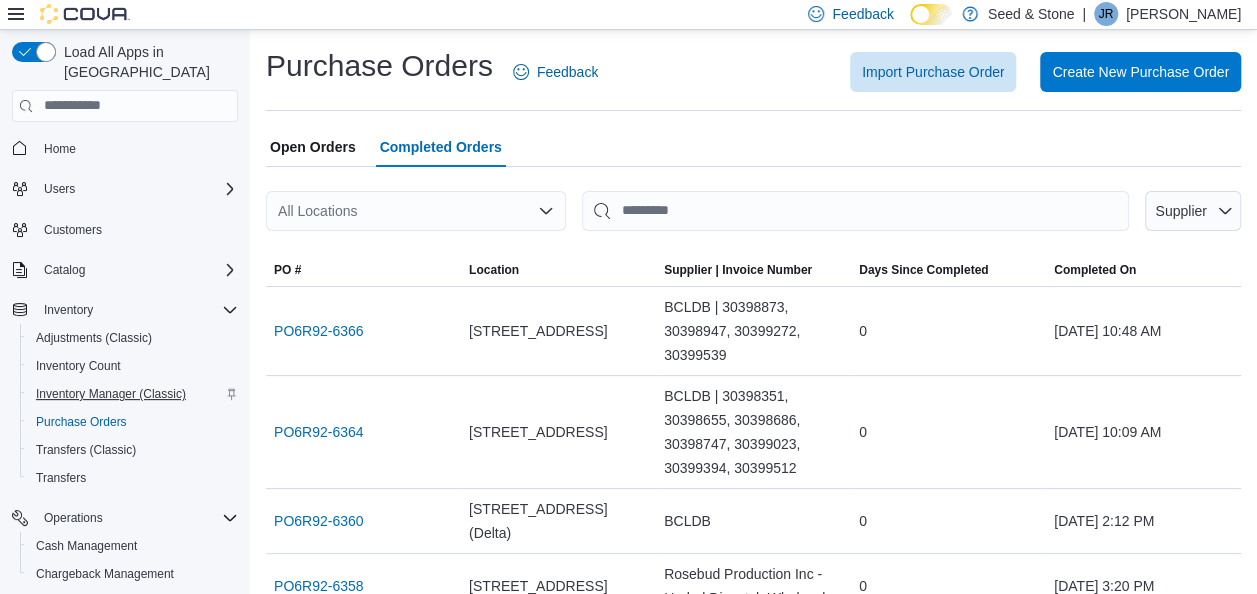 scroll, scrollTop: 178, scrollLeft: 0, axis: vertical 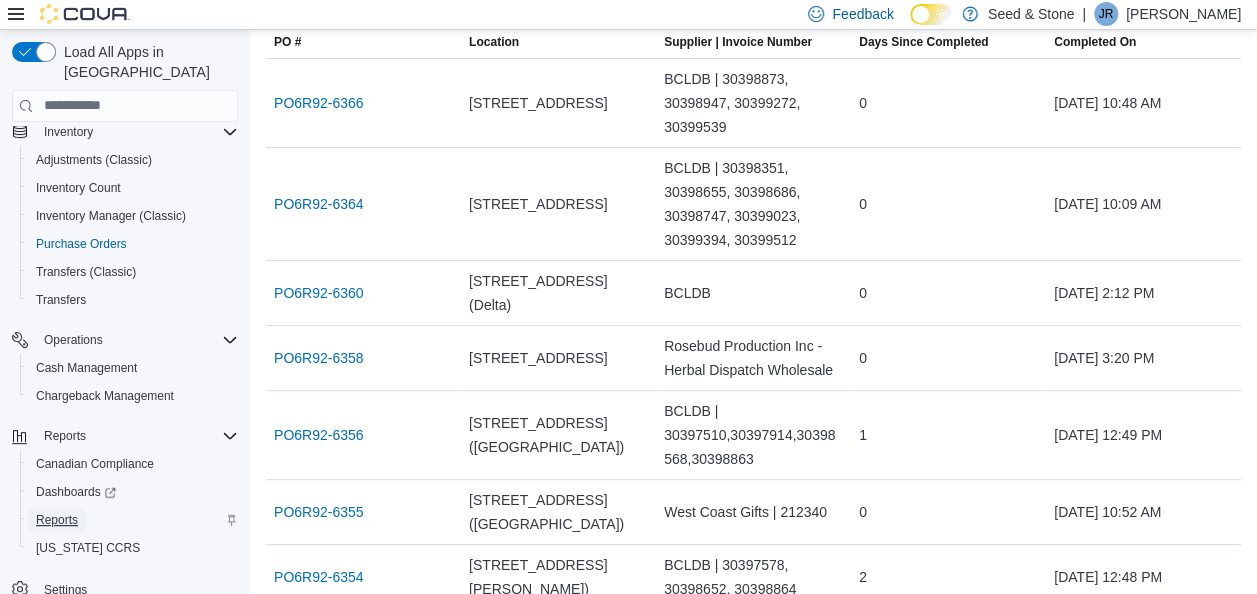 click on "Reports" at bounding box center (57, 520) 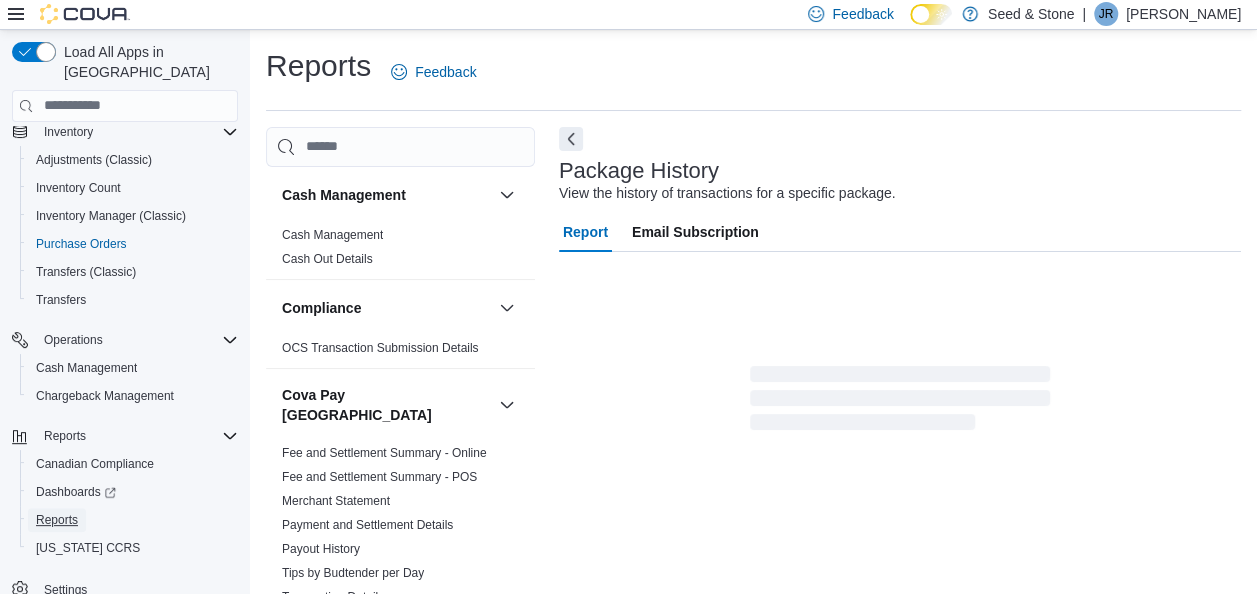 scroll, scrollTop: 34, scrollLeft: 0, axis: vertical 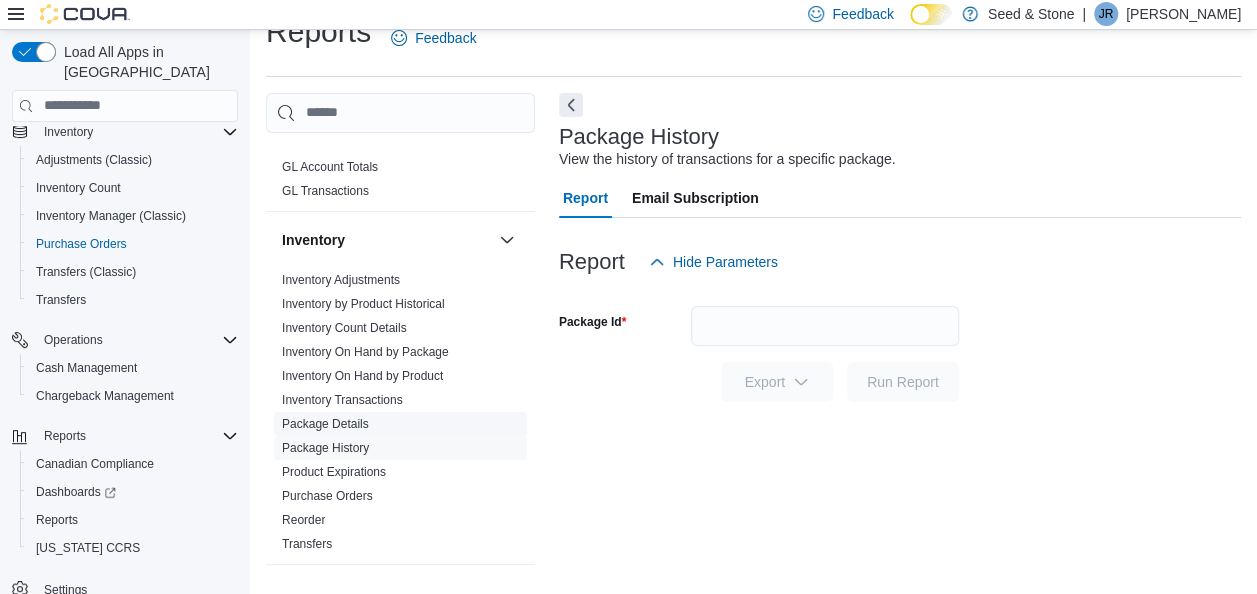 click on "Package Details" at bounding box center (325, 424) 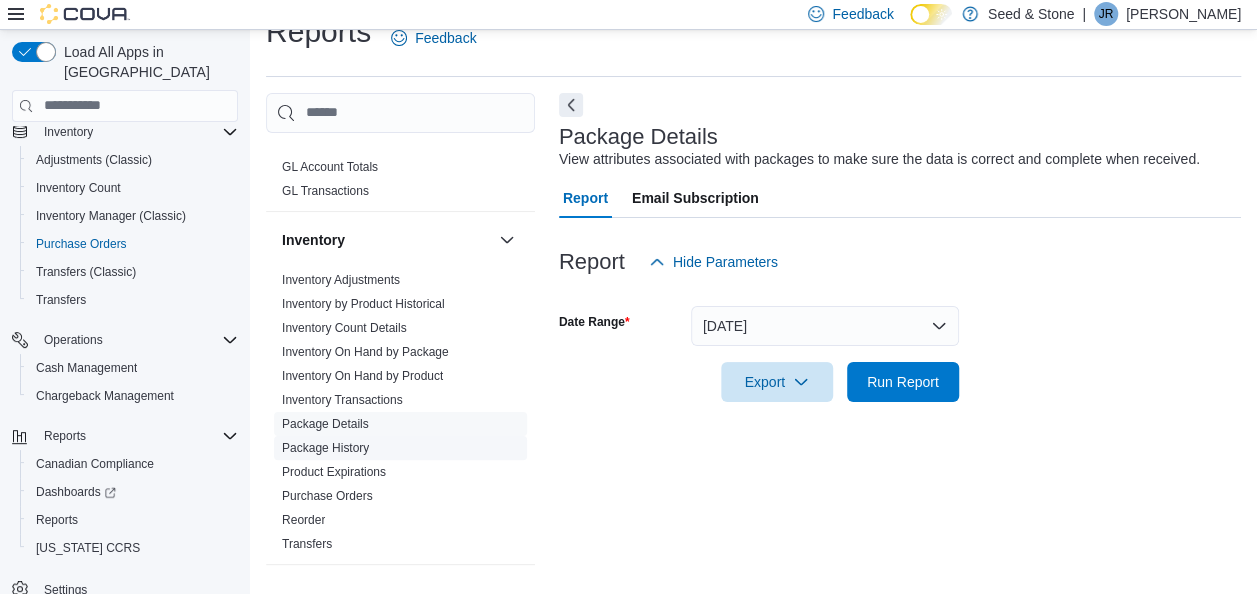click on "Package History" at bounding box center (325, 448) 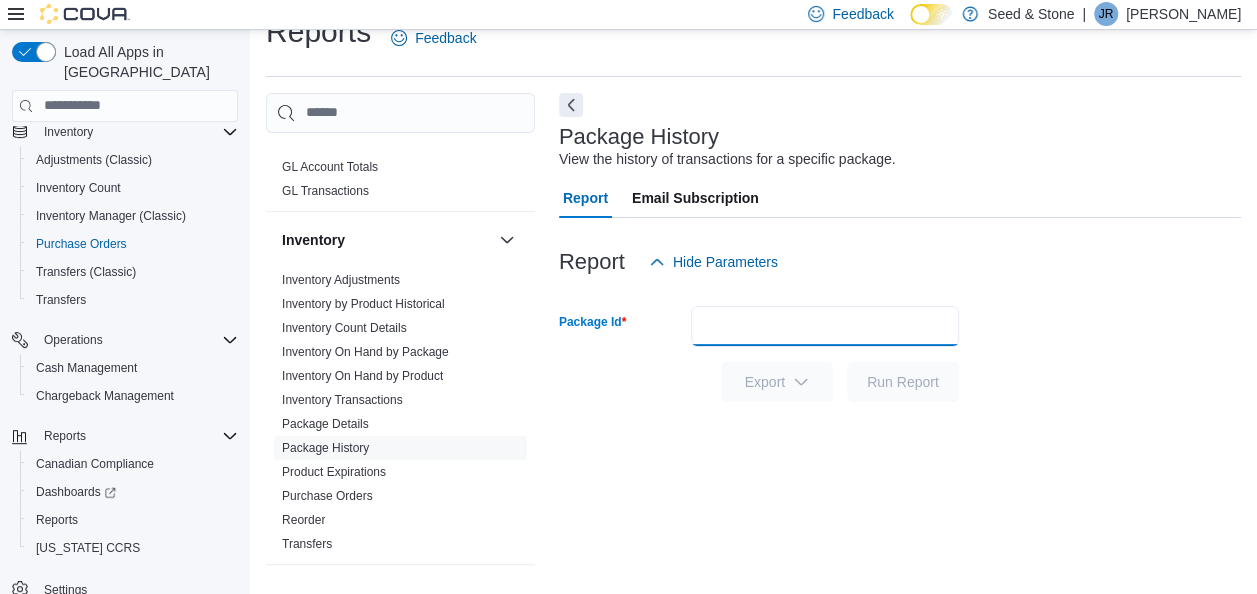 click on "Package Id" at bounding box center [825, 326] 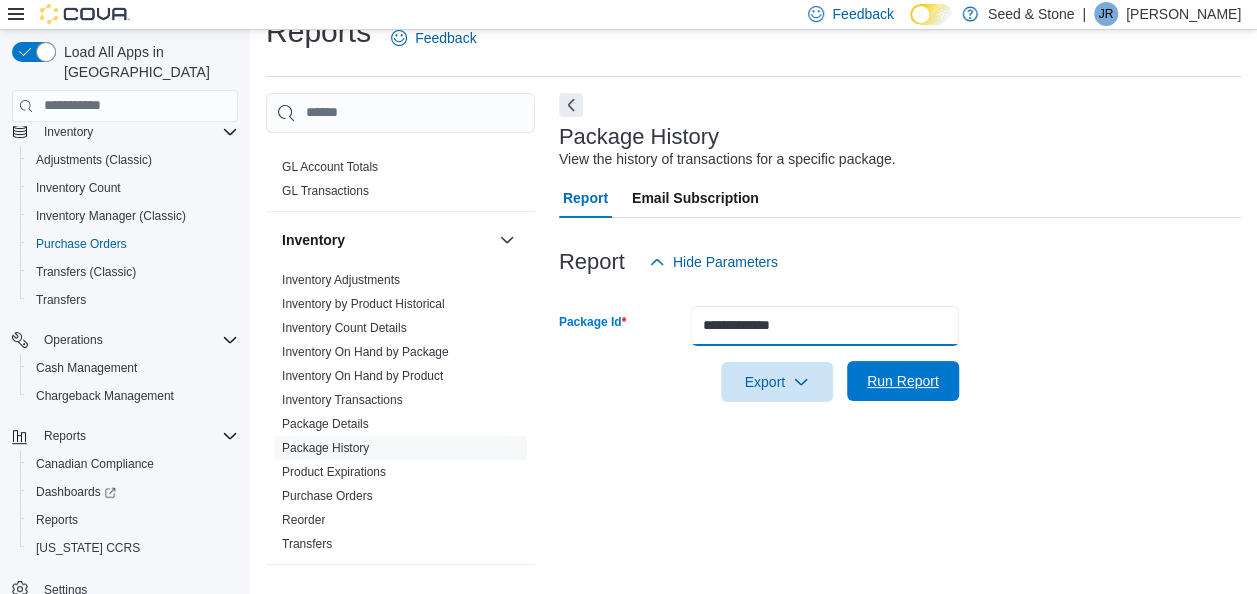 type on "**********" 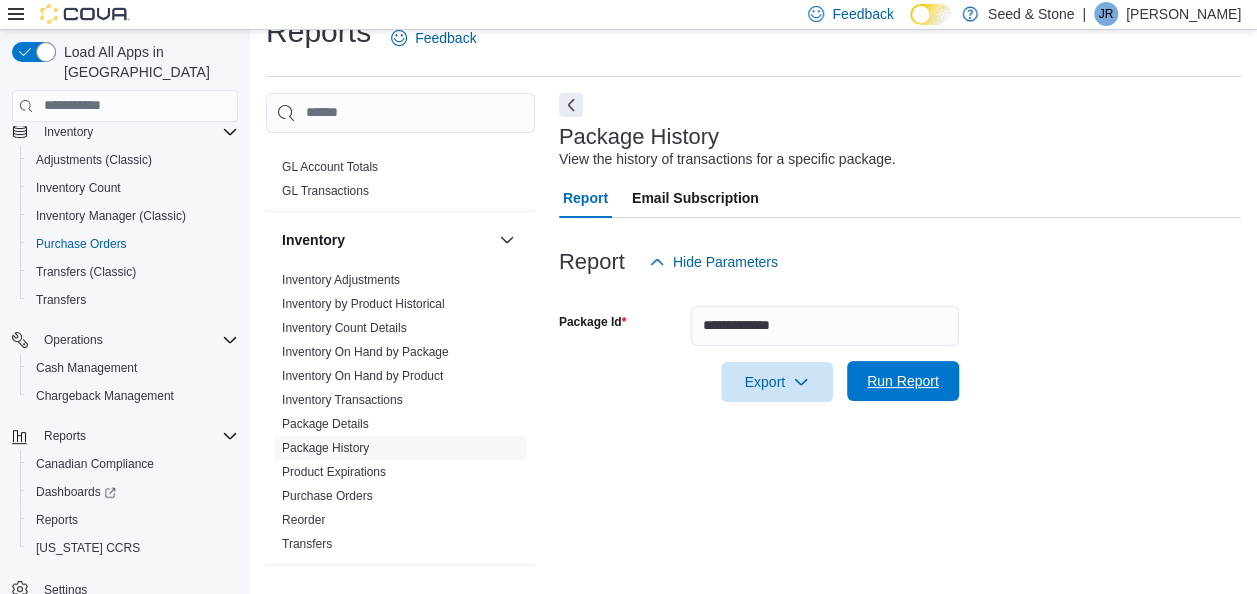 click on "Run Report" at bounding box center (903, 381) 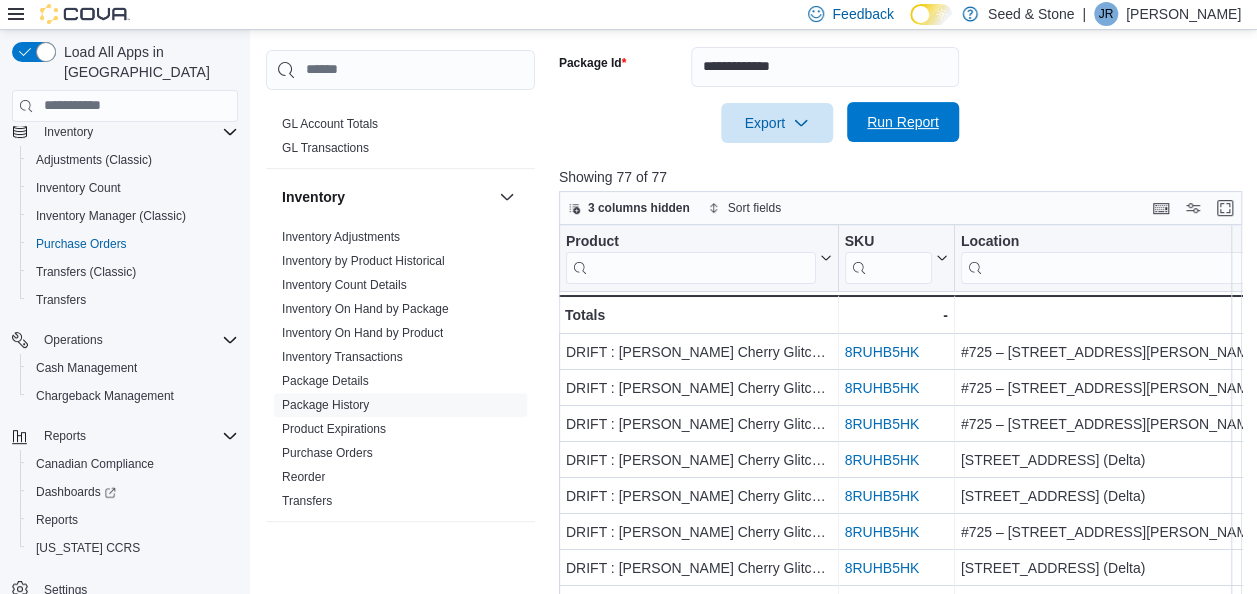 scroll, scrollTop: 294, scrollLeft: 0, axis: vertical 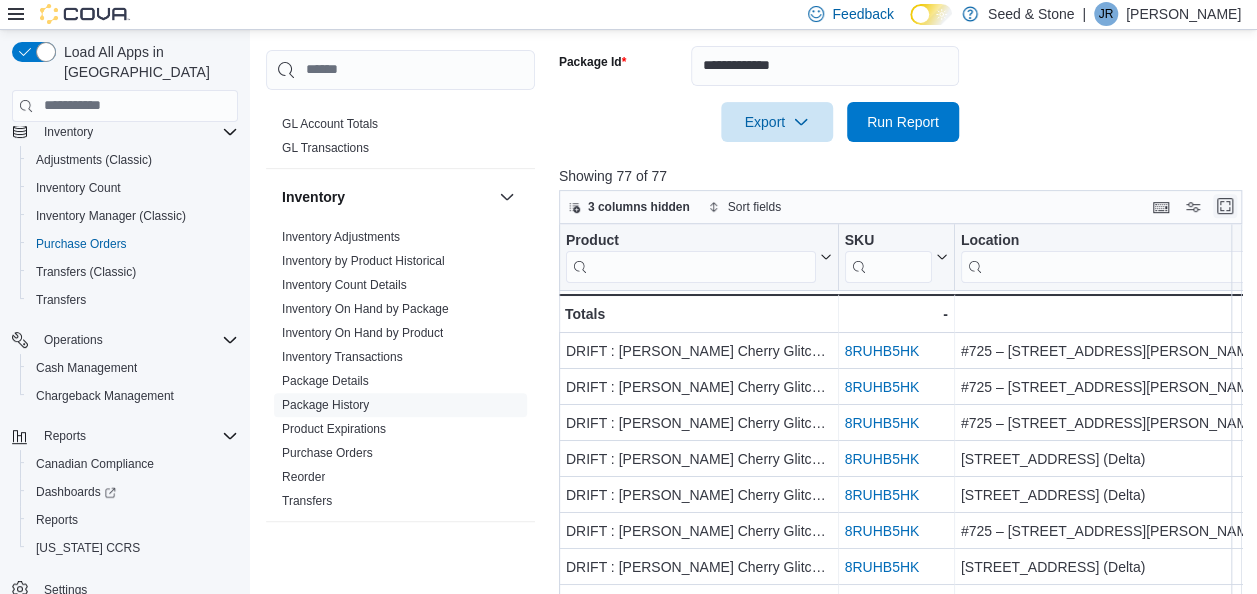 click at bounding box center (1225, 206) 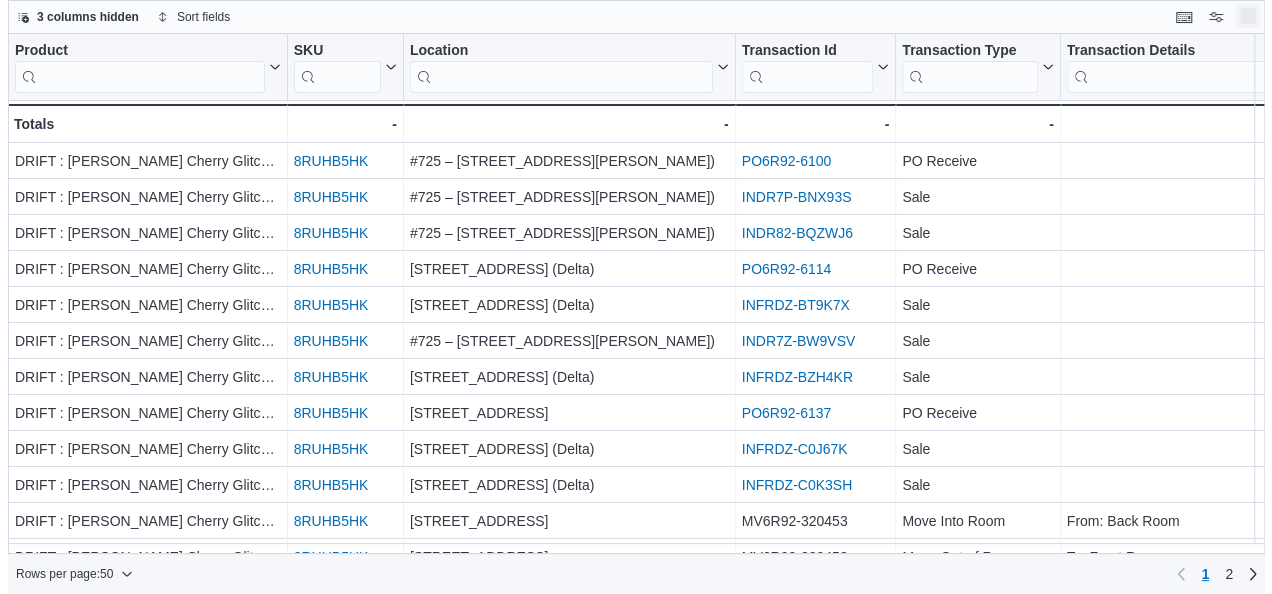 scroll, scrollTop: 0, scrollLeft: 0, axis: both 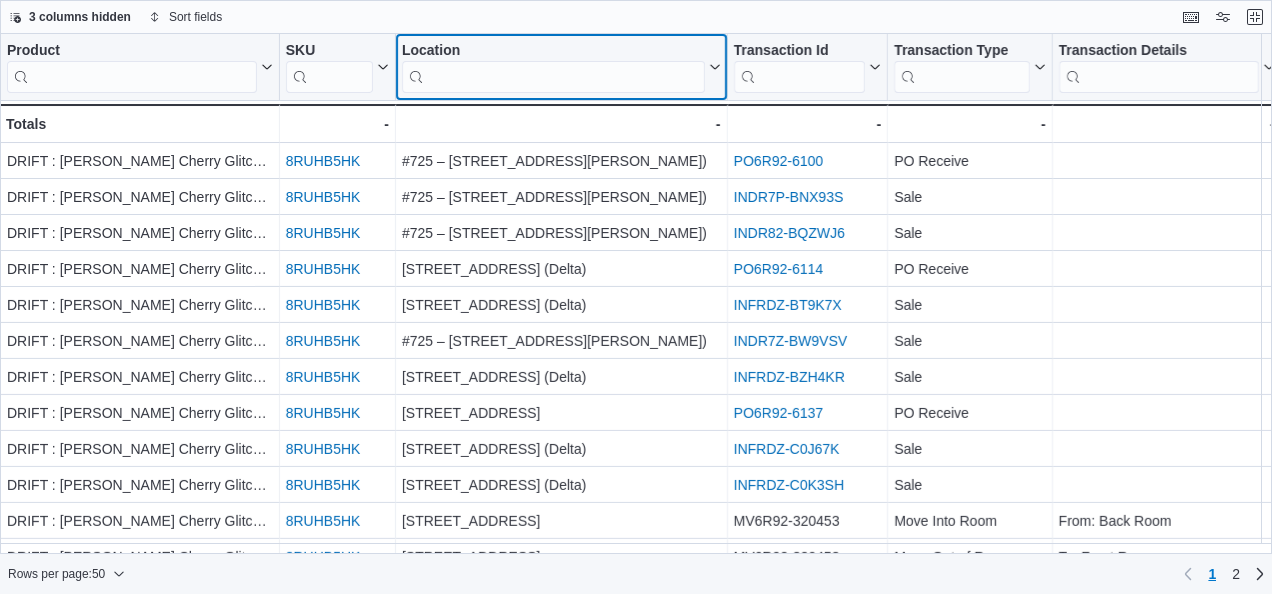 click at bounding box center (553, 77) 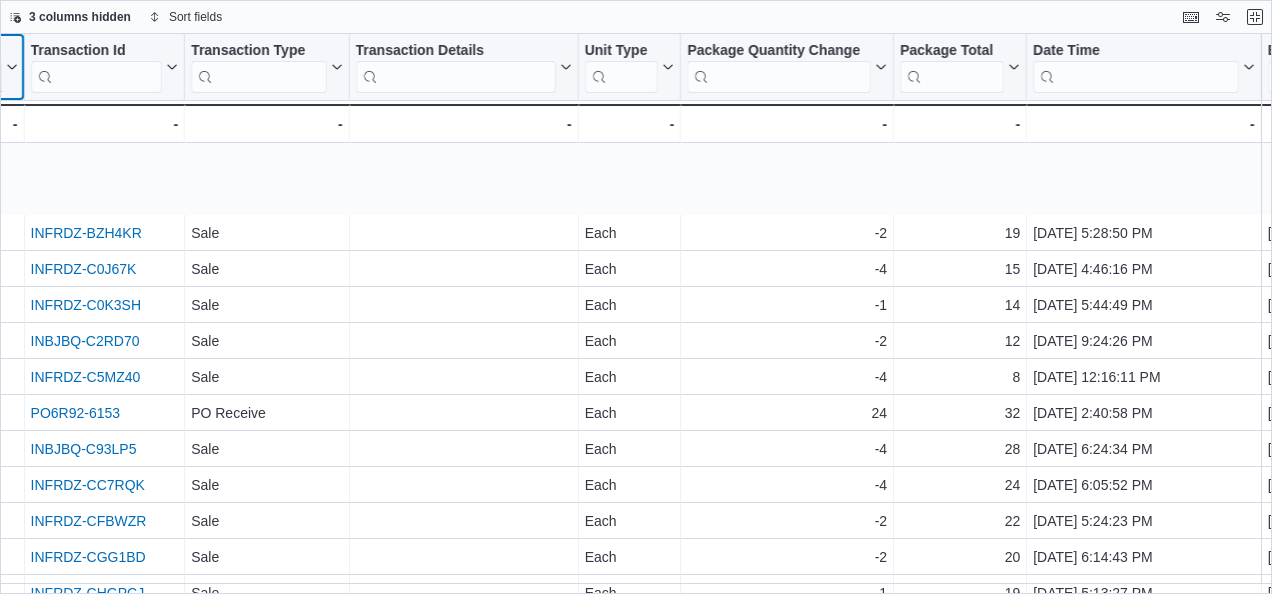 scroll, scrollTop: 530, scrollLeft: 703, axis: both 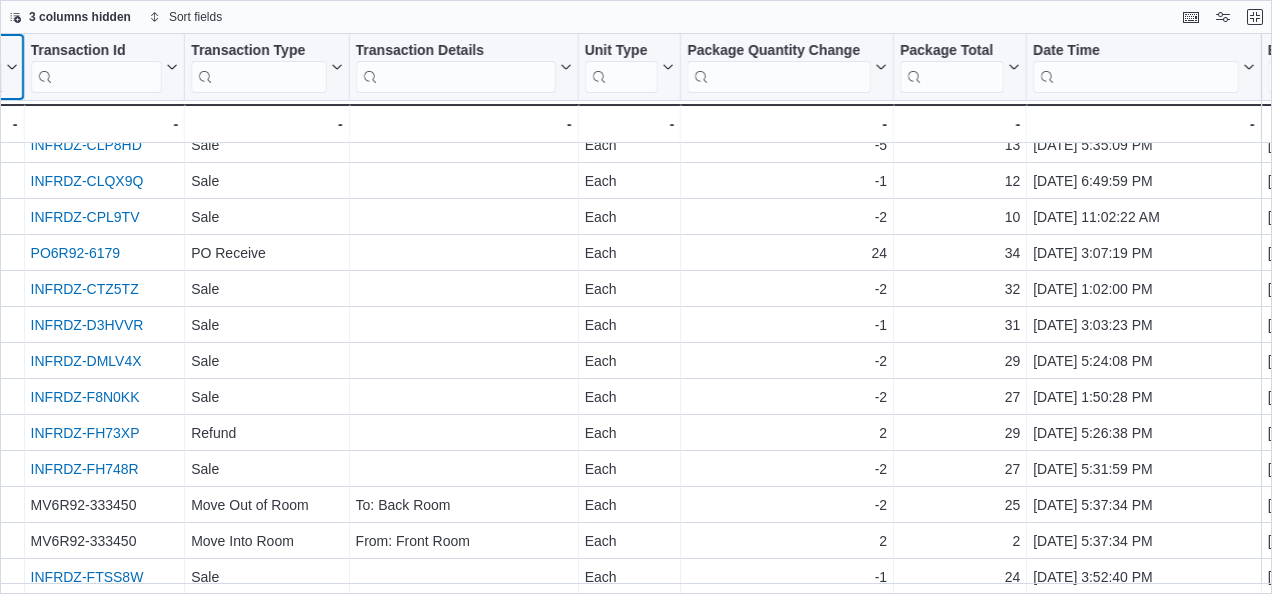 type on "*******" 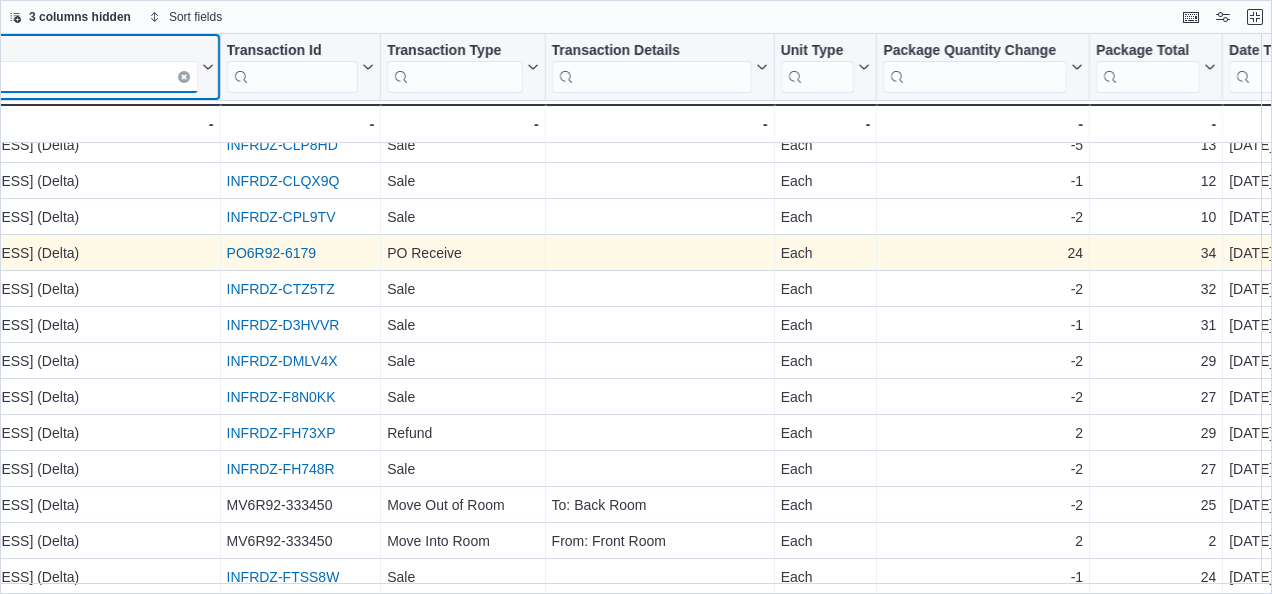 scroll, scrollTop: 530, scrollLeft: 576, axis: both 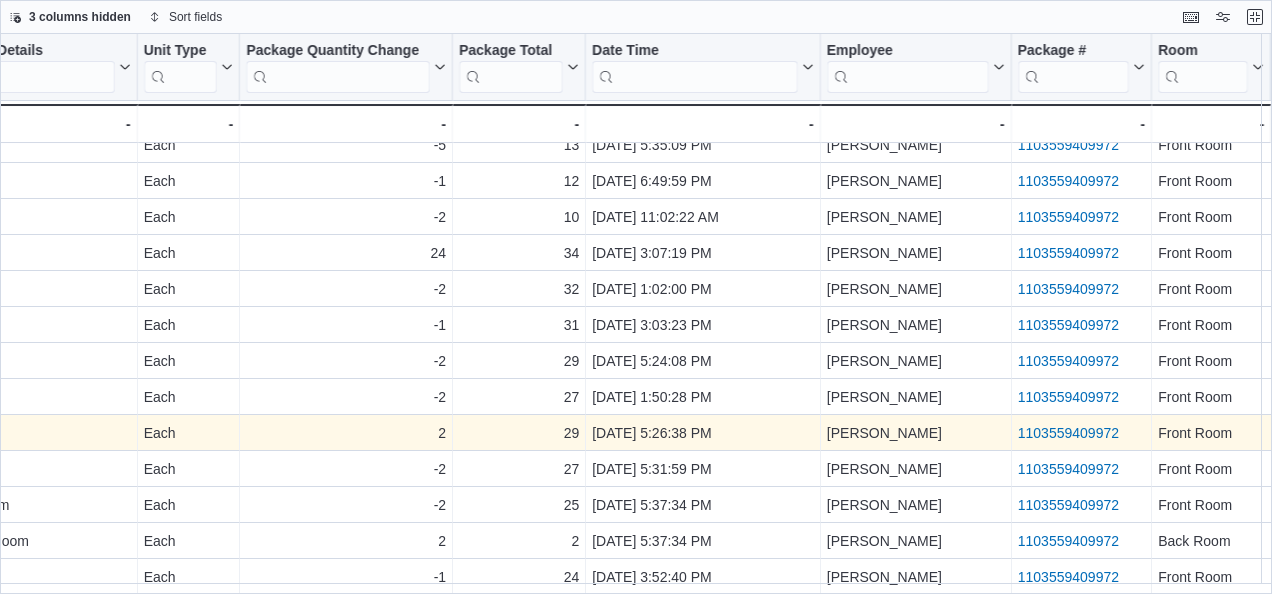 click on "1103559409972" at bounding box center [1068, 433] 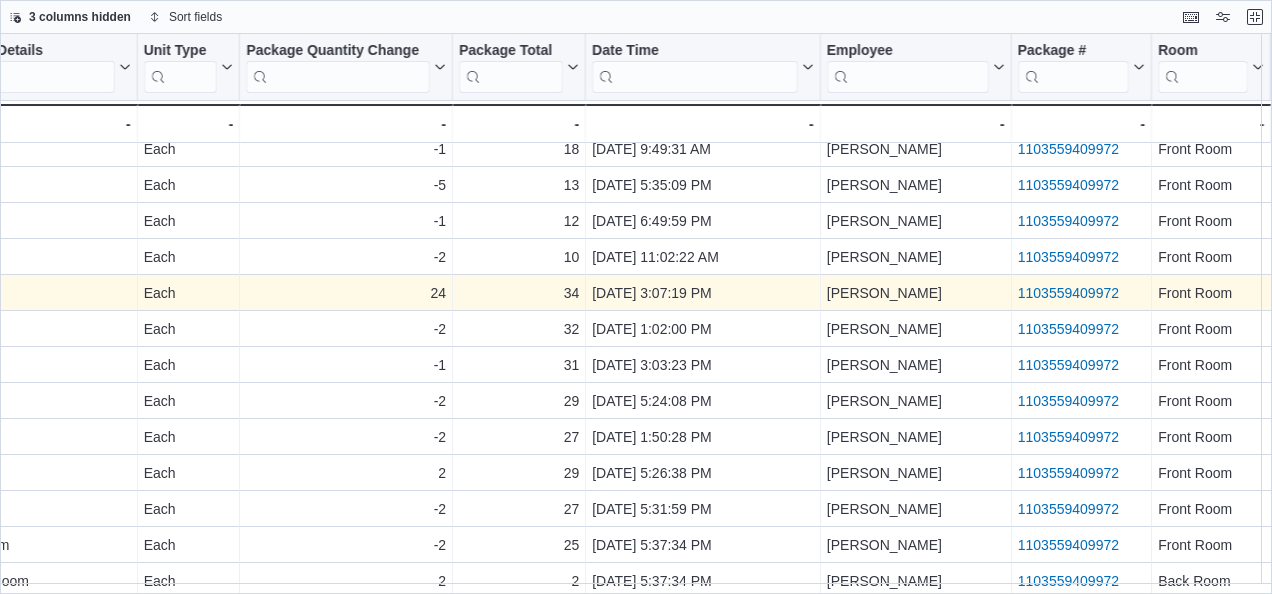 scroll, scrollTop: 480, scrollLeft: 1153, axis: both 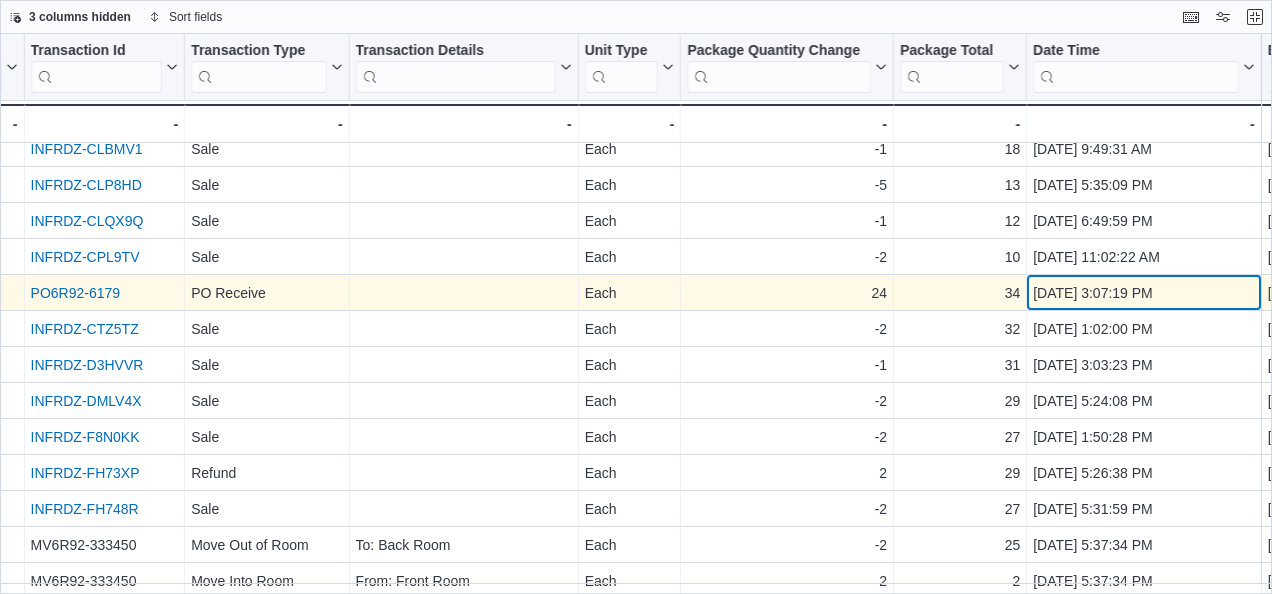 click on "Product Click to view column header actions SKU Click to view column header actions Location ******* Click to view column header actions Transaction Id Click to view column header actions Transaction Type Click to view column header actions Transaction Details Click to view column header actions Unit Type Click to view column header actions Package Quantity Change Click to view column header actions Package Total Click to view column header actions Date Time Click to view column header actions Employee Click to view column header actions Package # Click to view column header actions Room Click to view column header actions Sale -  Transaction Type, column 5, row 14 -  Transaction Details, column 6, row 14 Each -  Unit Type, column 7, row 14 -1 -  Package Quantity Change, column 8, row 14 18 -  Package Total, column 9, row 14 May 2, 2025, 9:49:31 AM -  Date Time, column 10, row 14 Jagdeep Singh -  Employee, column 11, row 14 1103559409972 -  Package URL, column 12, row 14 8RUHB5HK -  SKU URL, column 2, row 14" at bounding box center (636, 314) 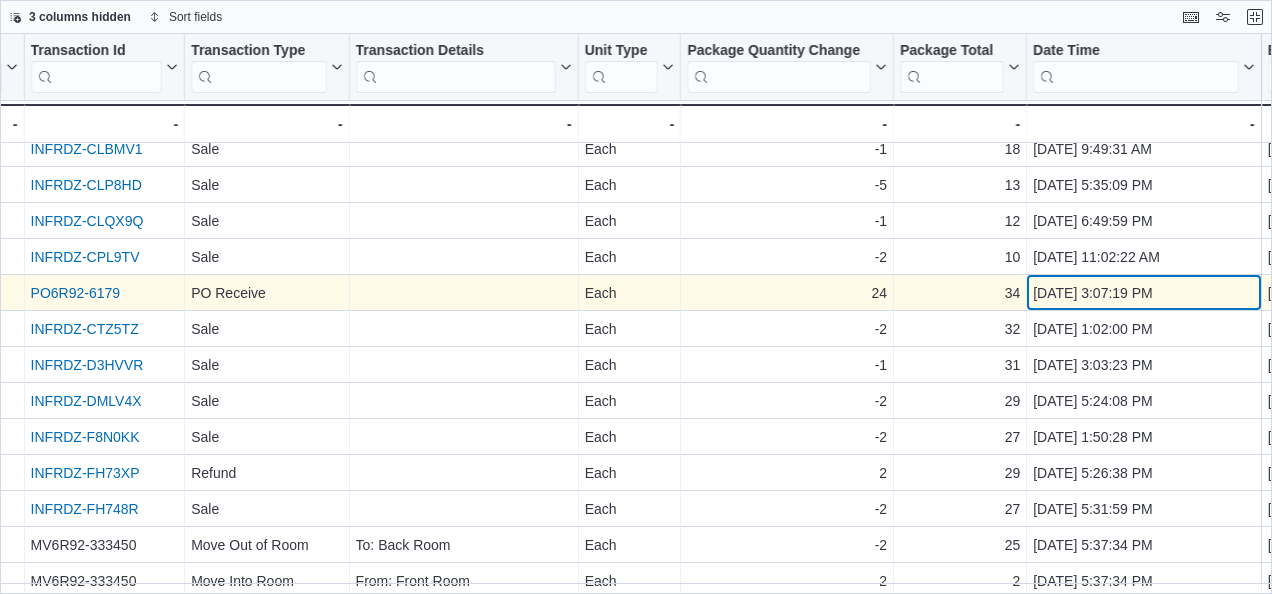 scroll, scrollTop: 480, scrollLeft: 652, axis: both 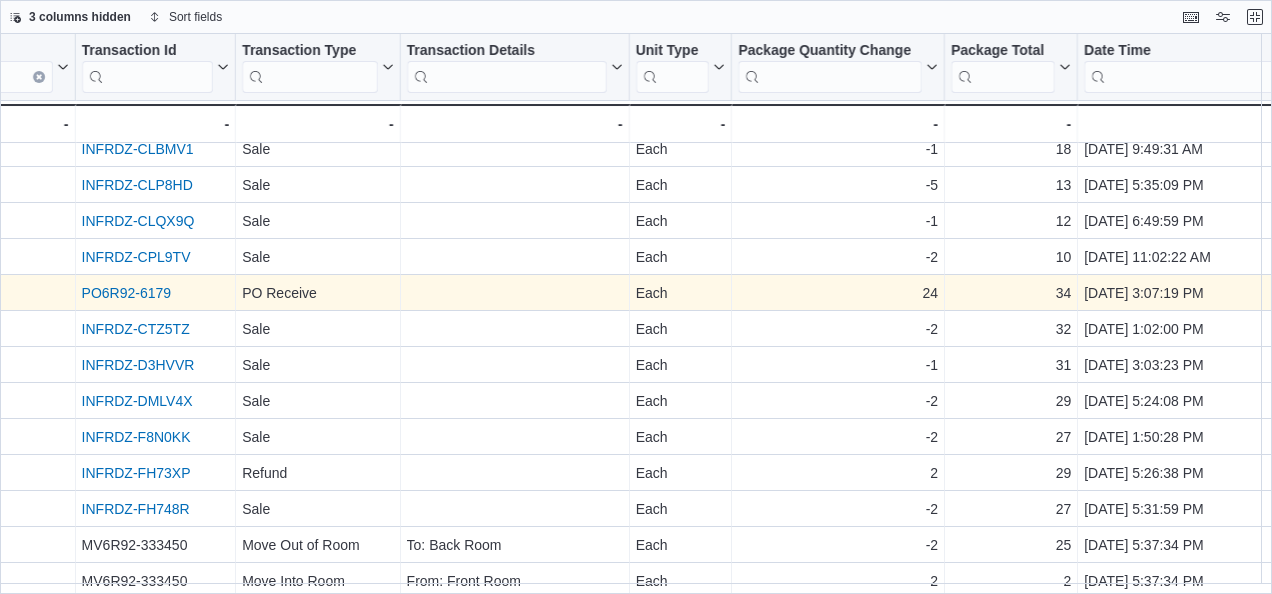 click on "PO6R92-6179" at bounding box center [127, 293] 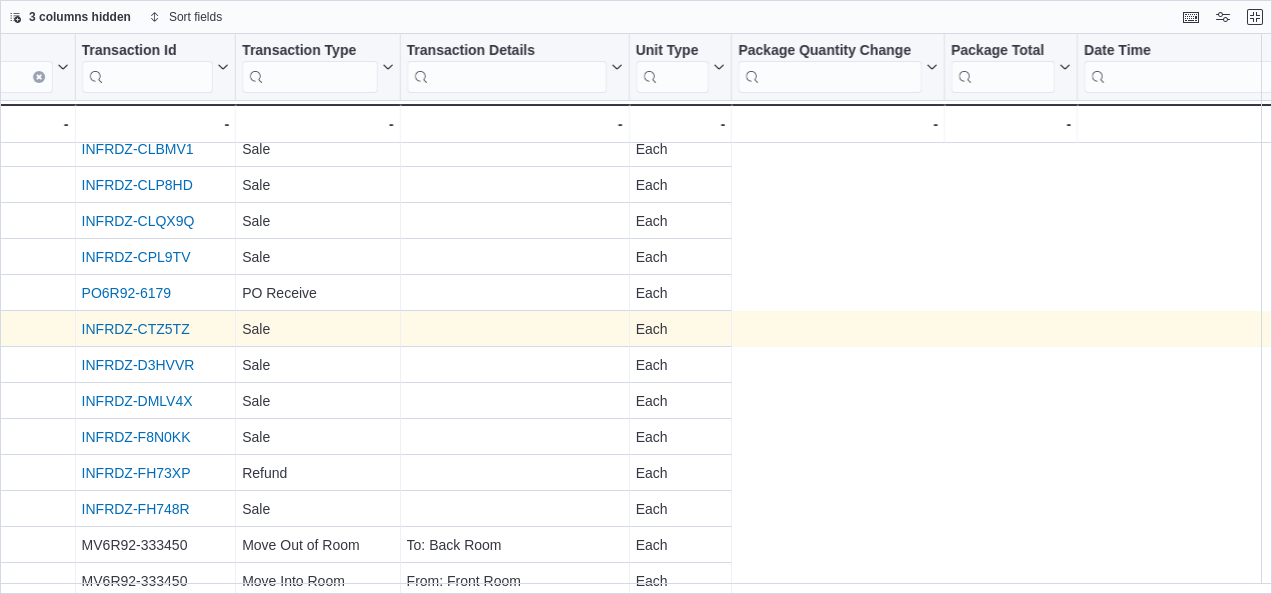 scroll, scrollTop: 480, scrollLeft: 0, axis: vertical 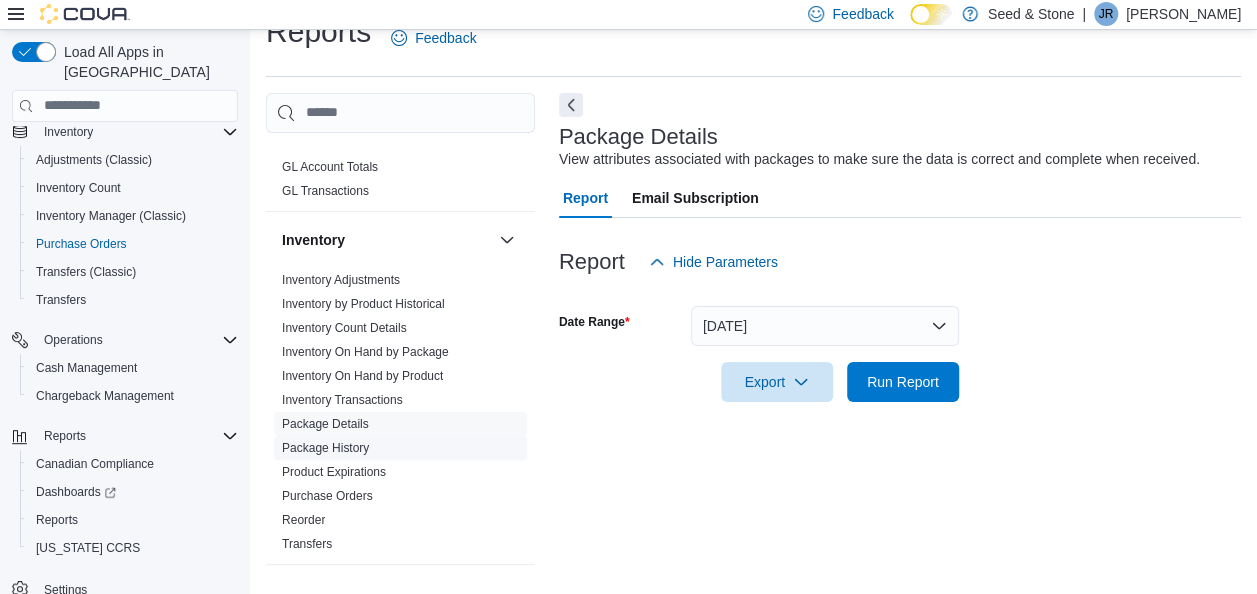 click on "Package History" at bounding box center [325, 448] 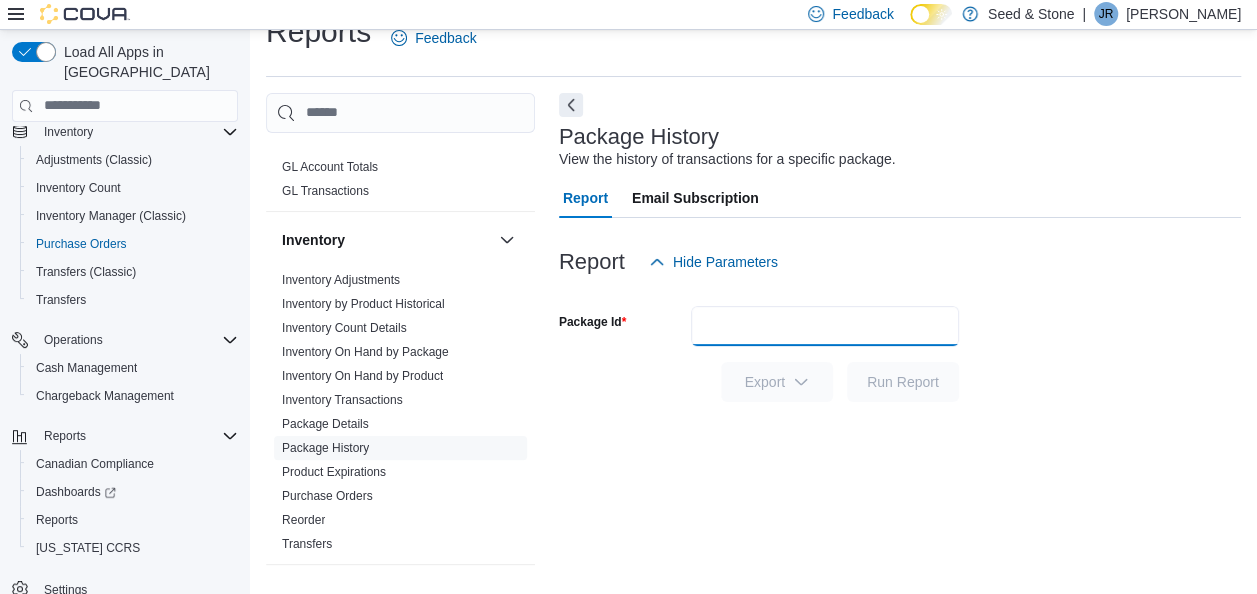 click on "Package Id" at bounding box center (825, 326) 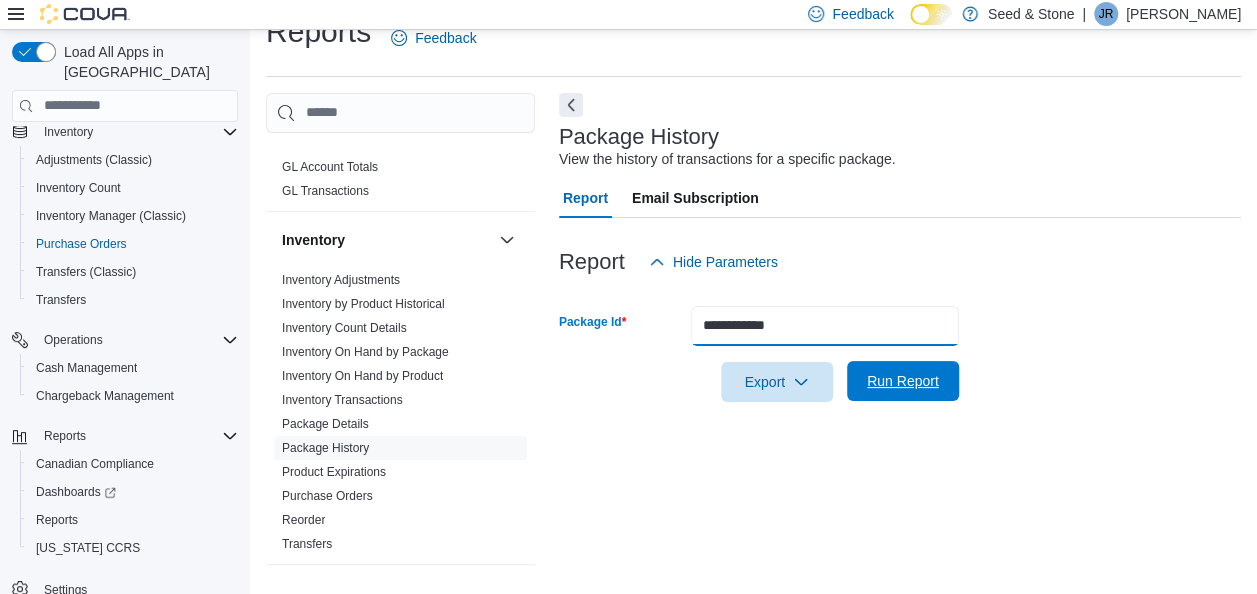 type on "**********" 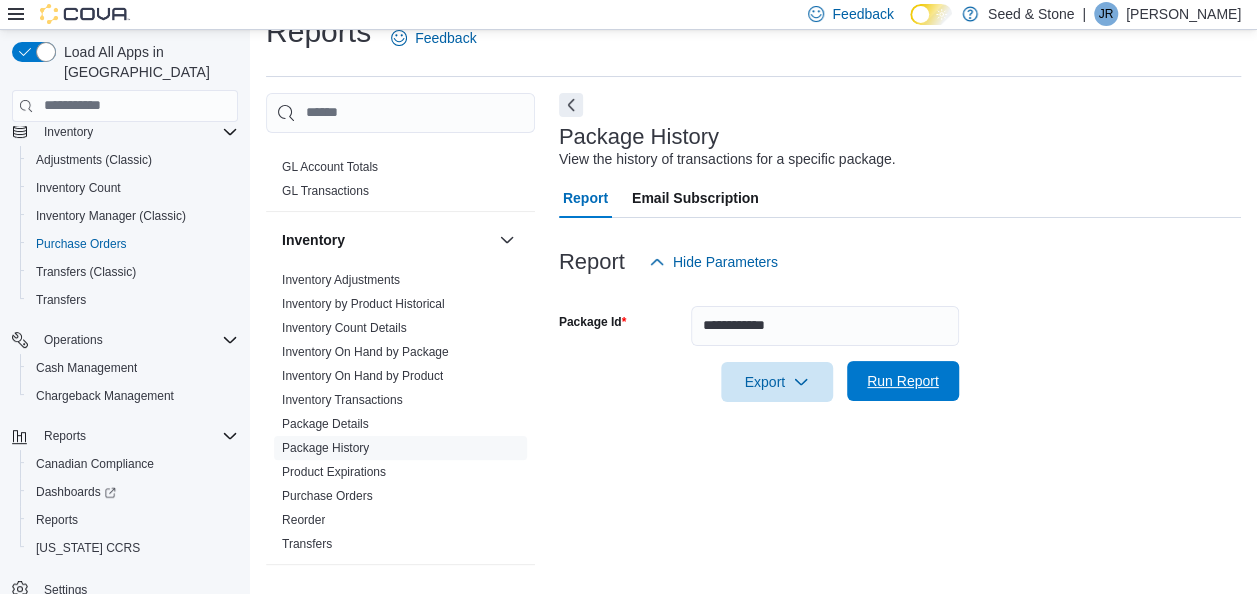 click on "Run Report" at bounding box center [903, 381] 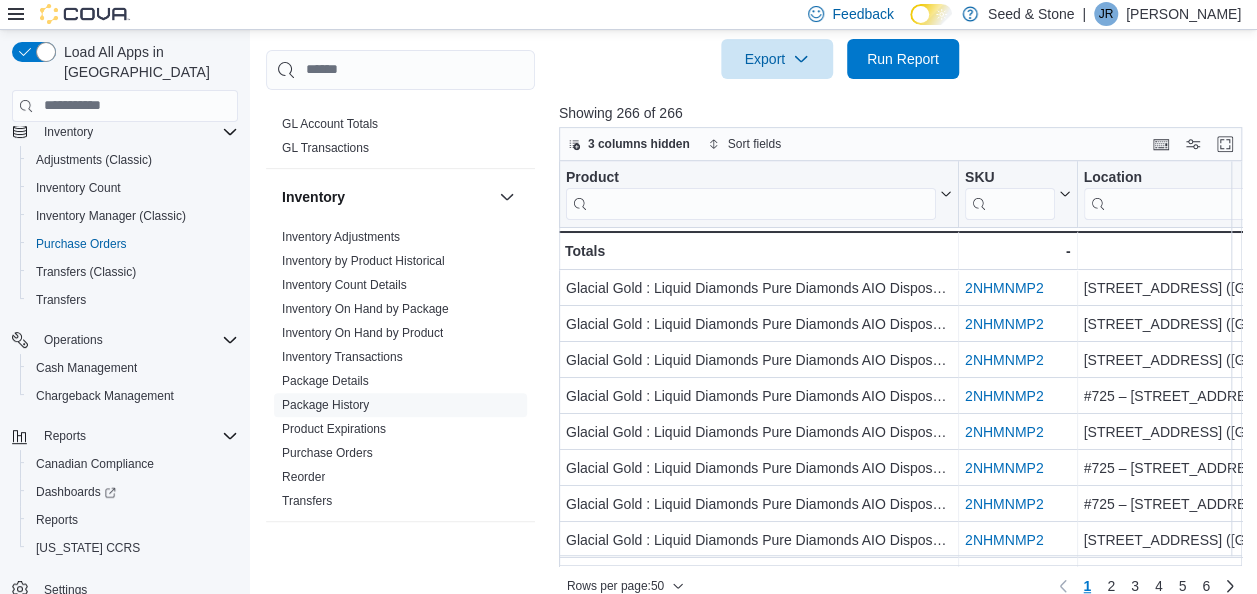 scroll, scrollTop: 380, scrollLeft: 0, axis: vertical 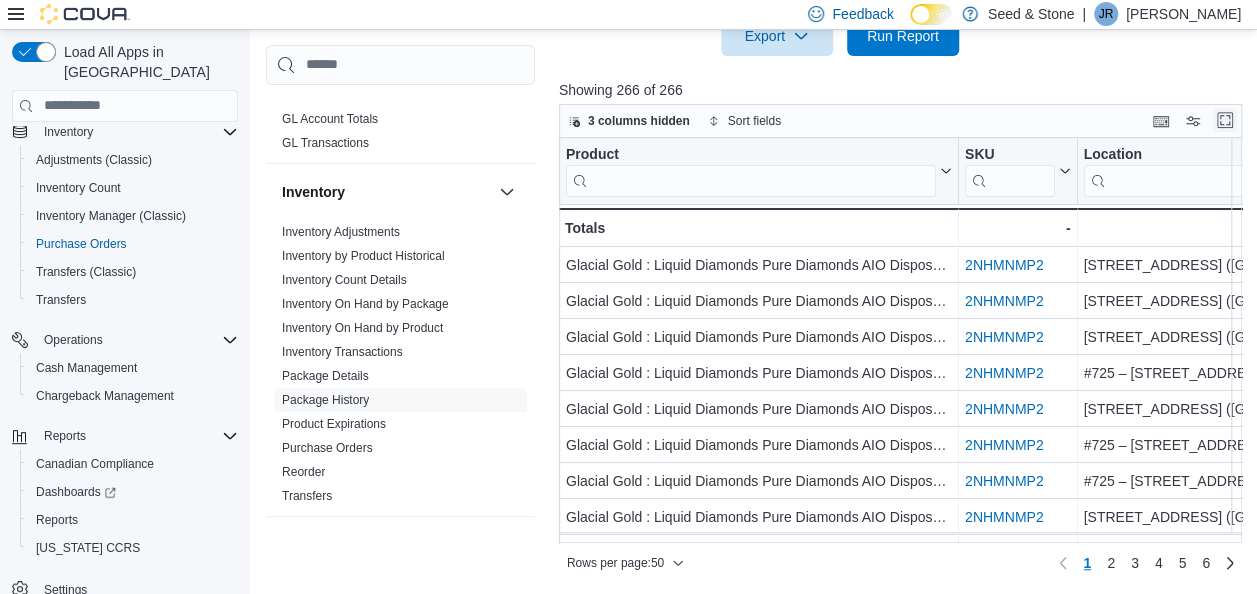 click at bounding box center (1225, 120) 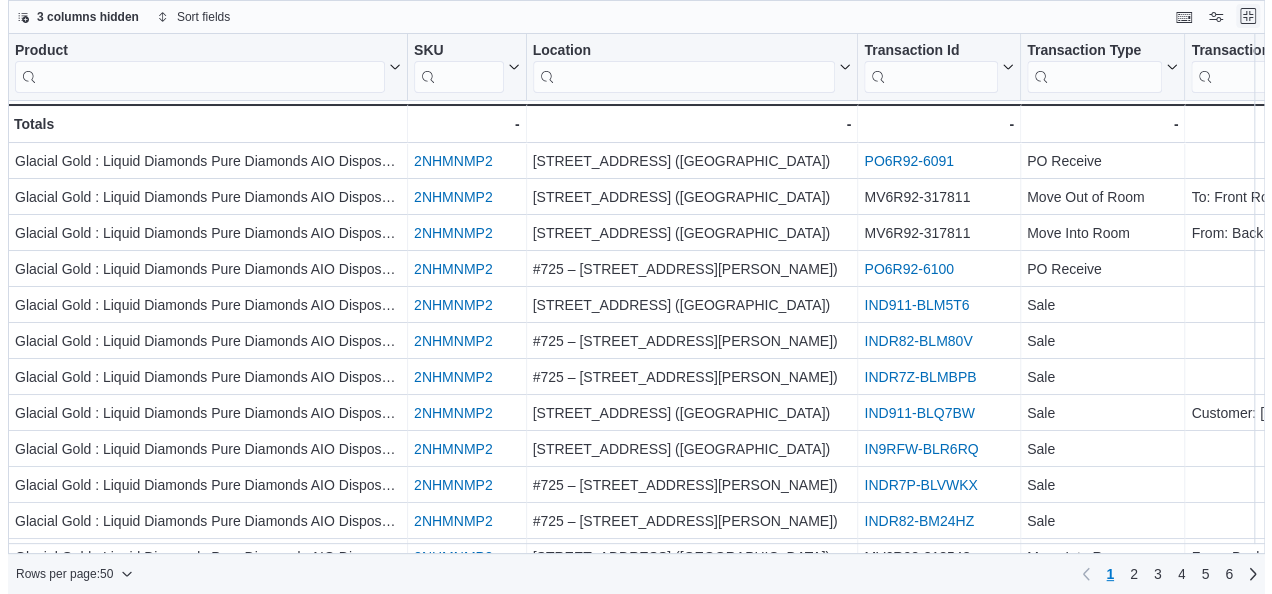 scroll, scrollTop: 0, scrollLeft: 0, axis: both 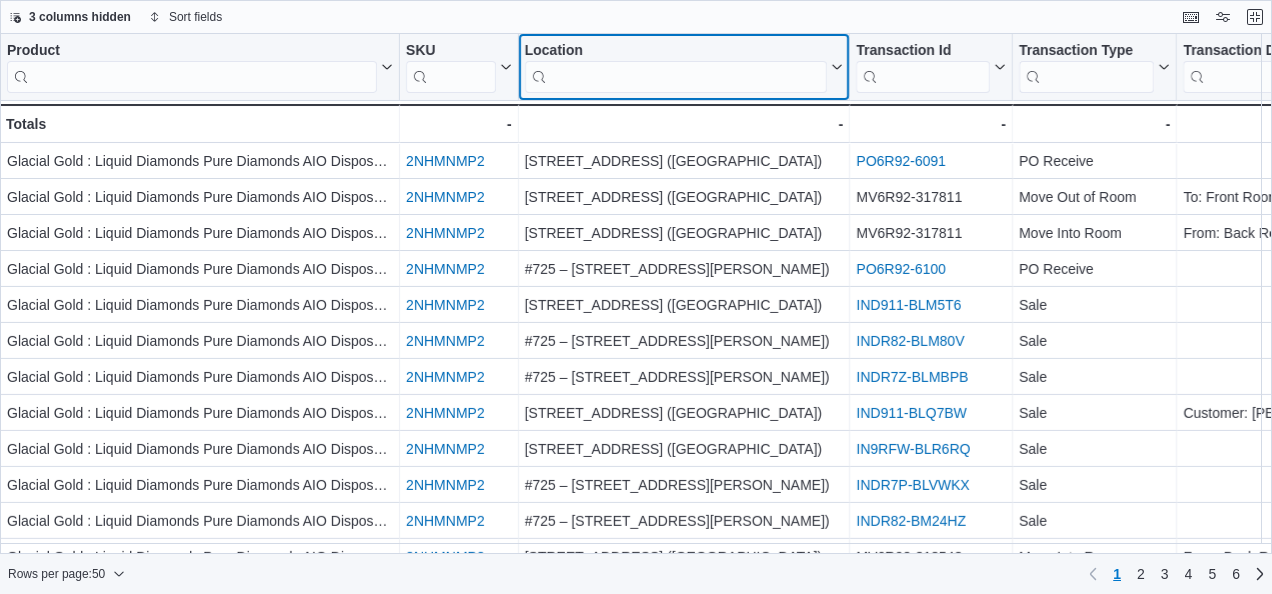 click at bounding box center (676, 77) 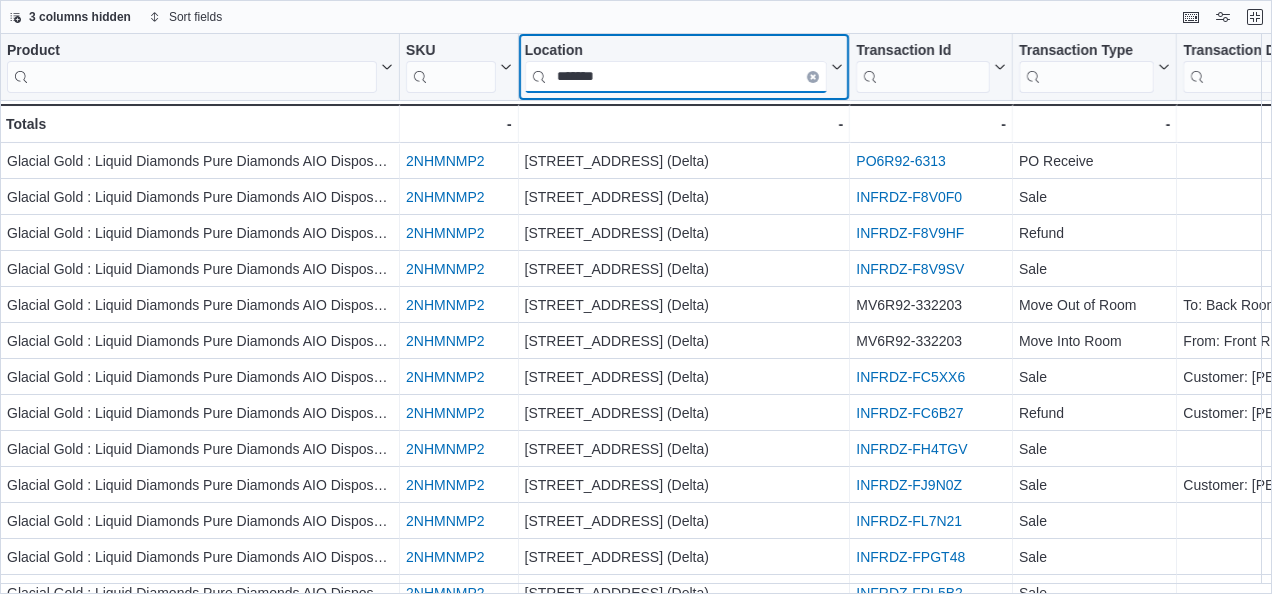 type on "*******" 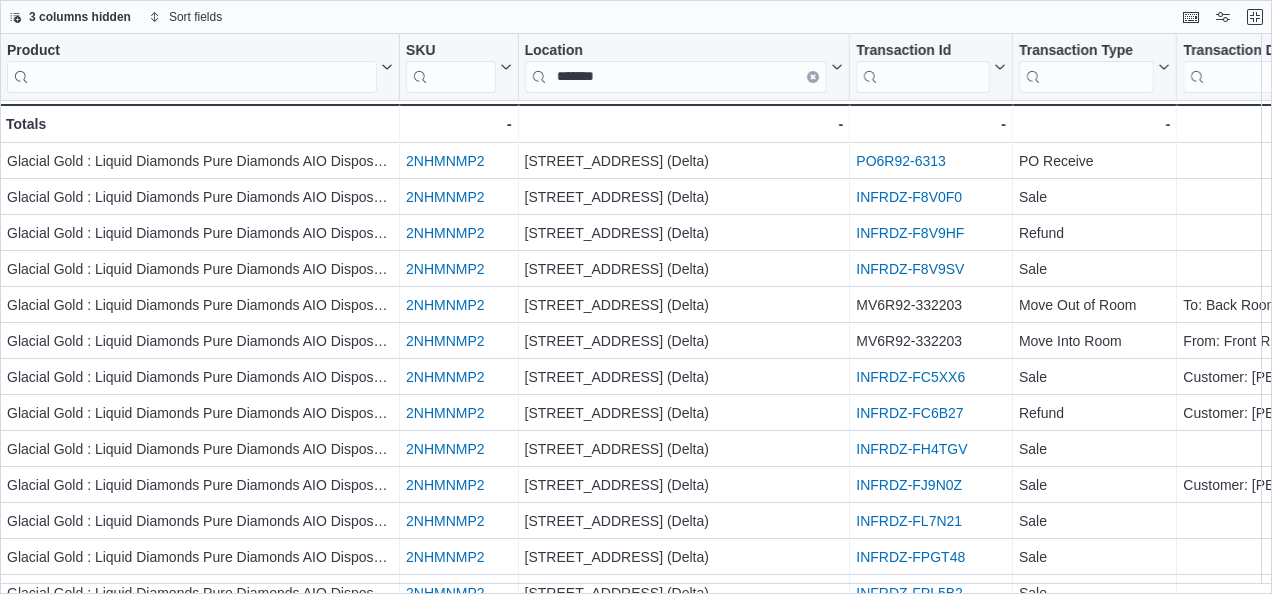 click on "3 columns hidden Sort fields" at bounding box center [636, 17] 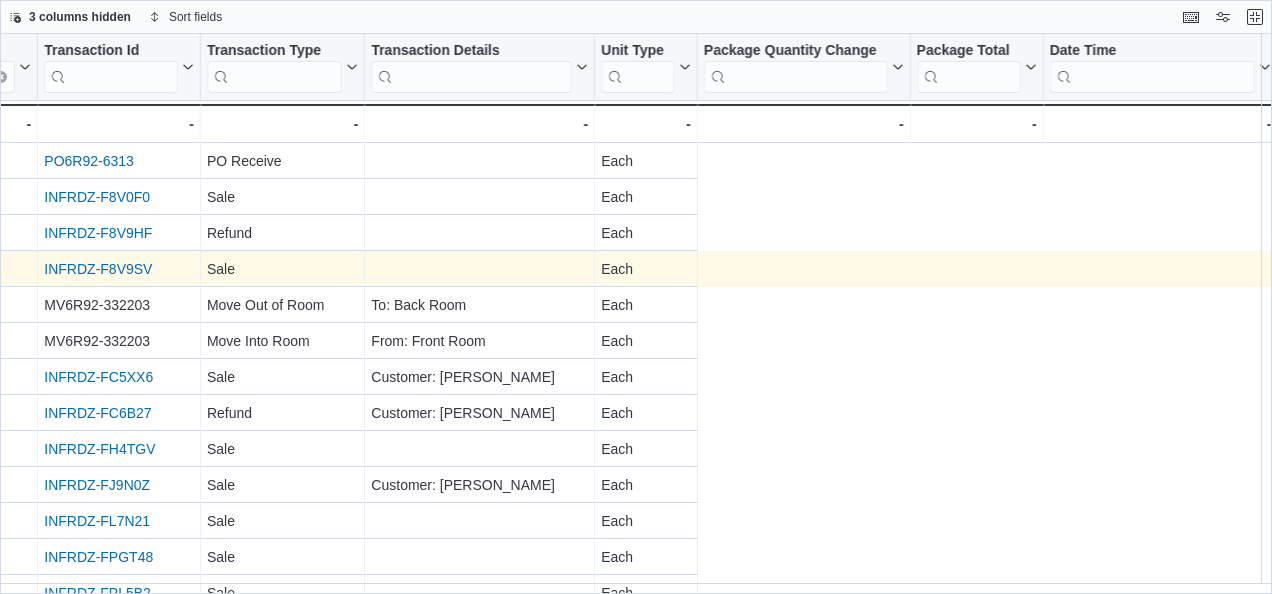 scroll, scrollTop: 0, scrollLeft: 0, axis: both 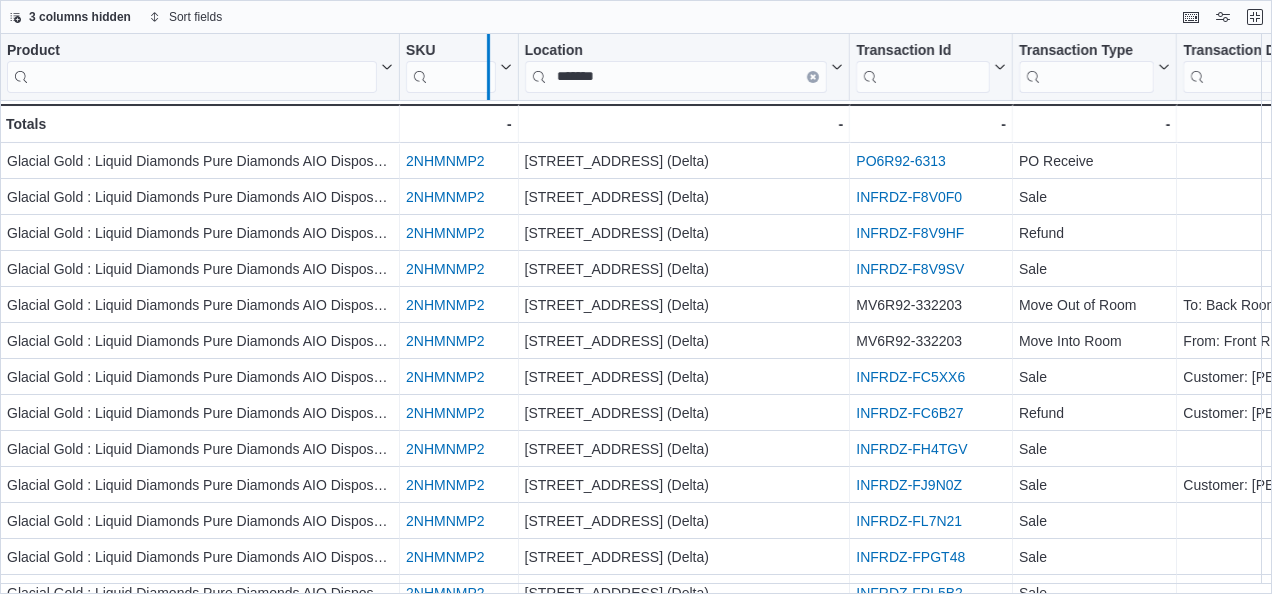 drag, startPoint x: 397, startPoint y: 97, endPoint x: 488, endPoint y: 64, distance: 96.79876 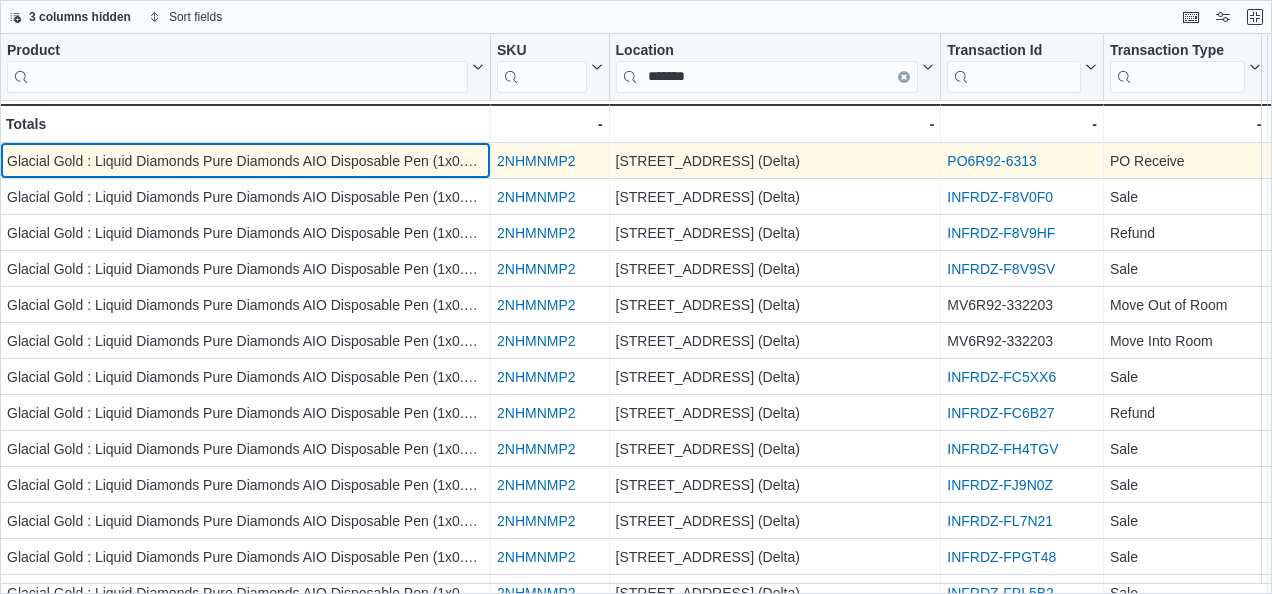 click on "Glacial Gold : Liquid Diamonds Pure Diamonds AIO Disposable Pen (1x0.95g)" at bounding box center [245, 161] 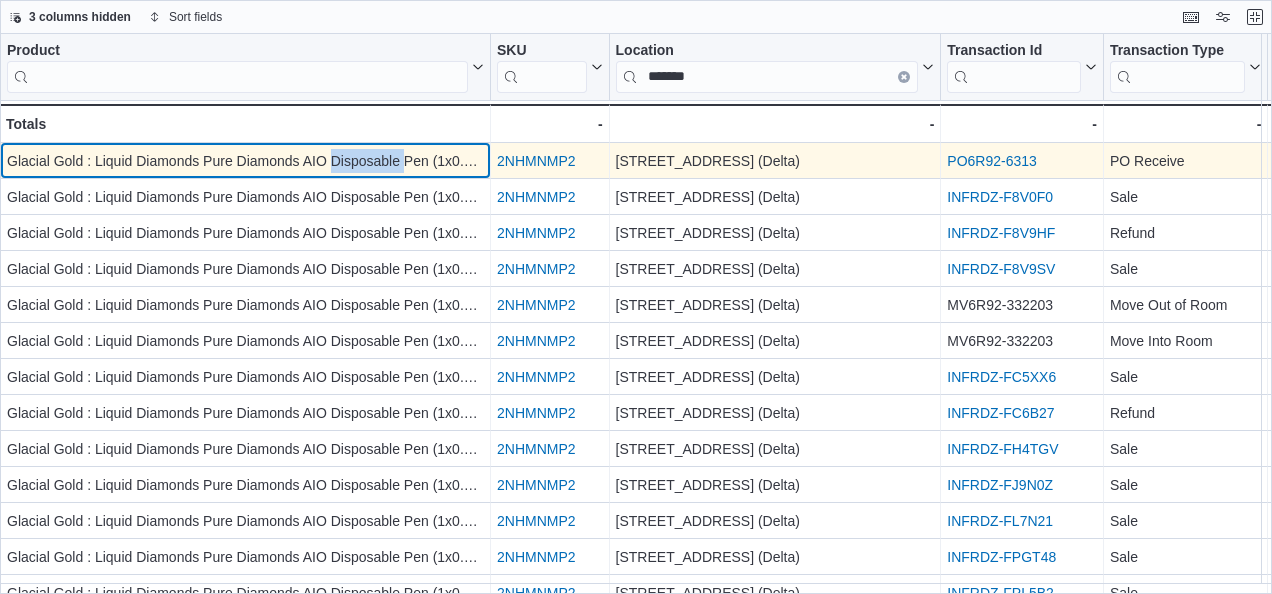 click on "Glacial Gold : Liquid Diamonds Pure Diamonds AIO Disposable Pen (1x0.95g)" at bounding box center [245, 161] 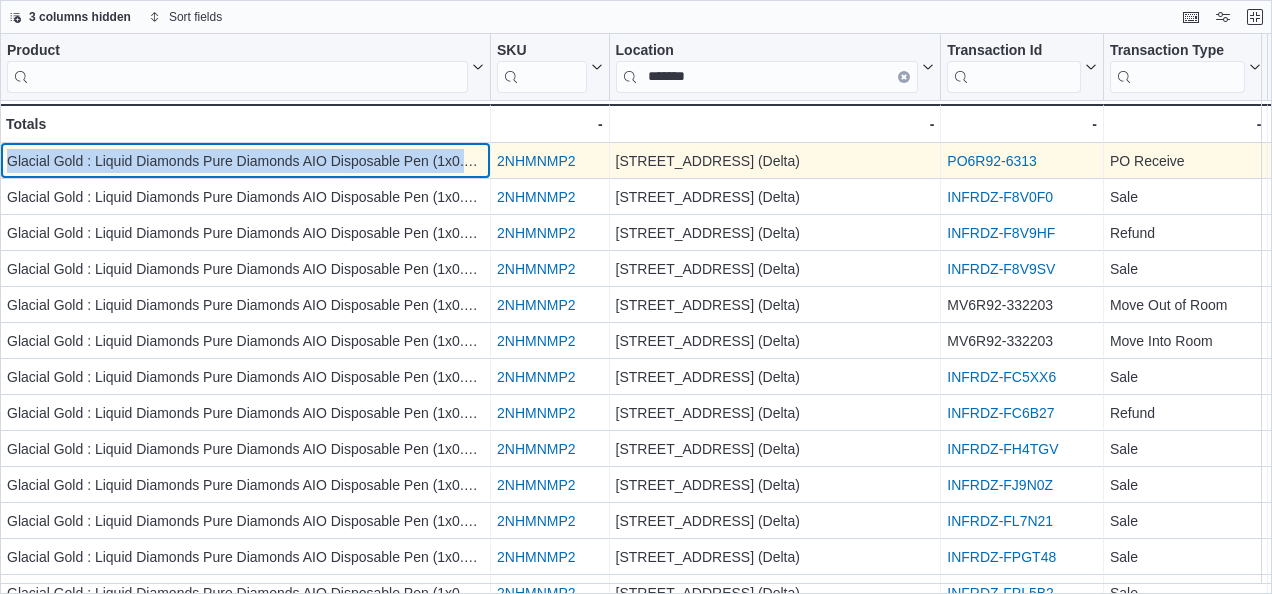 click on "Glacial Gold : Liquid Diamonds Pure Diamonds AIO Disposable Pen (1x0.95g)" at bounding box center (245, 161) 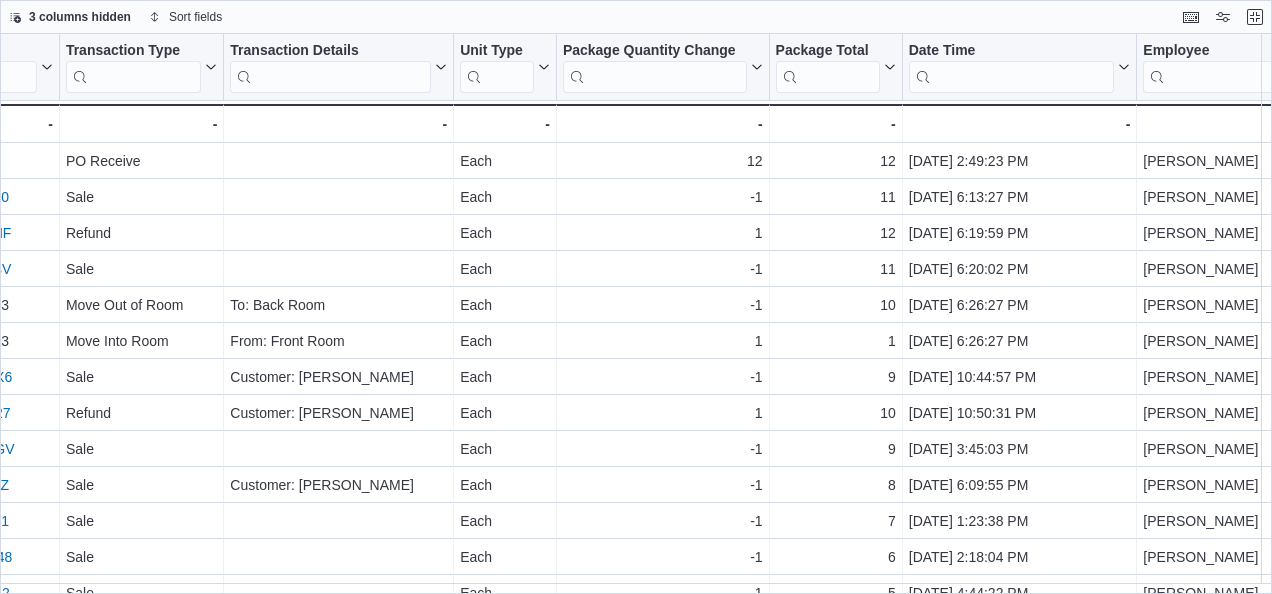 scroll, scrollTop: 0, scrollLeft: 1056, axis: horizontal 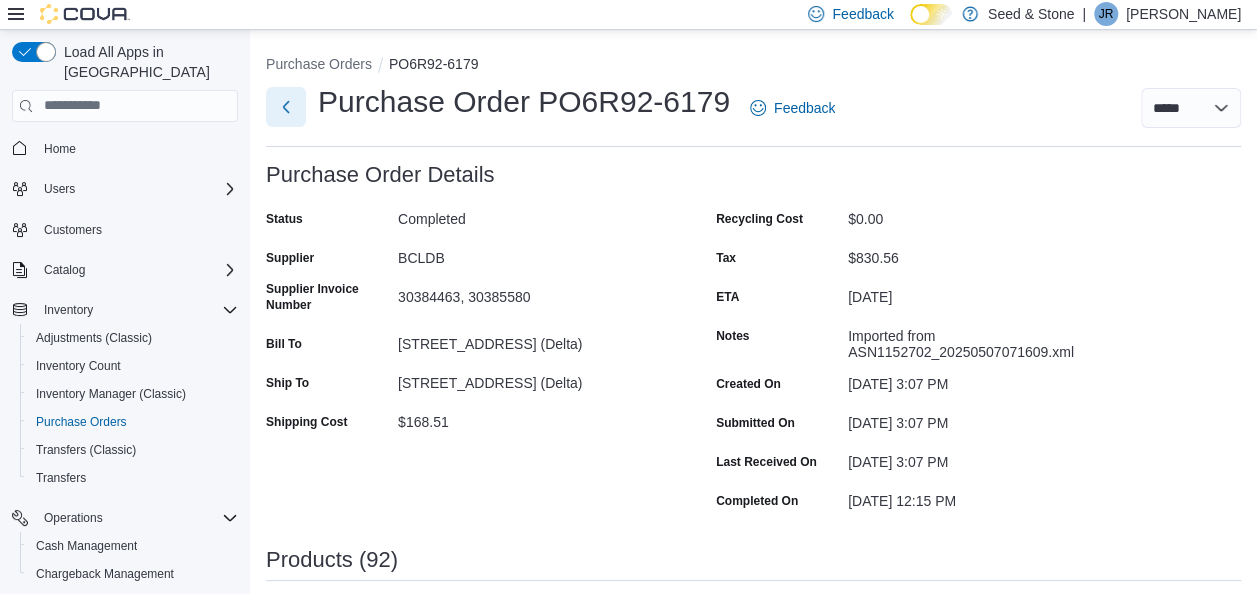 click at bounding box center [286, 107] 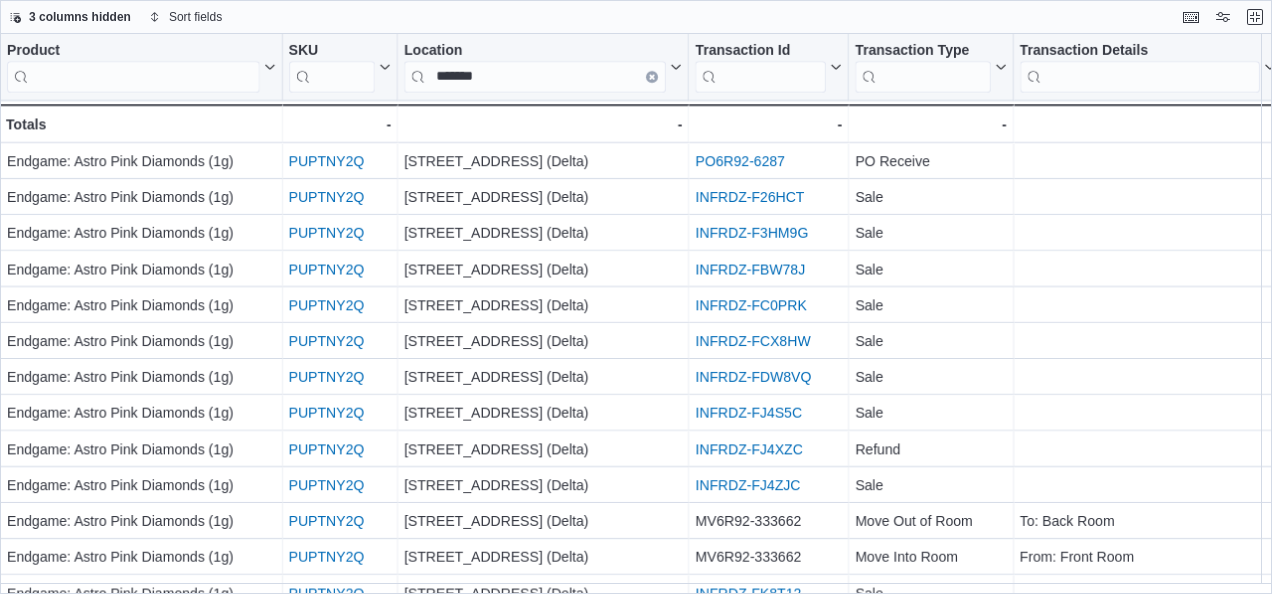 scroll, scrollTop: 0, scrollLeft: 0, axis: both 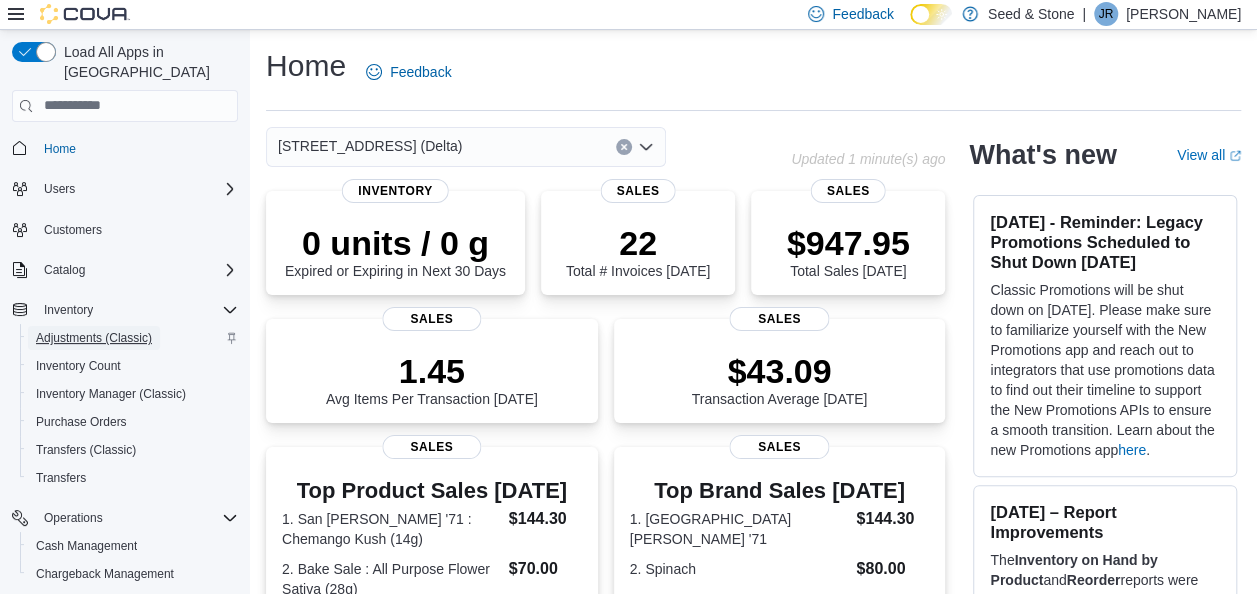 click on "Adjustments (Classic)" at bounding box center [94, 338] 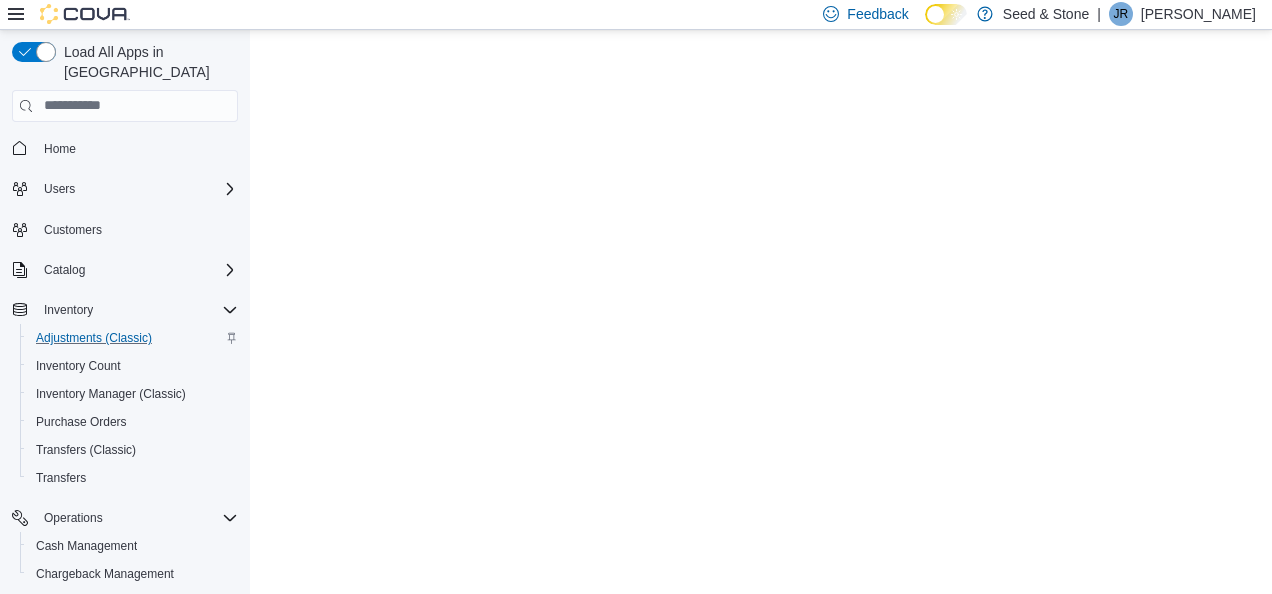 scroll, scrollTop: 0, scrollLeft: 0, axis: both 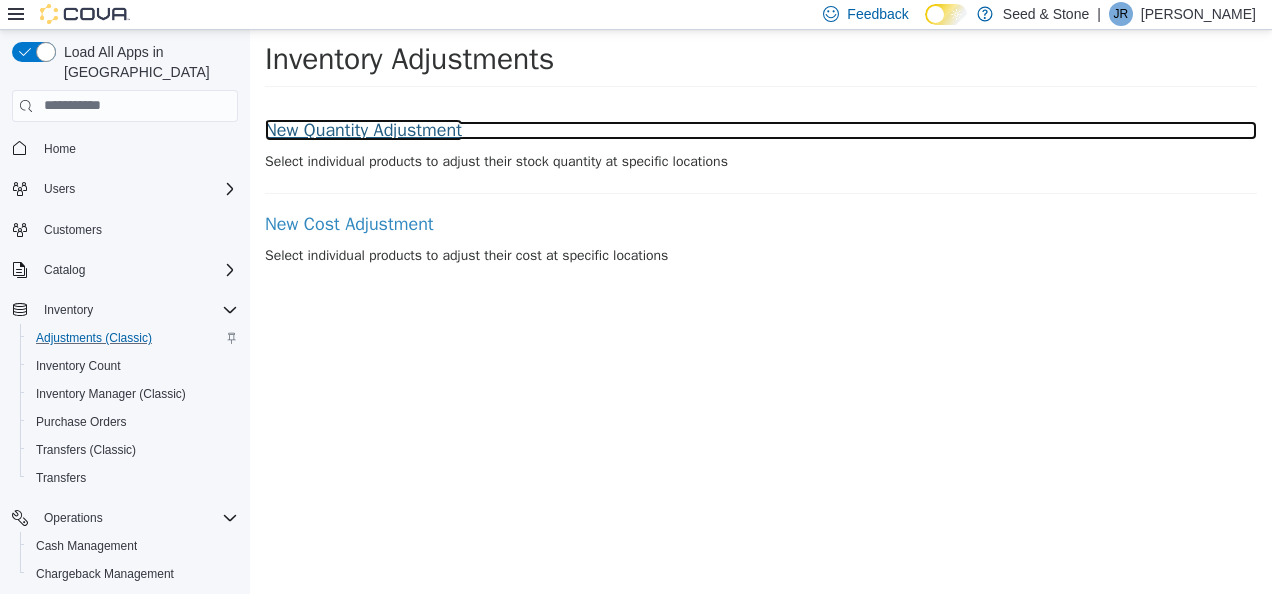 click on "New Quantity Adjustment" at bounding box center [761, 130] 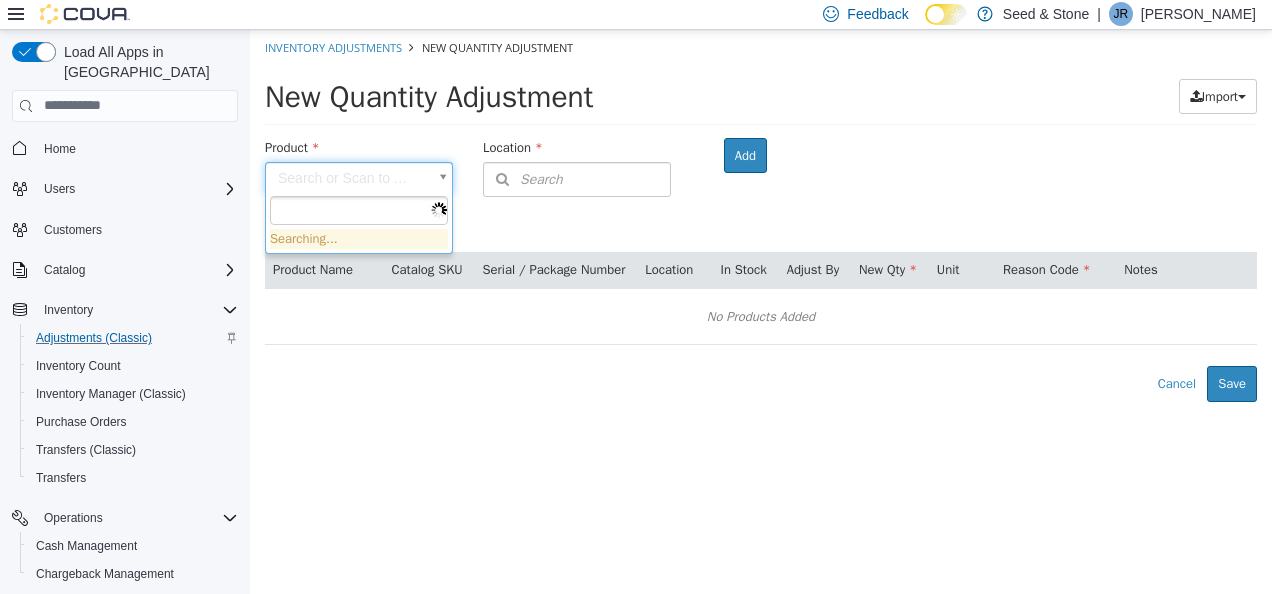 click on "×
Inventory Adjustments
New Quantity Adjustment
New Quantity Adjustment
Import  Inventory Export (.CSV) Package List (.TXT)
Product     Search or Scan to Add Product     Location Search Type 3 or more characters or browse       Seed & Stone     (9)         #725 – [GEOGRAPHIC_DATA][PERSON_NAME])             [STREET_ADDRESS]             [STREET_ADDRESS]             [STREET_ADDRESS]             [STREET_ADDRESS] (Delta)             [STREET_ADDRESS])             [STREET_ADDRESS][GEOGRAPHIC_DATA][PERSON_NAME])             [STREET_ADDRESS][GEOGRAPHIC_DATA][PERSON_NAME]   Add Products  ( 0 ) Product Name Catalog SKU Serial / Package Number Location In Stock Adjust By New Qty Unit Reason Code Notes No Products Added Error saving adjustment please resolve the errors above. Cancel Save
Searching..." at bounding box center [761, 215] 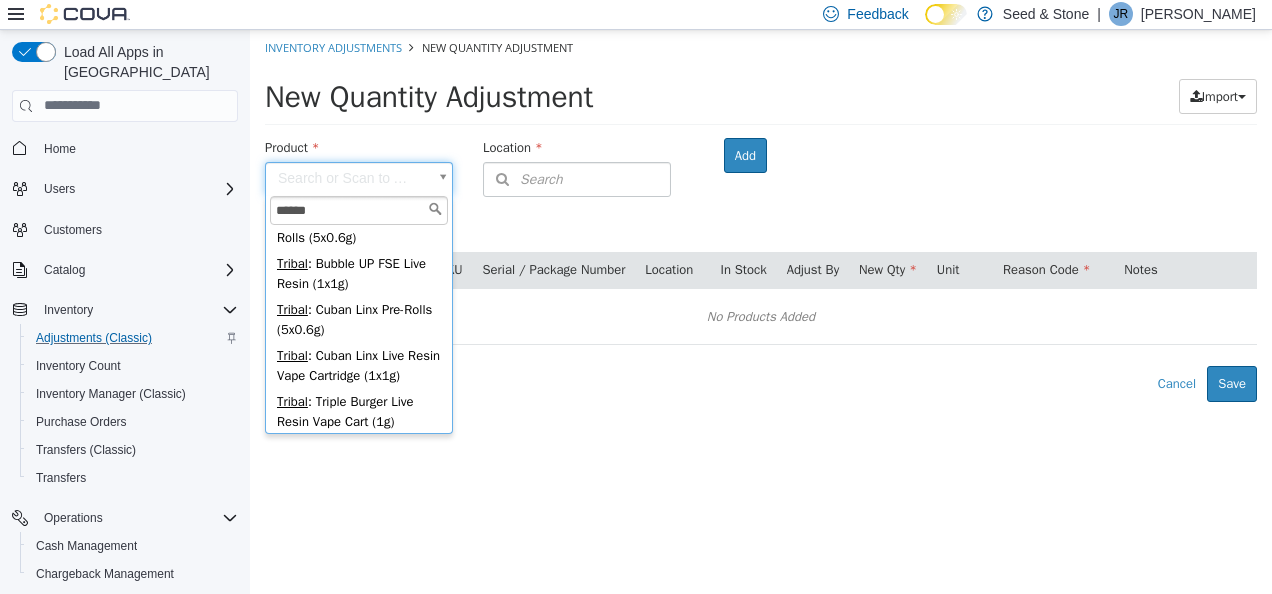 scroll, scrollTop: 414, scrollLeft: 0, axis: vertical 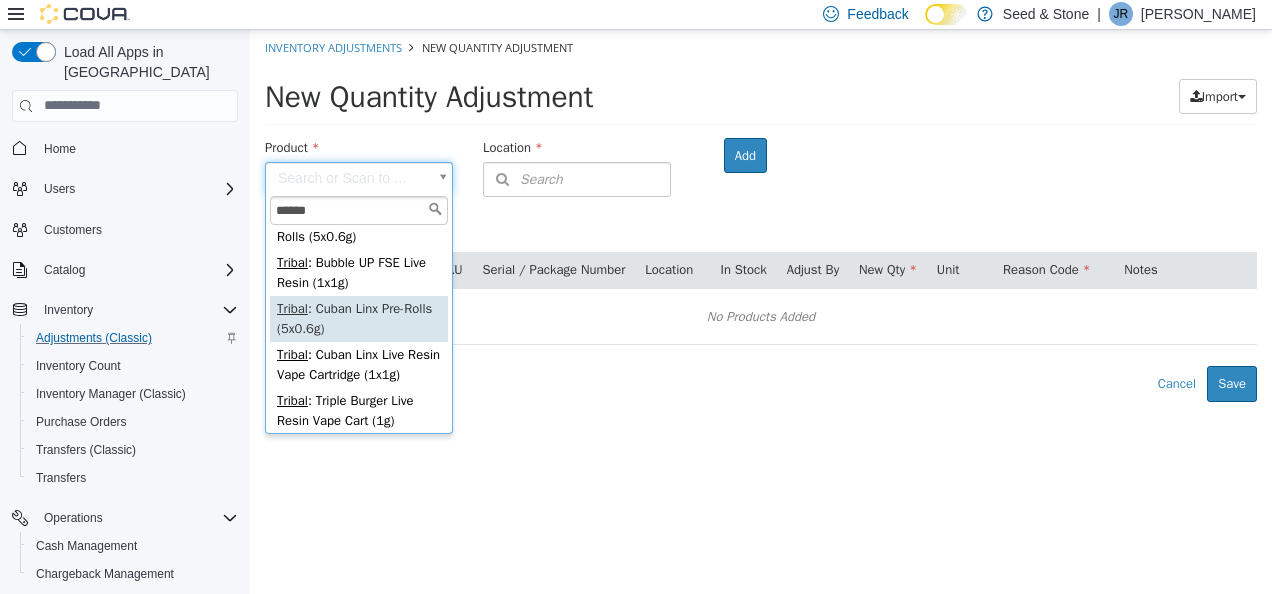 type on "******" 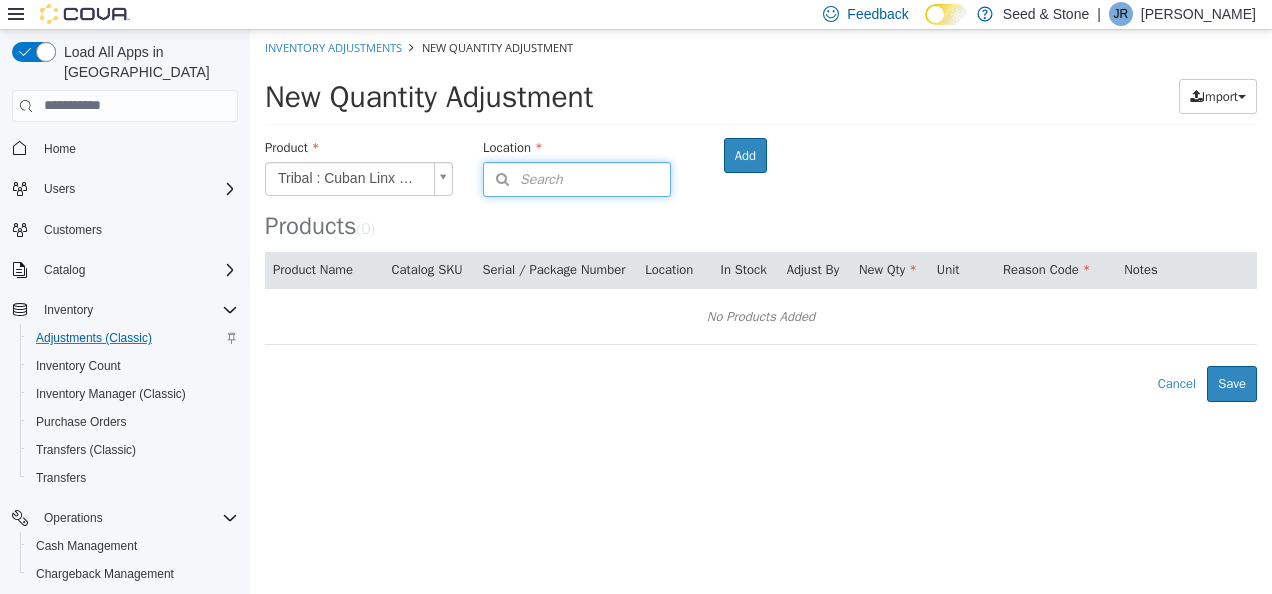 click on "Search" at bounding box center (577, 178) 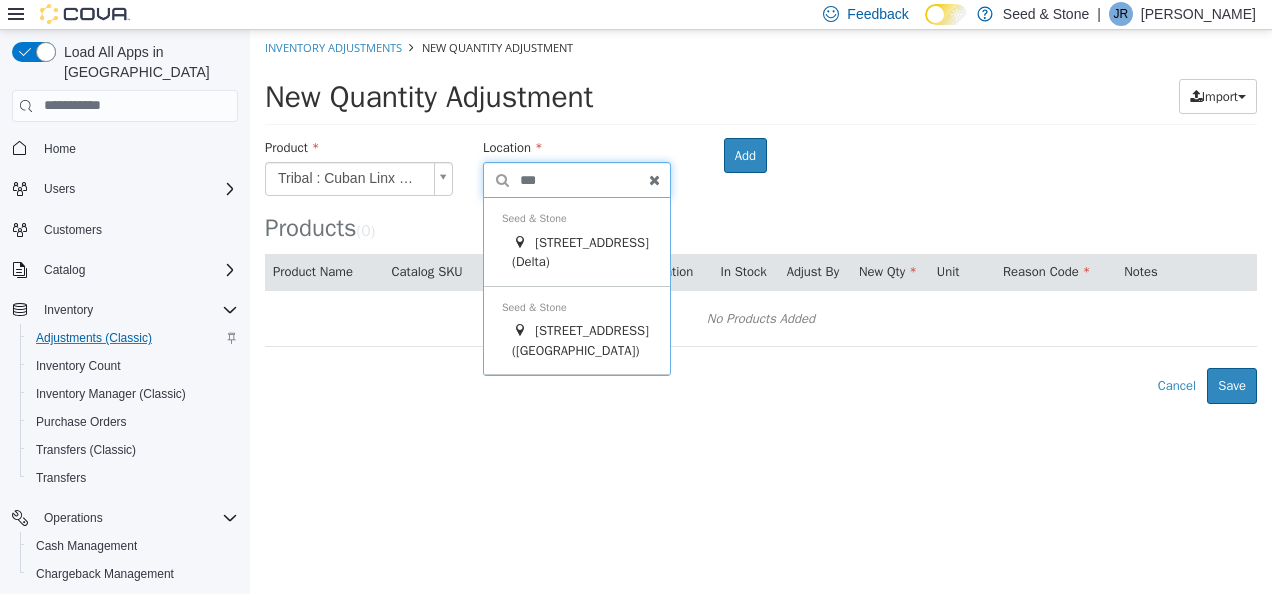 type on "***" 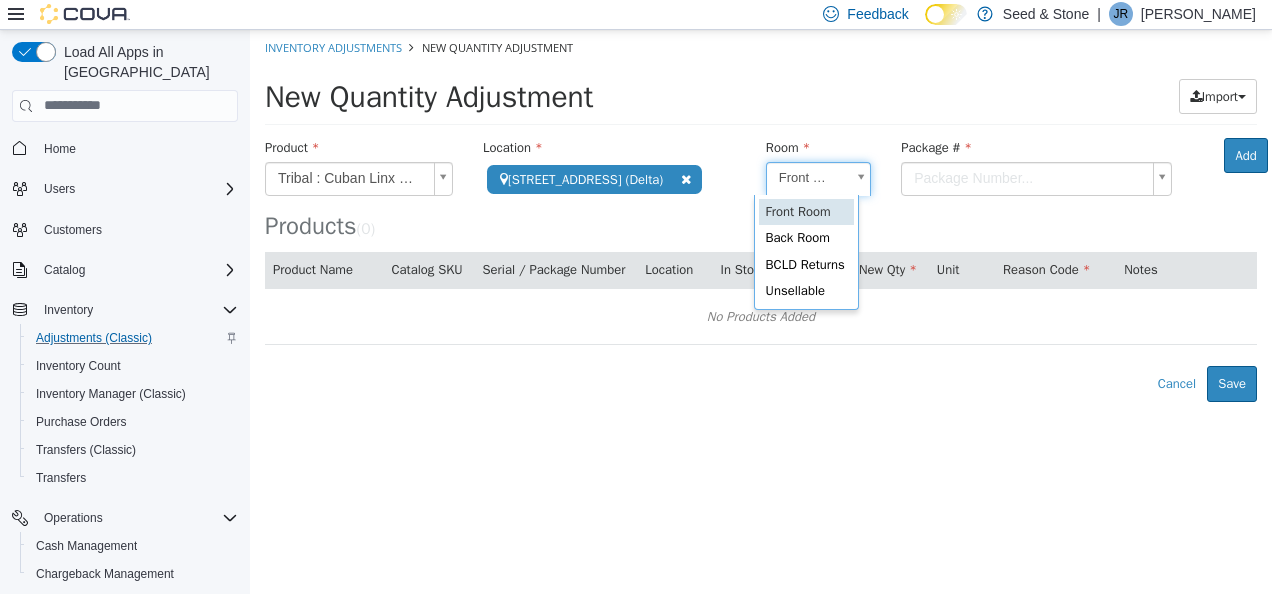 click on "**********" at bounding box center [761, 215] 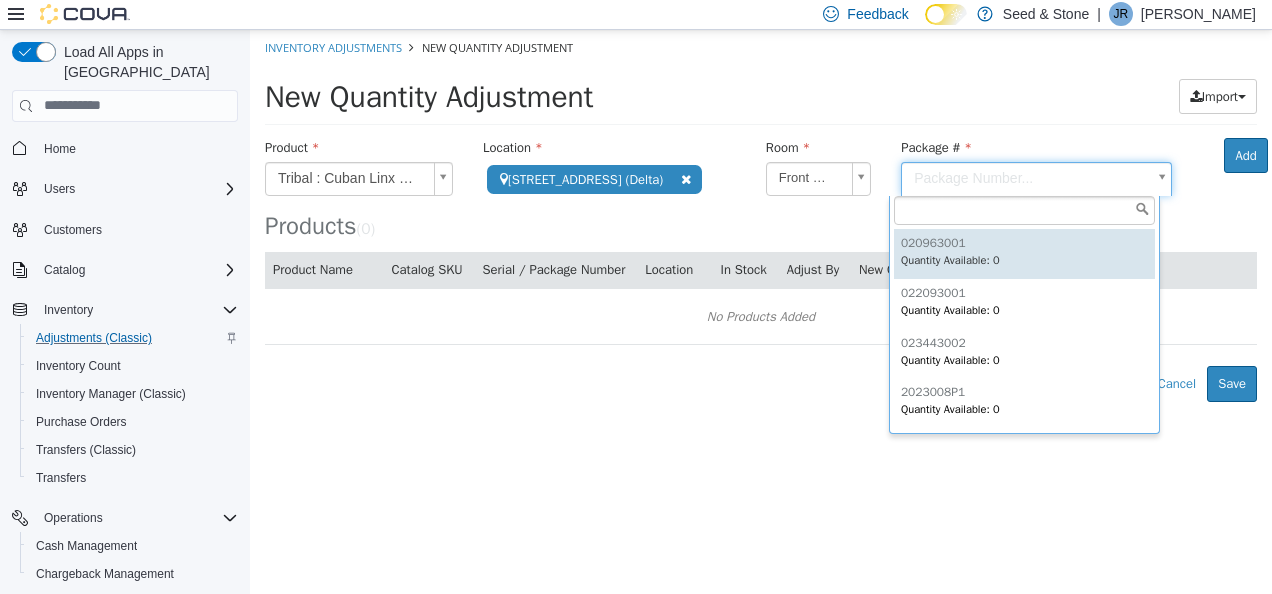 click on "**********" at bounding box center (761, 215) 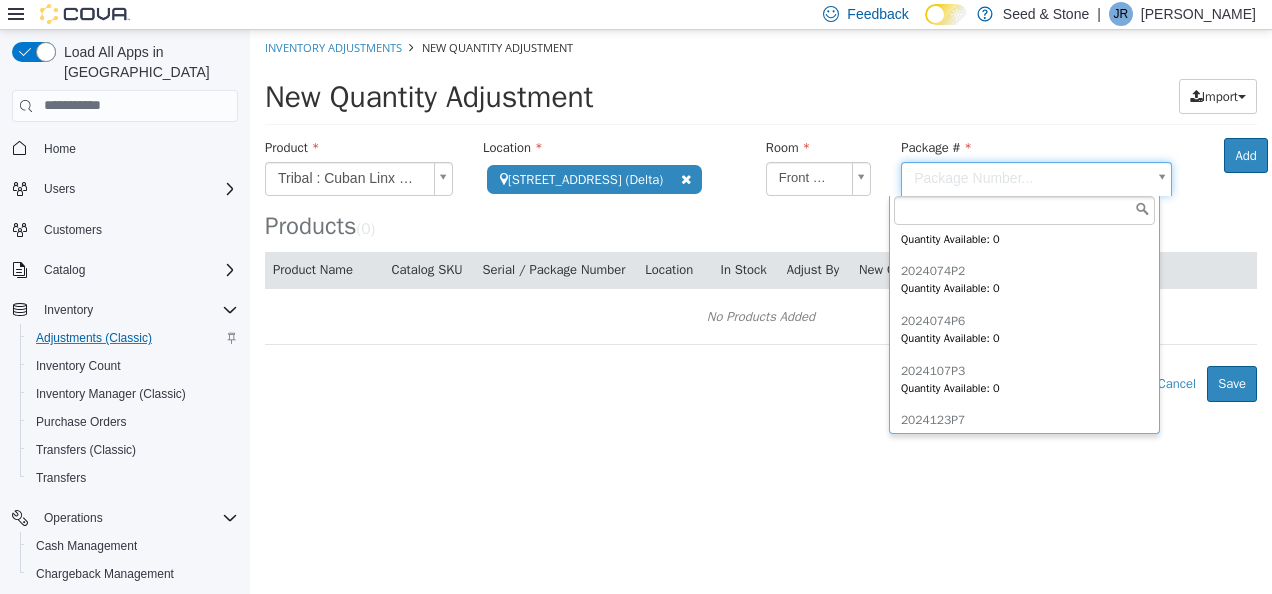scroll, scrollTop: 396, scrollLeft: 0, axis: vertical 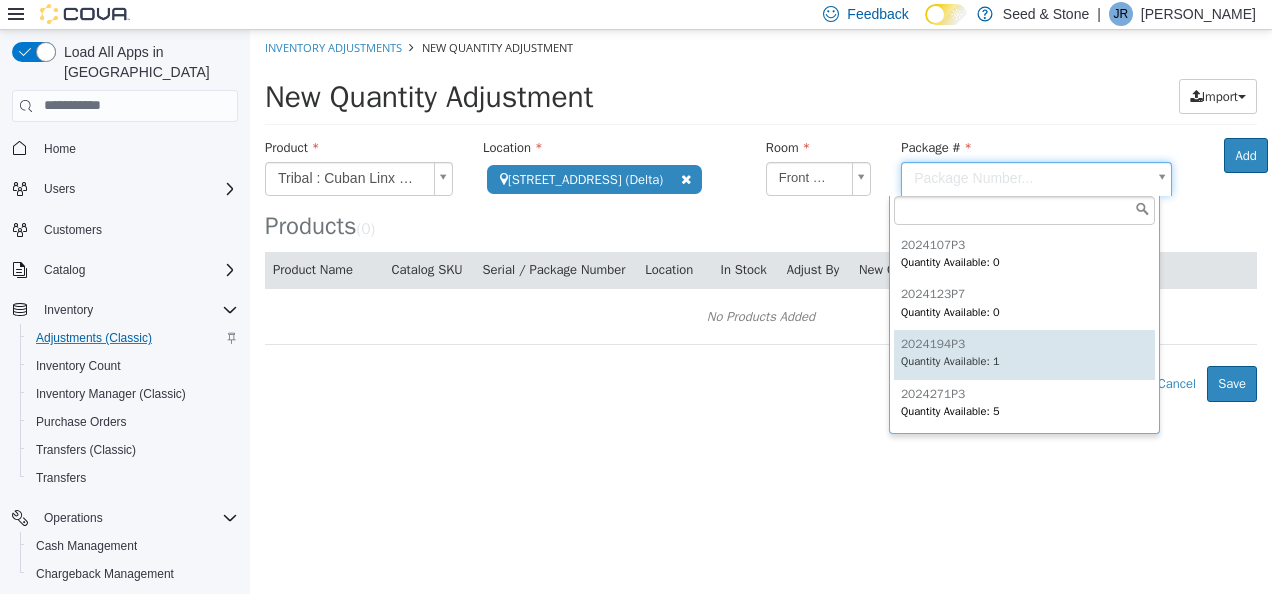 type on "*********" 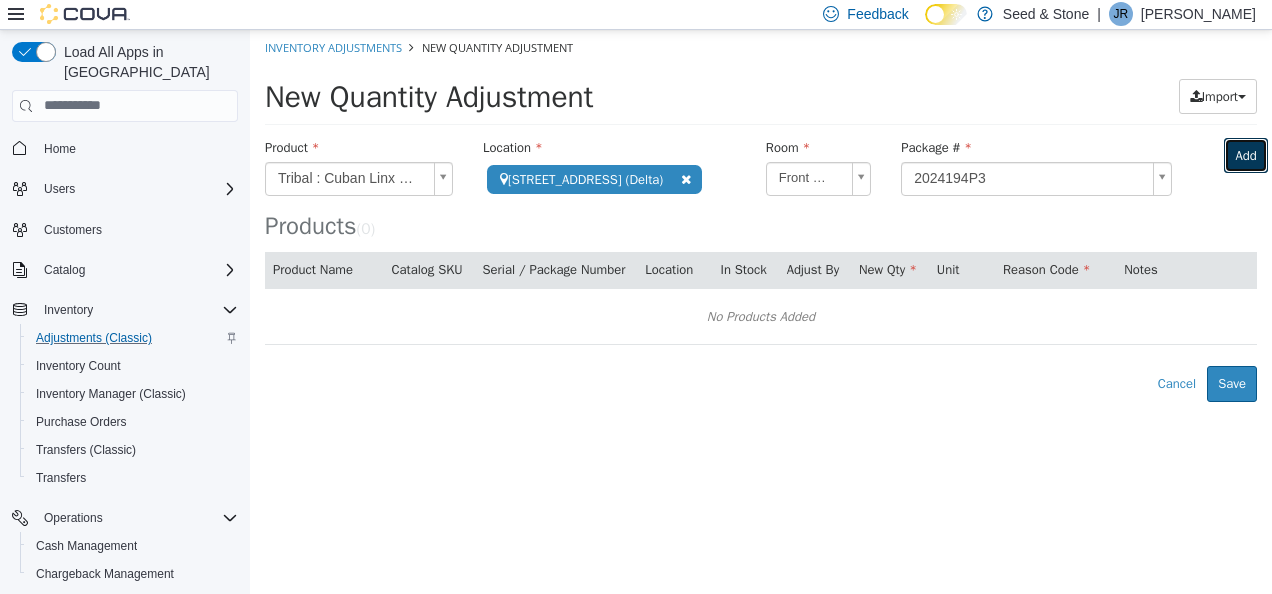 click on "Add" at bounding box center (1245, 155) 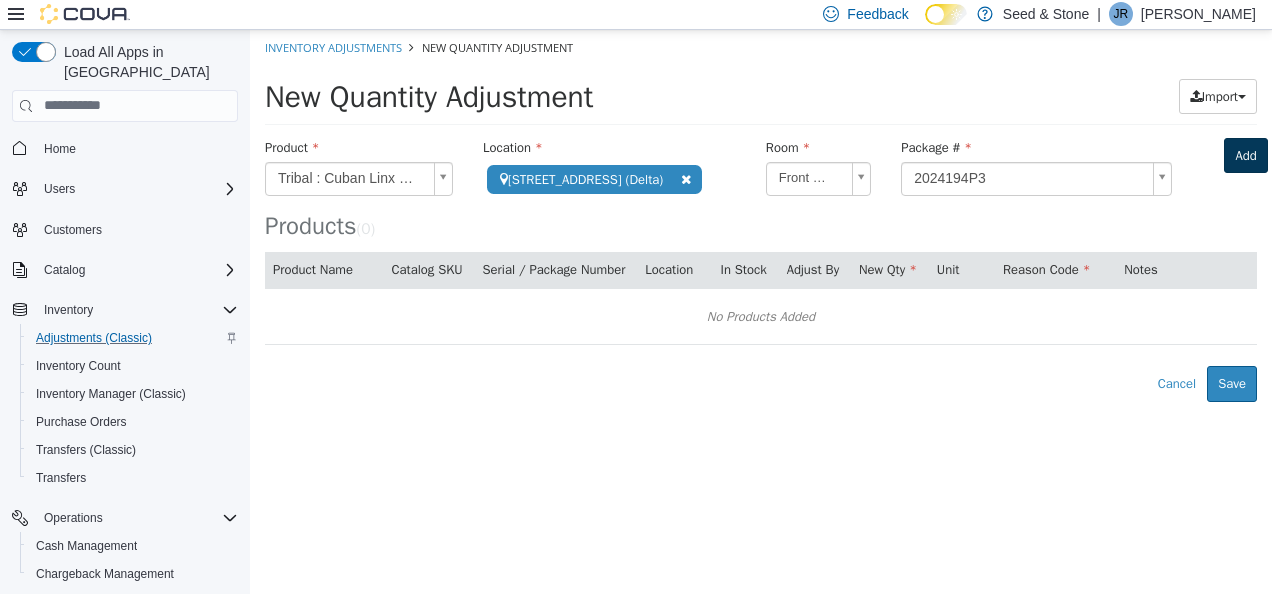 type 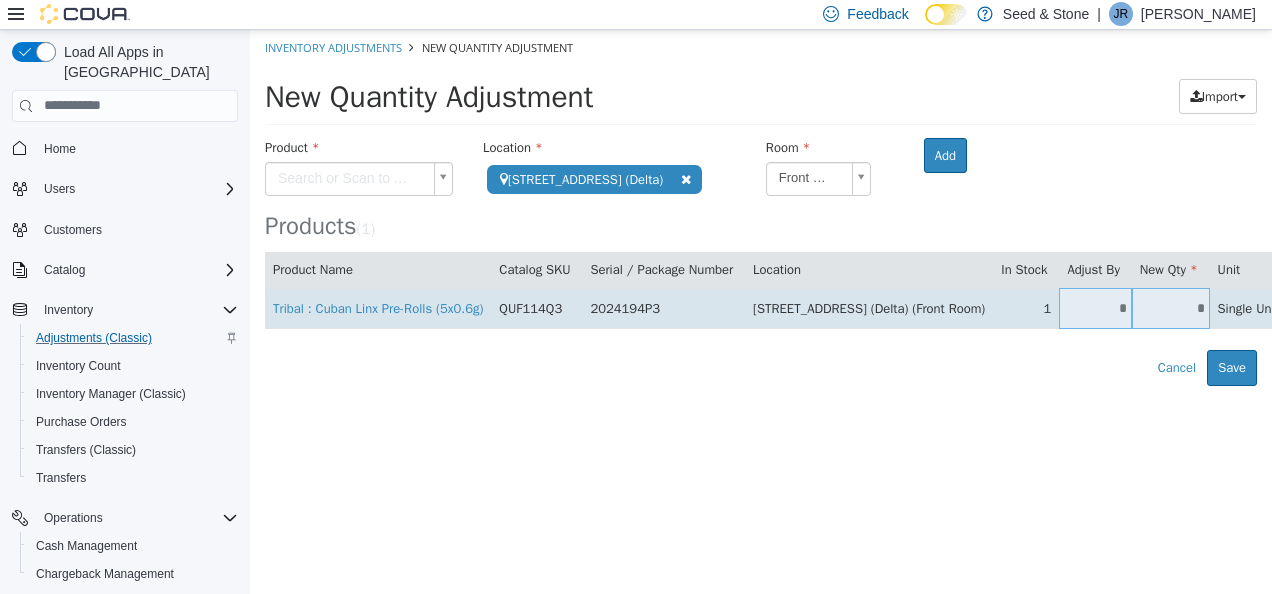 click on "*" at bounding box center (1095, 307) 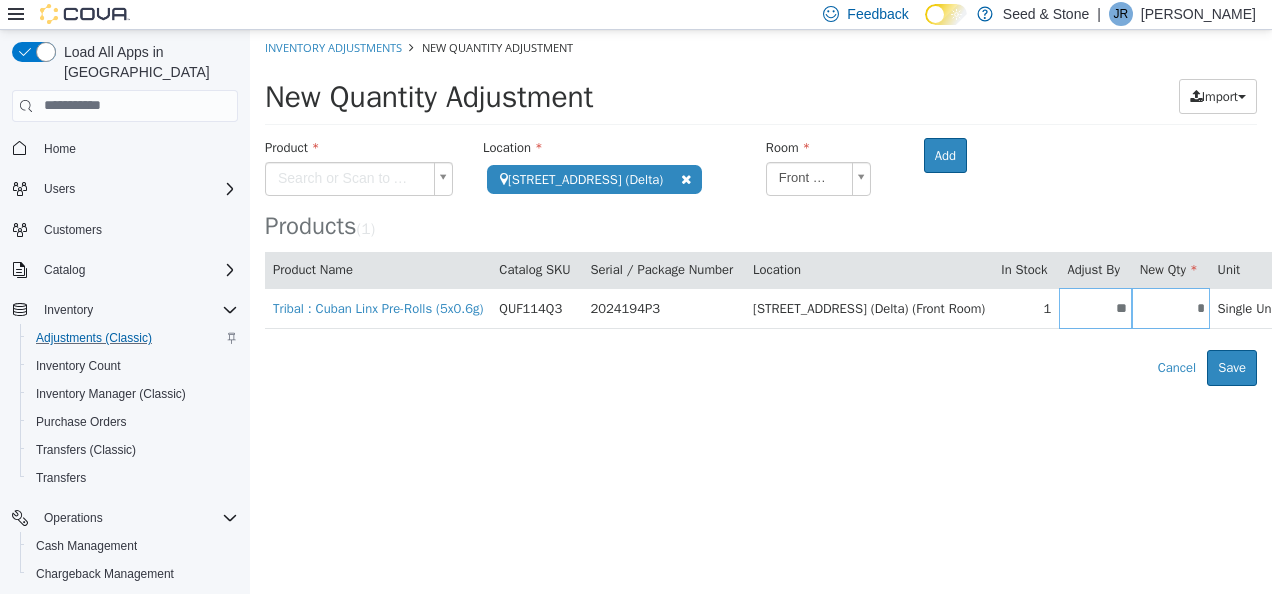 type on "**" 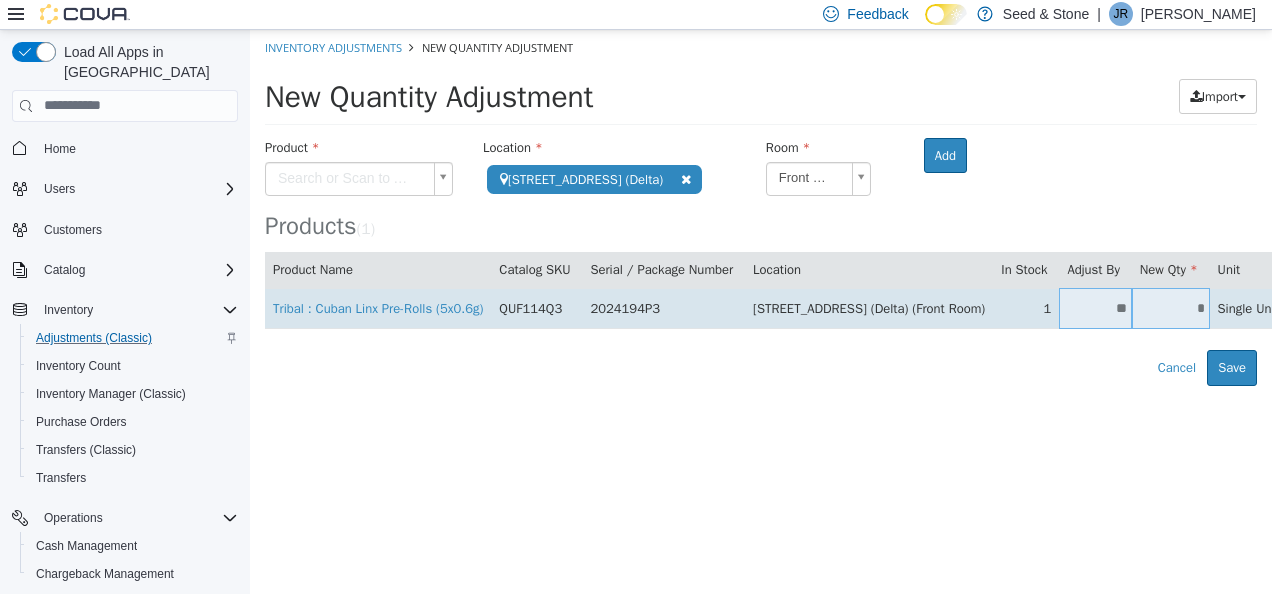 click on "**" at bounding box center [1095, 307] 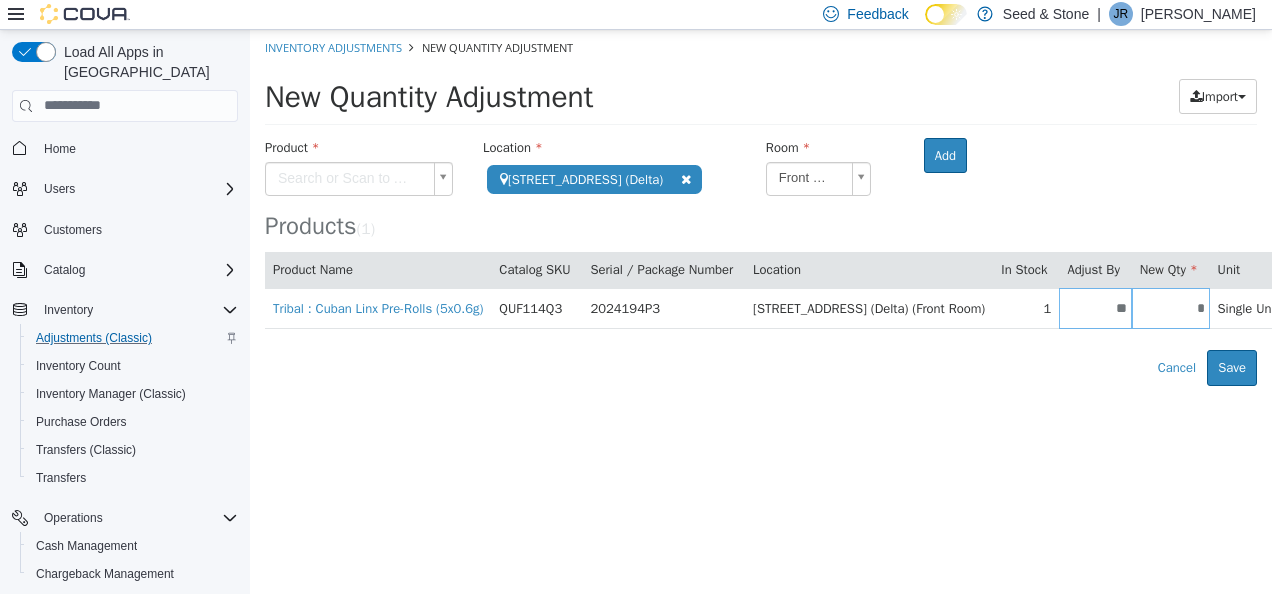 type on "*" 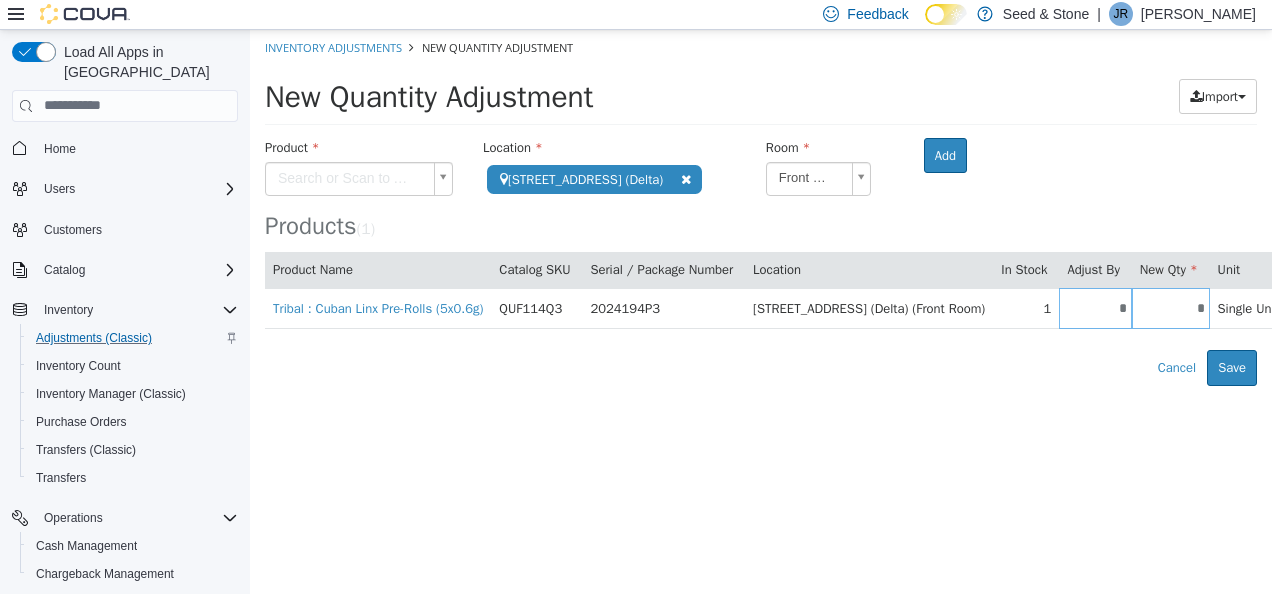 type on "*" 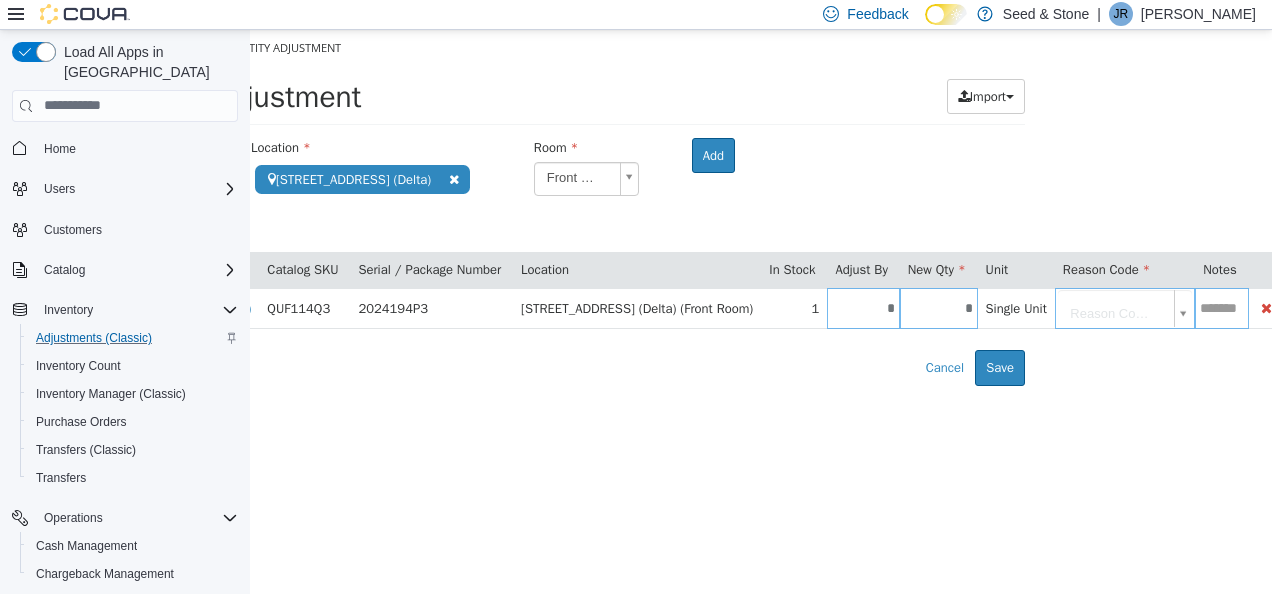 scroll, scrollTop: 0, scrollLeft: 158, axis: horizontal 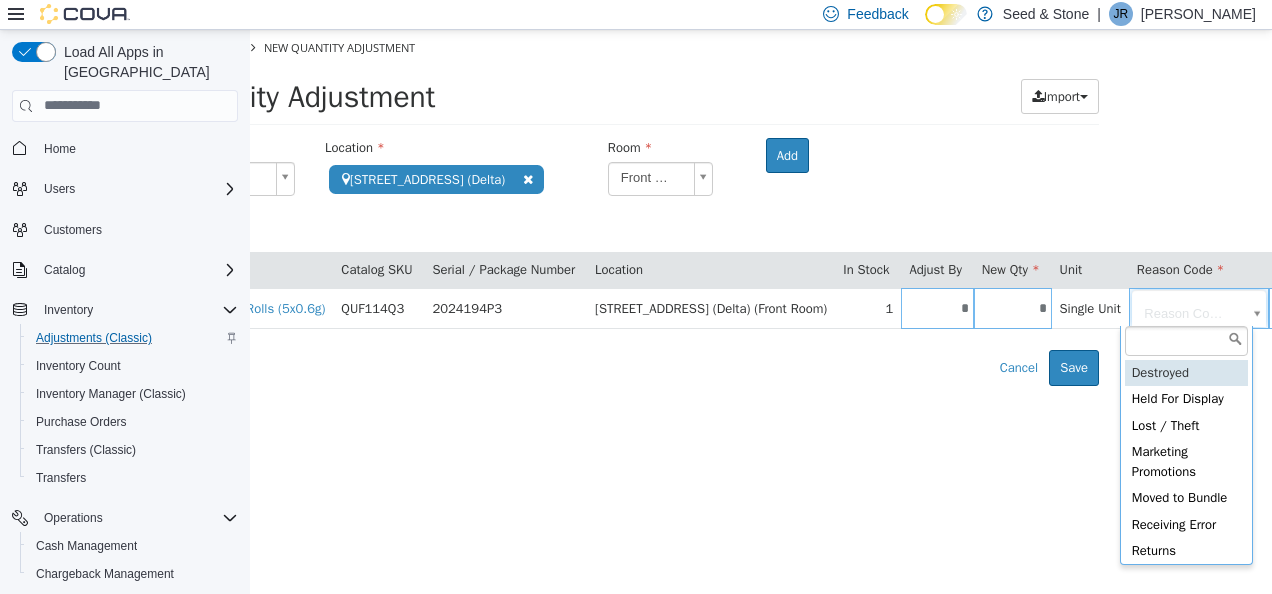 click on "**********" at bounding box center (603, 207) 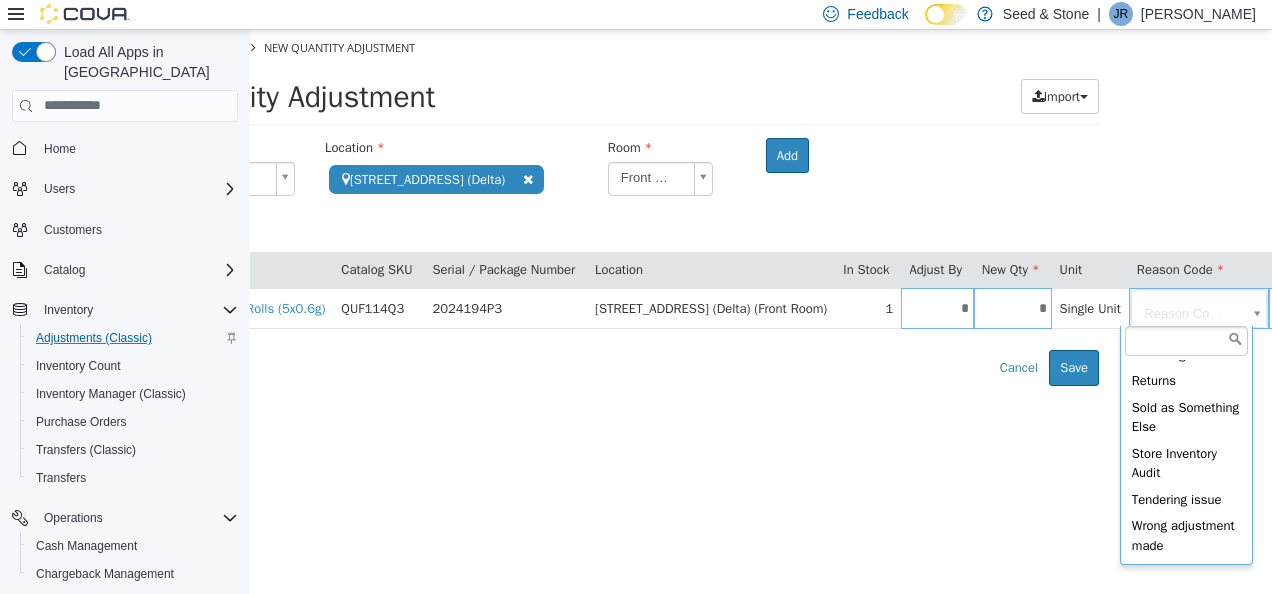scroll, scrollTop: 208, scrollLeft: 0, axis: vertical 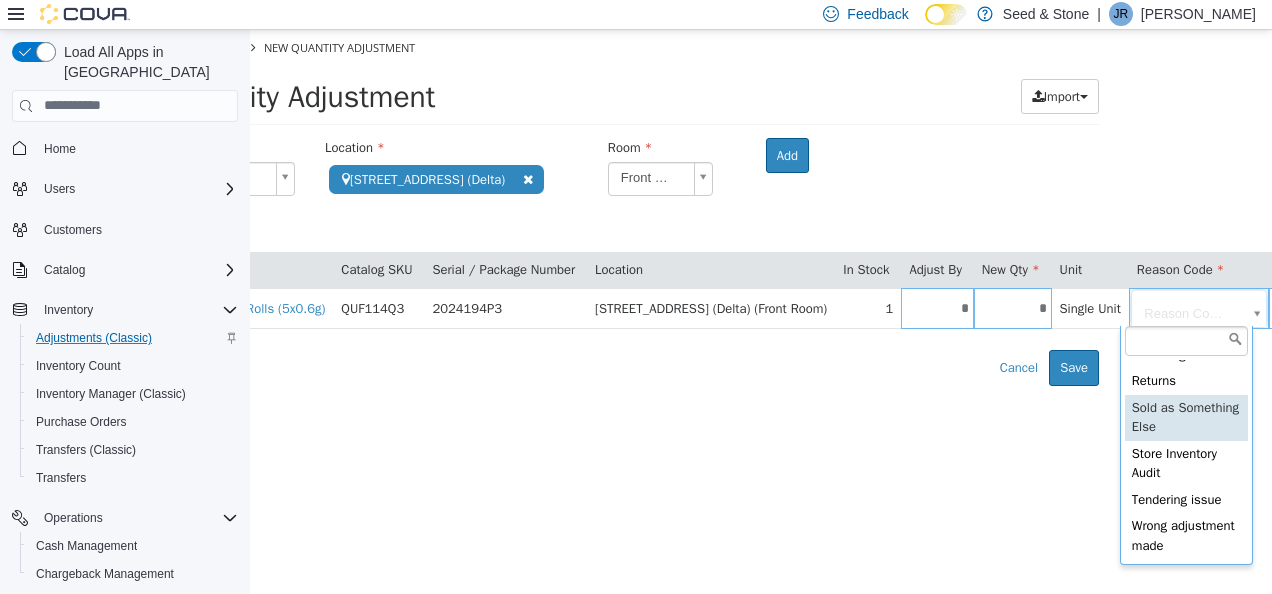 type on "**********" 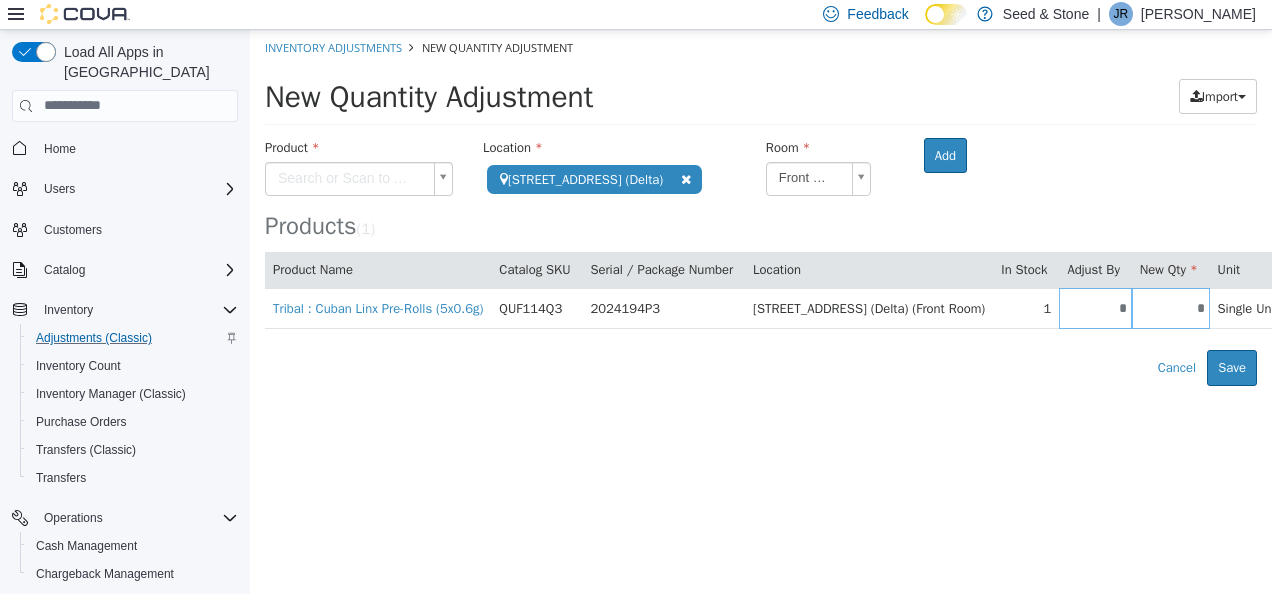 scroll, scrollTop: 0, scrollLeft: 279, axis: horizontal 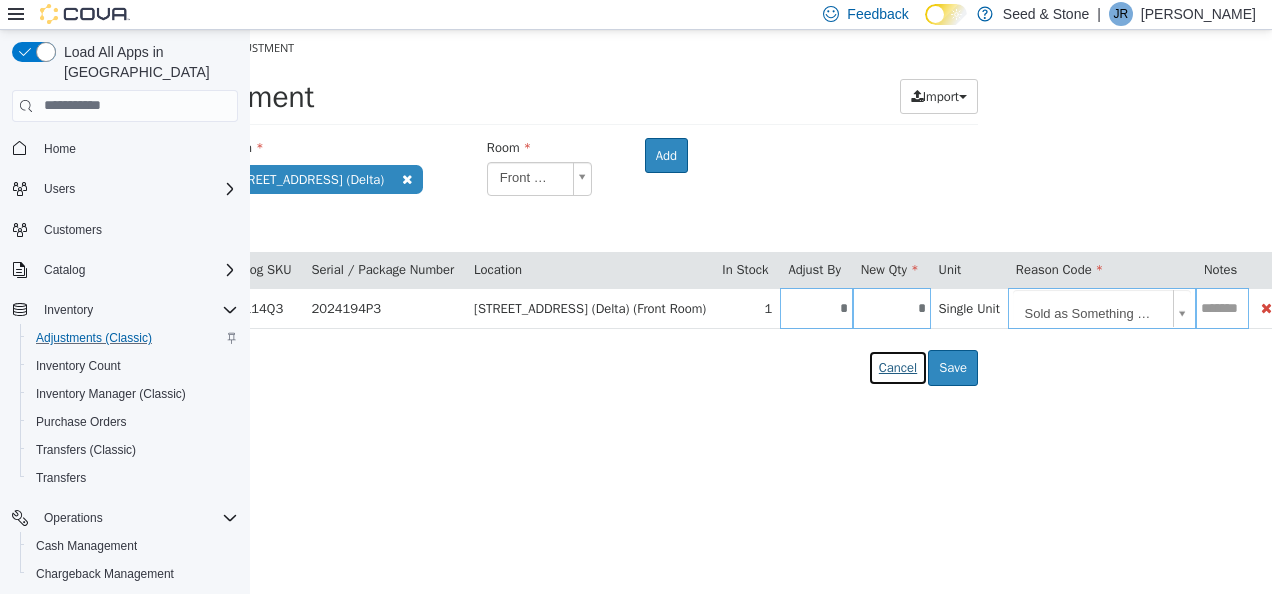 click on "Cancel" at bounding box center [898, 367] 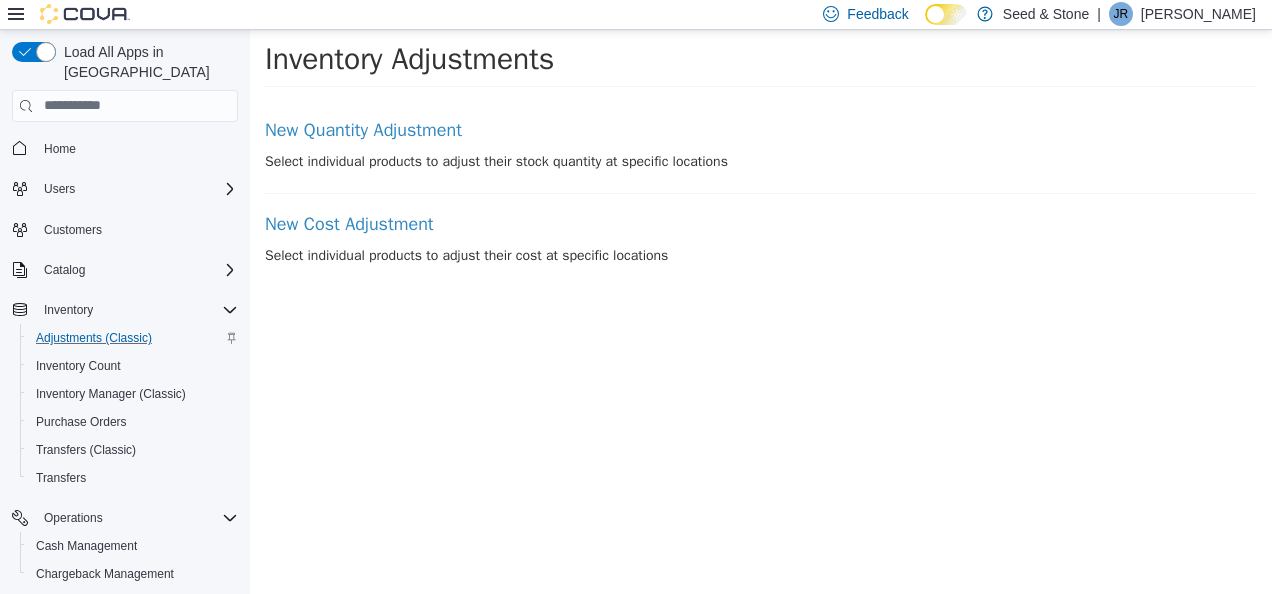 scroll, scrollTop: 0, scrollLeft: 0, axis: both 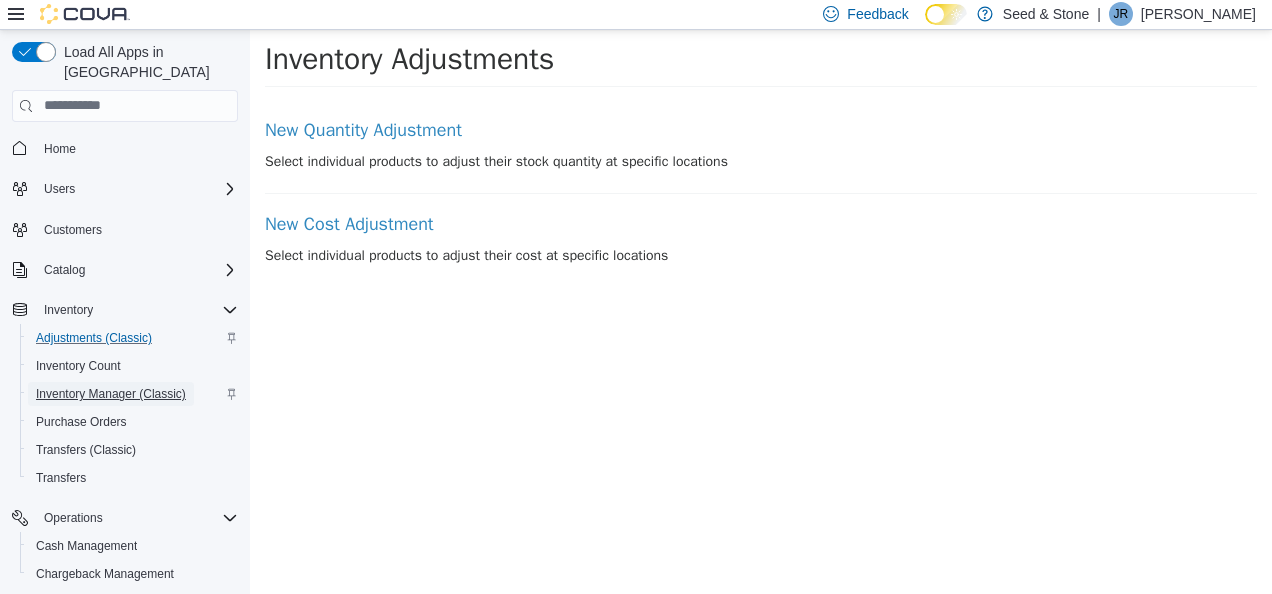 click on "Inventory Manager (Classic)" at bounding box center (111, 394) 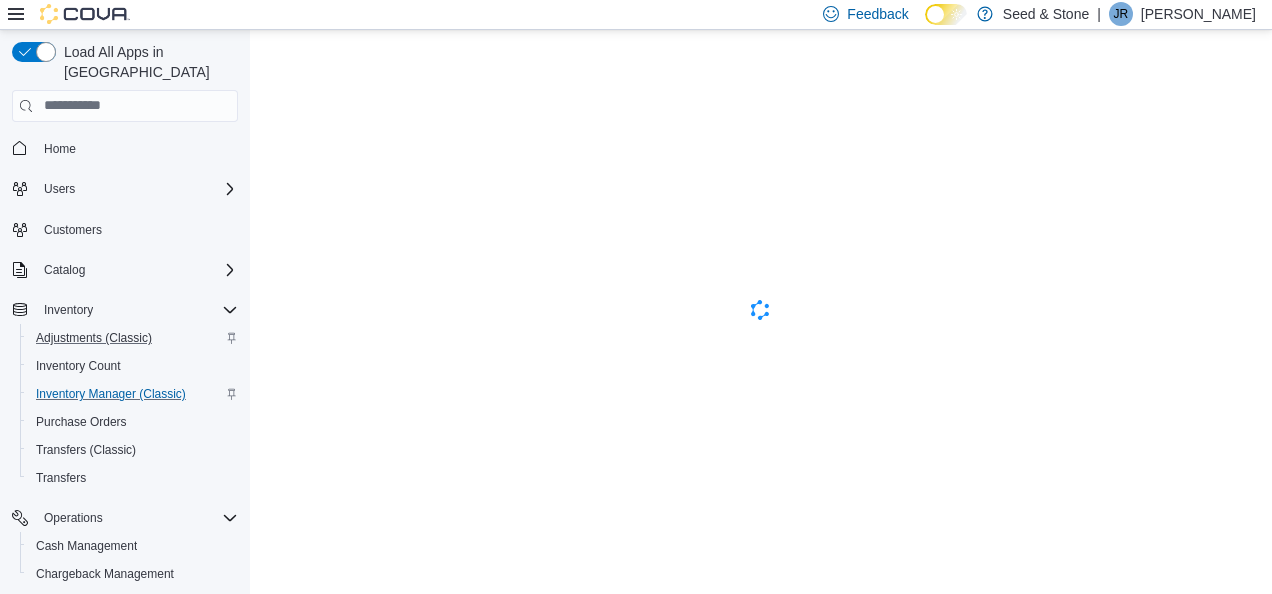 scroll, scrollTop: 0, scrollLeft: 0, axis: both 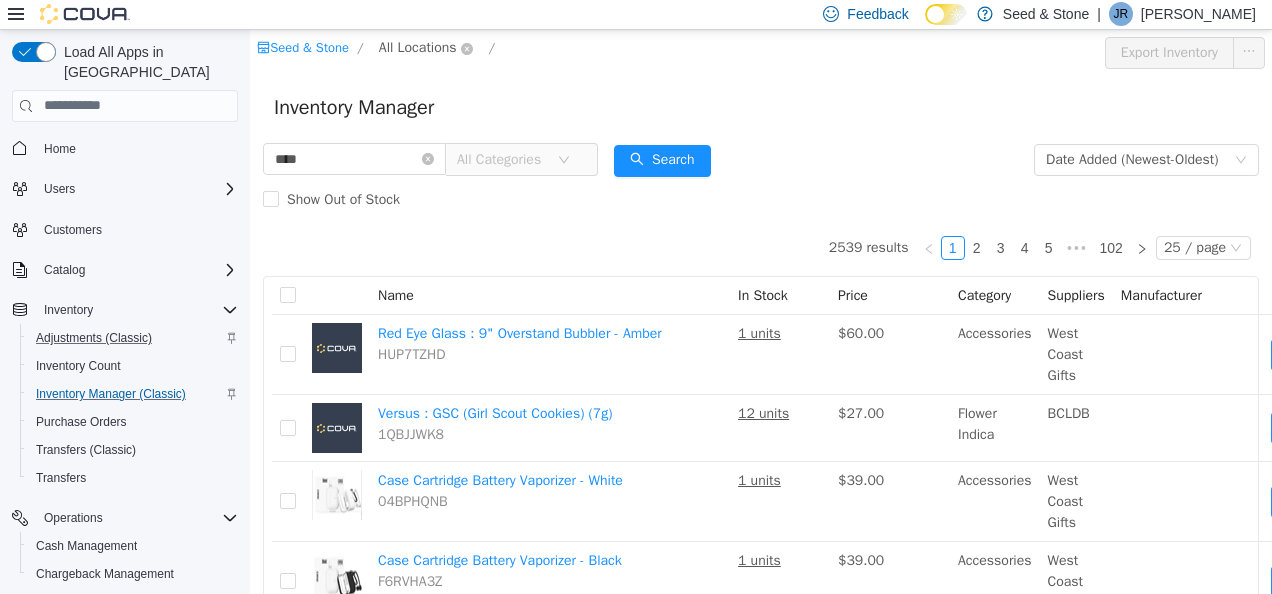 click on "All Locations" at bounding box center (418, 47) 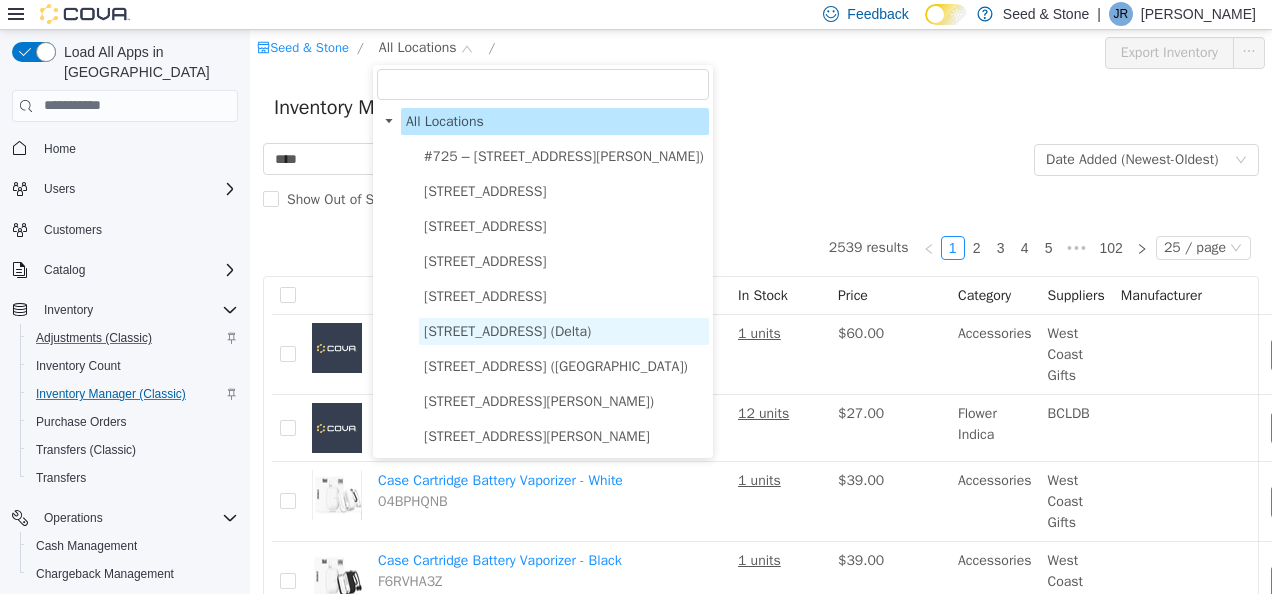 click on "[STREET_ADDRESS] (Delta)" at bounding box center (507, 330) 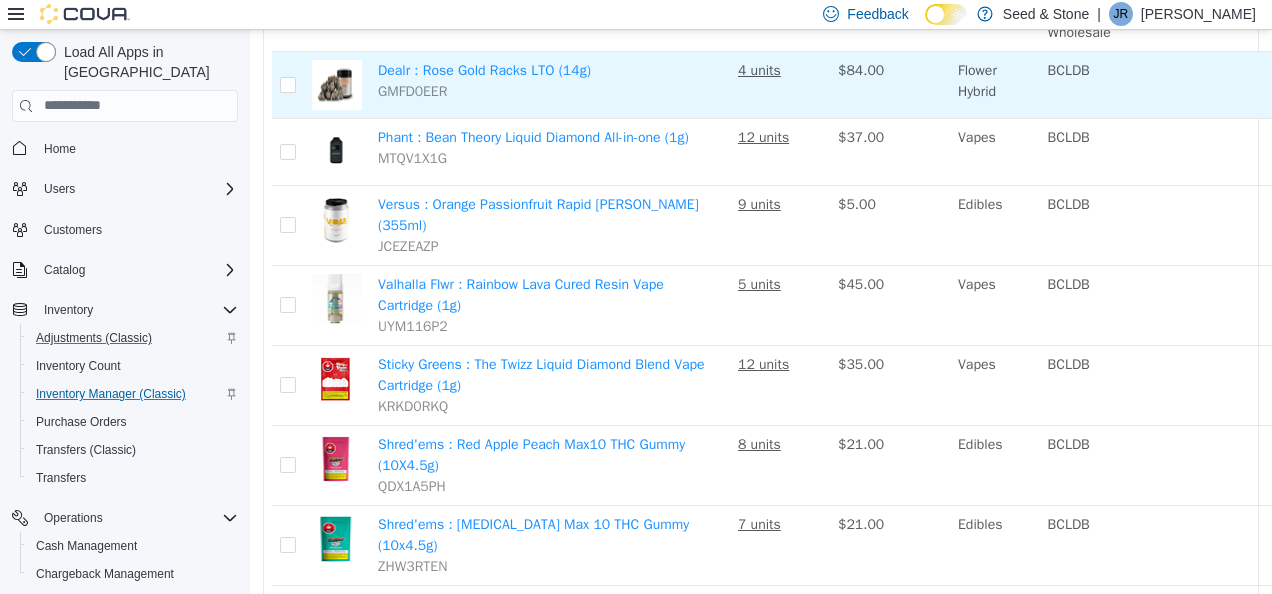 scroll, scrollTop: 0, scrollLeft: 0, axis: both 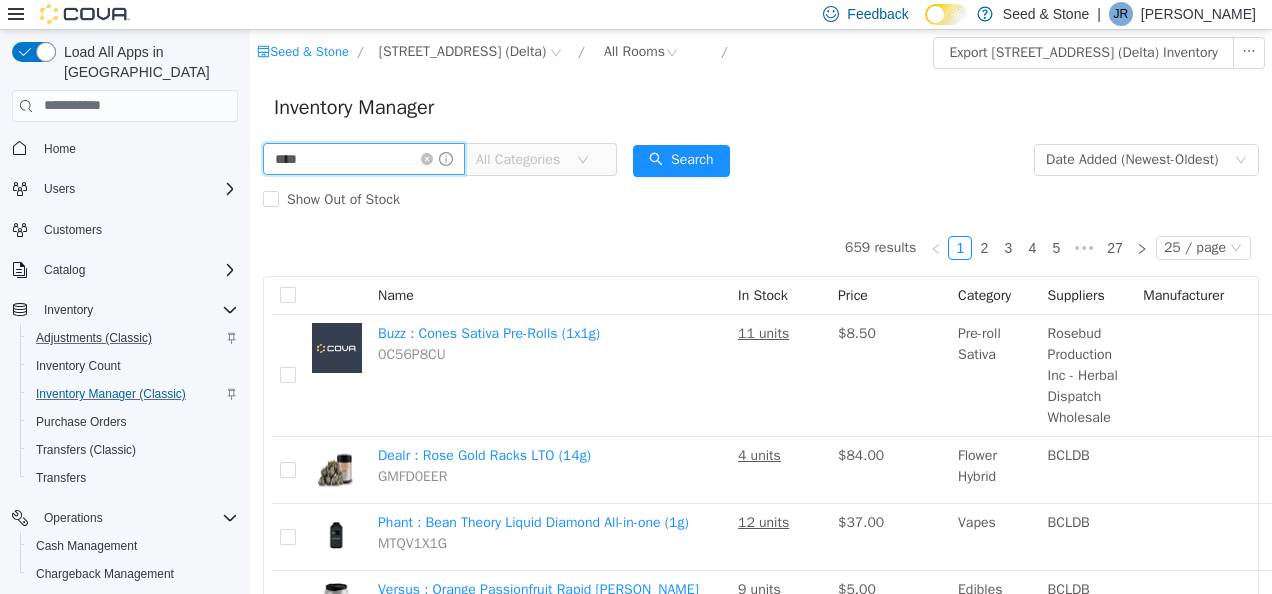 click on "****" at bounding box center [364, 158] 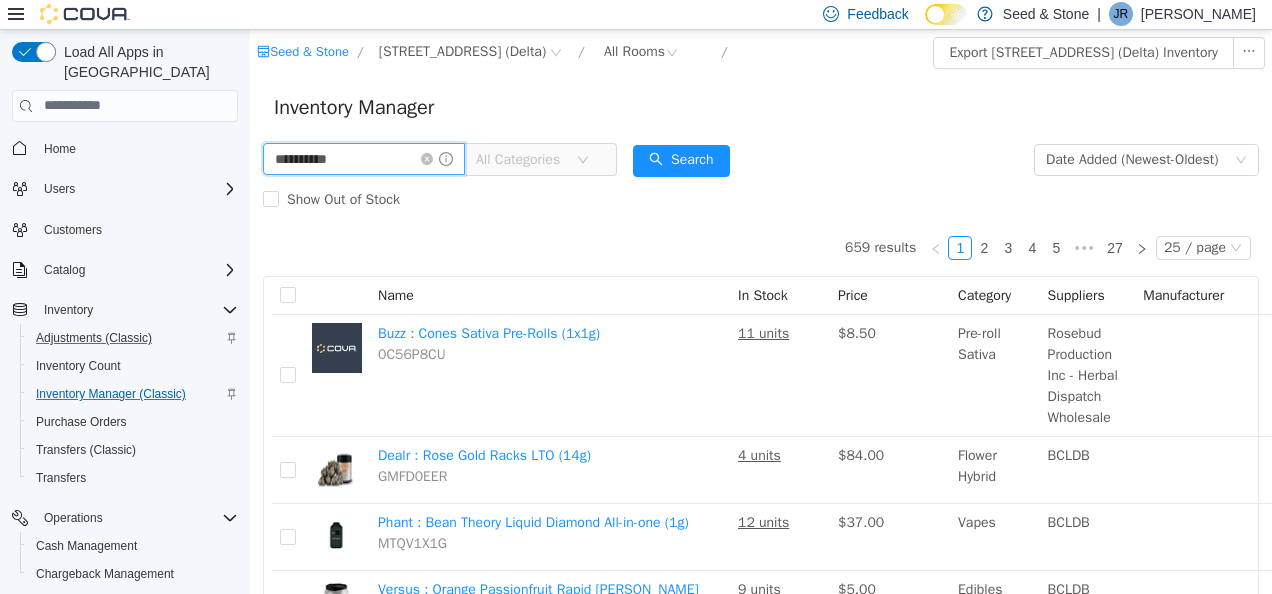 type on "**********" 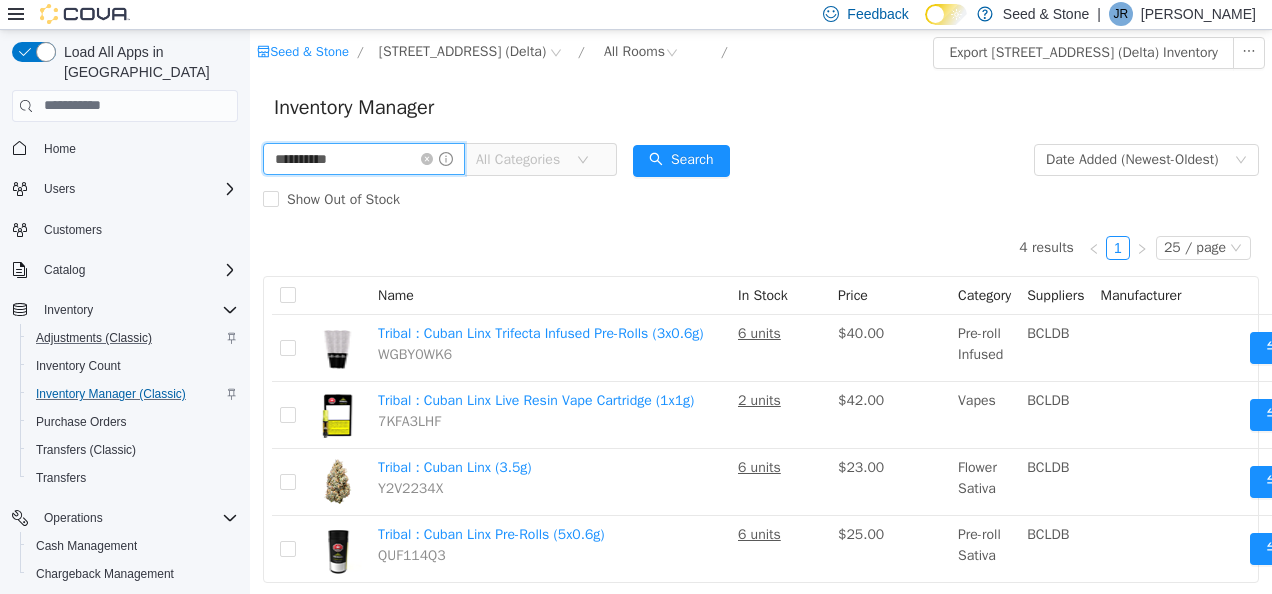 scroll, scrollTop: 59, scrollLeft: 0, axis: vertical 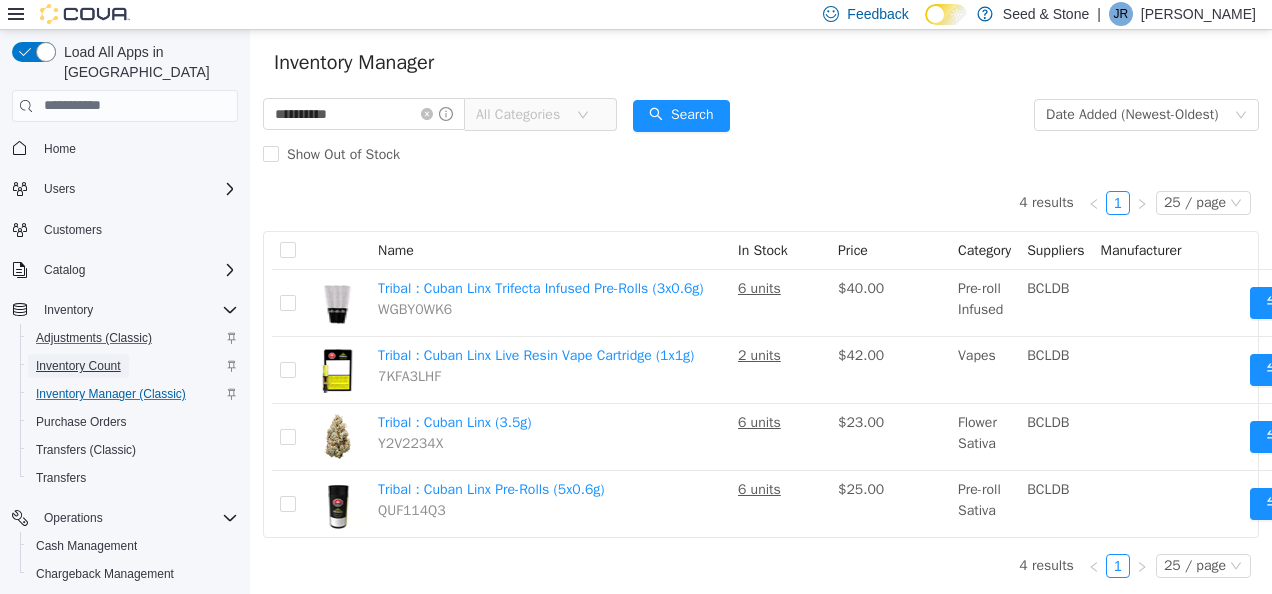 click on "Inventory Count" at bounding box center [78, 366] 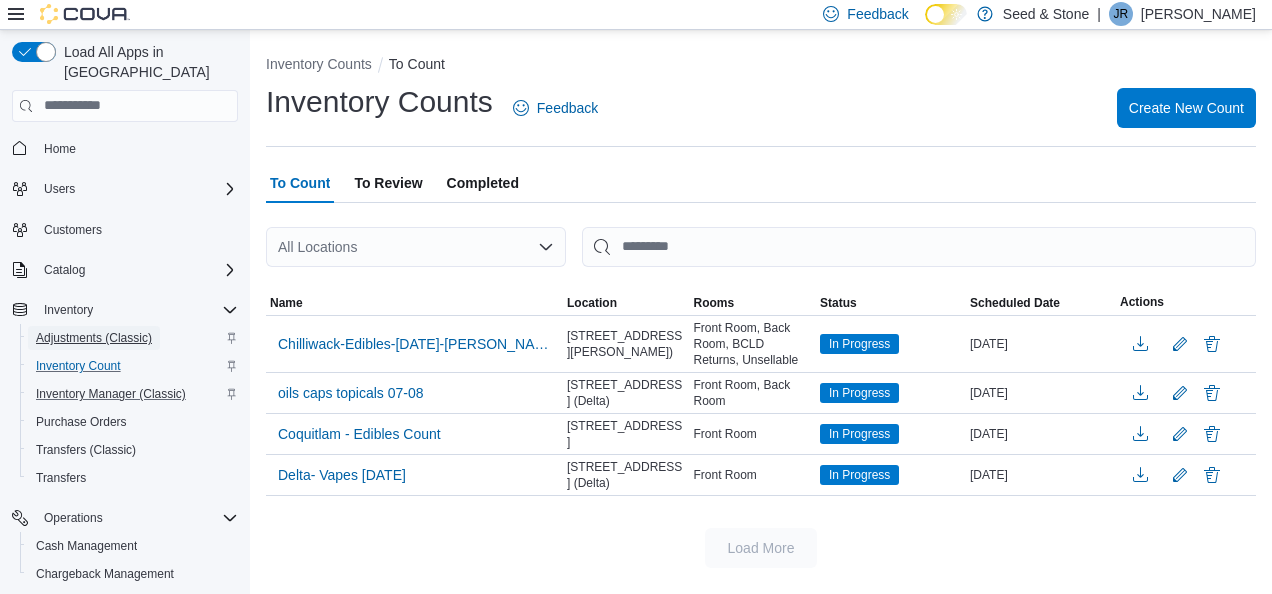 click on "Adjustments (Classic)" at bounding box center (94, 338) 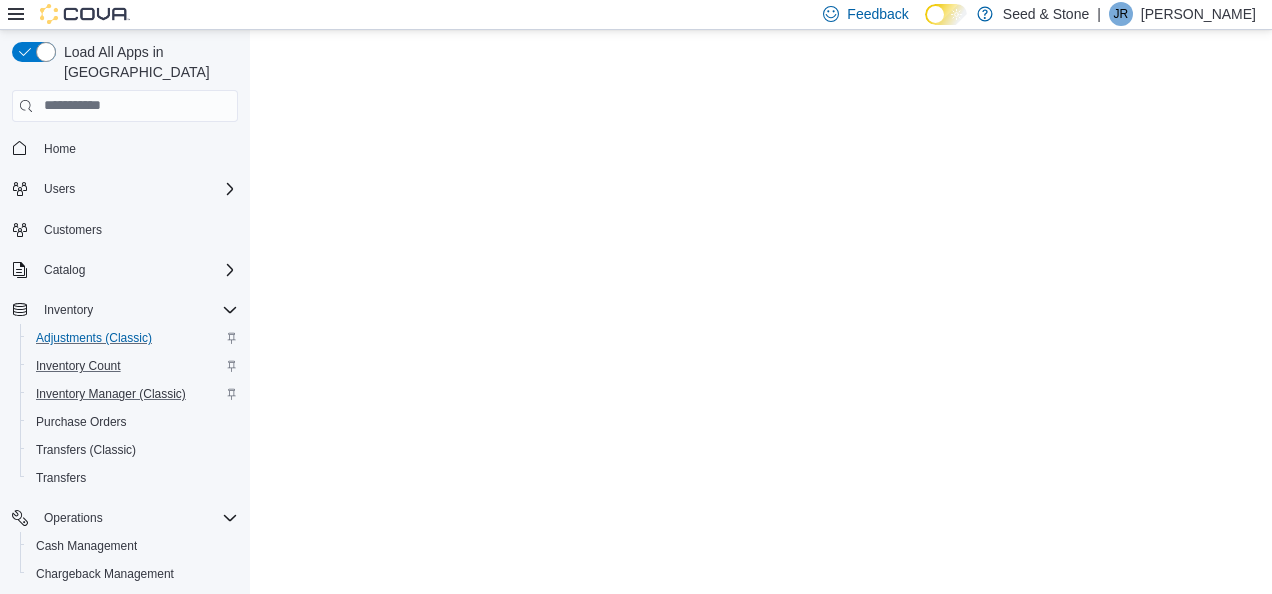 scroll, scrollTop: 0, scrollLeft: 0, axis: both 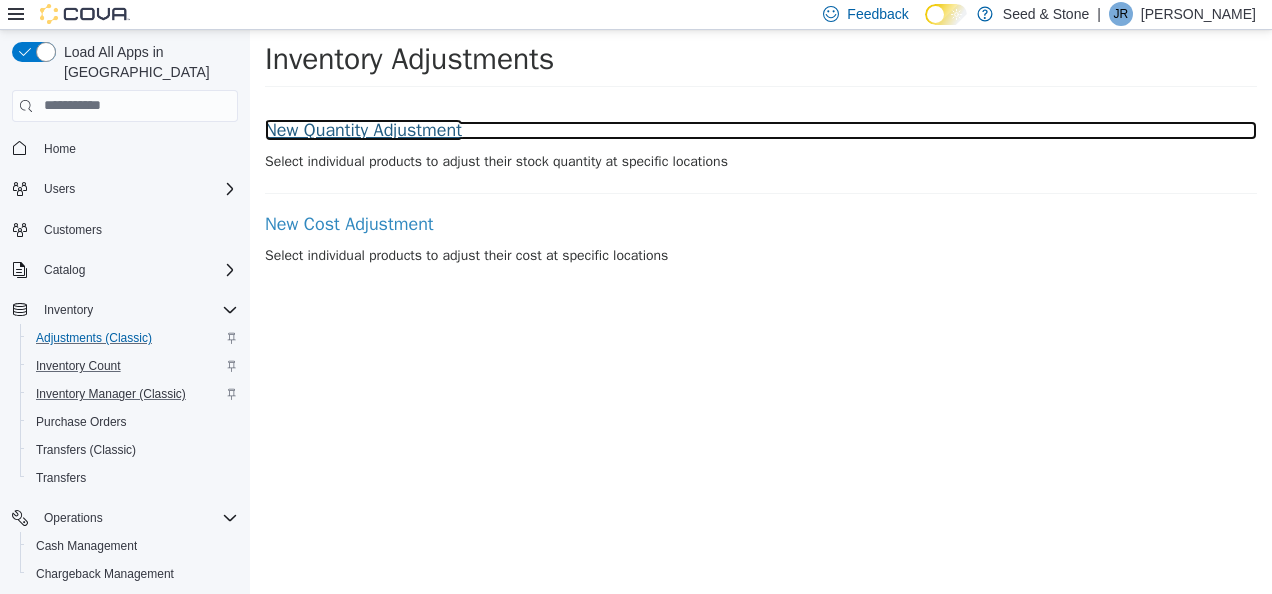 click on "New Quantity Adjustment" at bounding box center (761, 130) 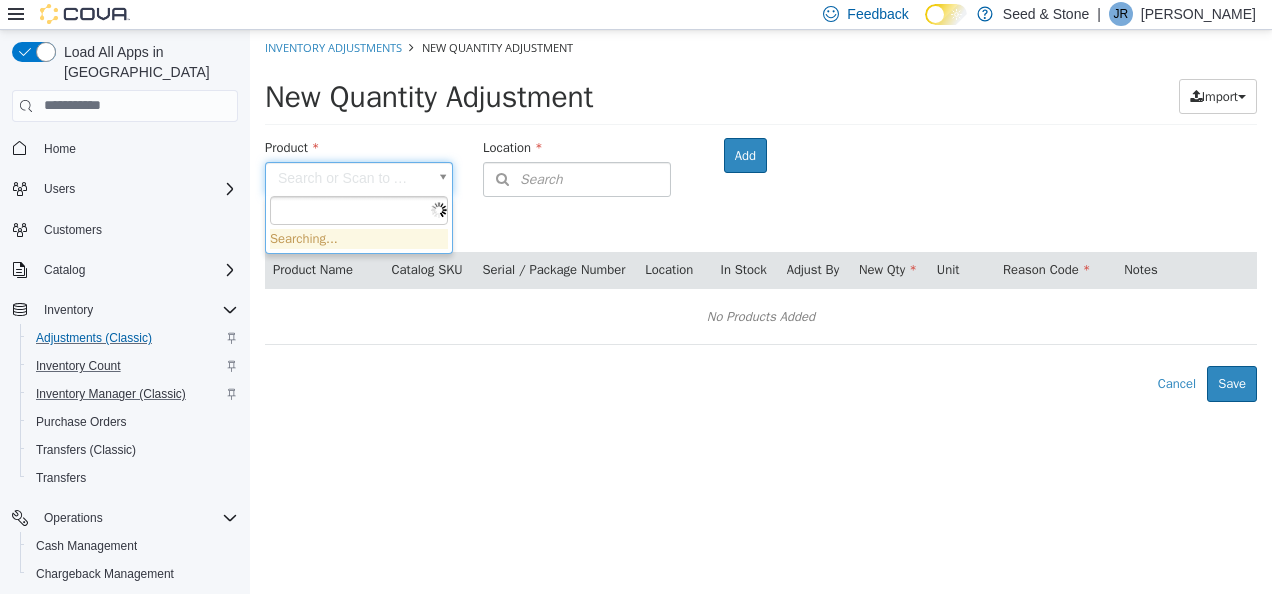click on "×
Inventory Adjustments
New Quantity Adjustment
New Quantity Adjustment
Import  Inventory Export (.CSV) Package List (.TXT)
Product     Search or Scan to Add Product     Location Search Type 3 or more characters or browse       Seed & Stone     (9)         #725 – [GEOGRAPHIC_DATA][PERSON_NAME])             [STREET_ADDRESS]             [STREET_ADDRESS]             [STREET_ADDRESS]             [STREET_ADDRESS] (Delta)             [STREET_ADDRESS])             [STREET_ADDRESS][GEOGRAPHIC_DATA][PERSON_NAME])             [STREET_ADDRESS][GEOGRAPHIC_DATA][PERSON_NAME]   Add Products  ( 0 ) Product Name Catalog SKU Serial / Package Number Location In Stock Adjust By New Qty Unit Reason Code Notes No Products Added Error saving adjustment please resolve the errors above. Cancel Save
Searching..." at bounding box center (761, 215) 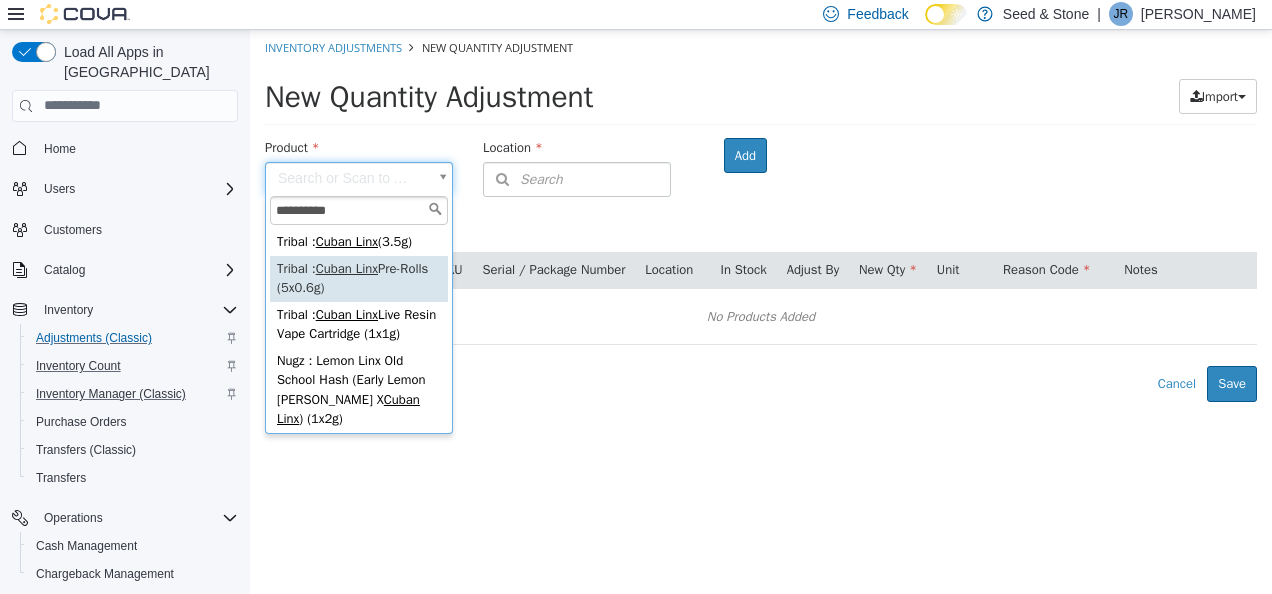 type on "**********" 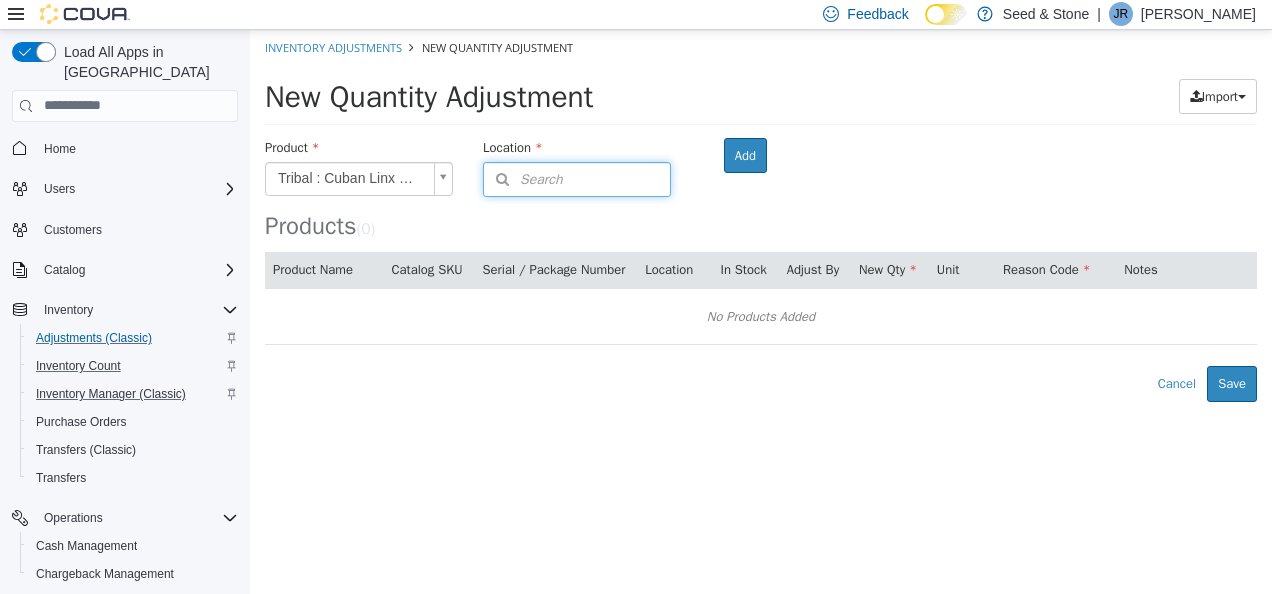 click on "Search" at bounding box center [577, 178] 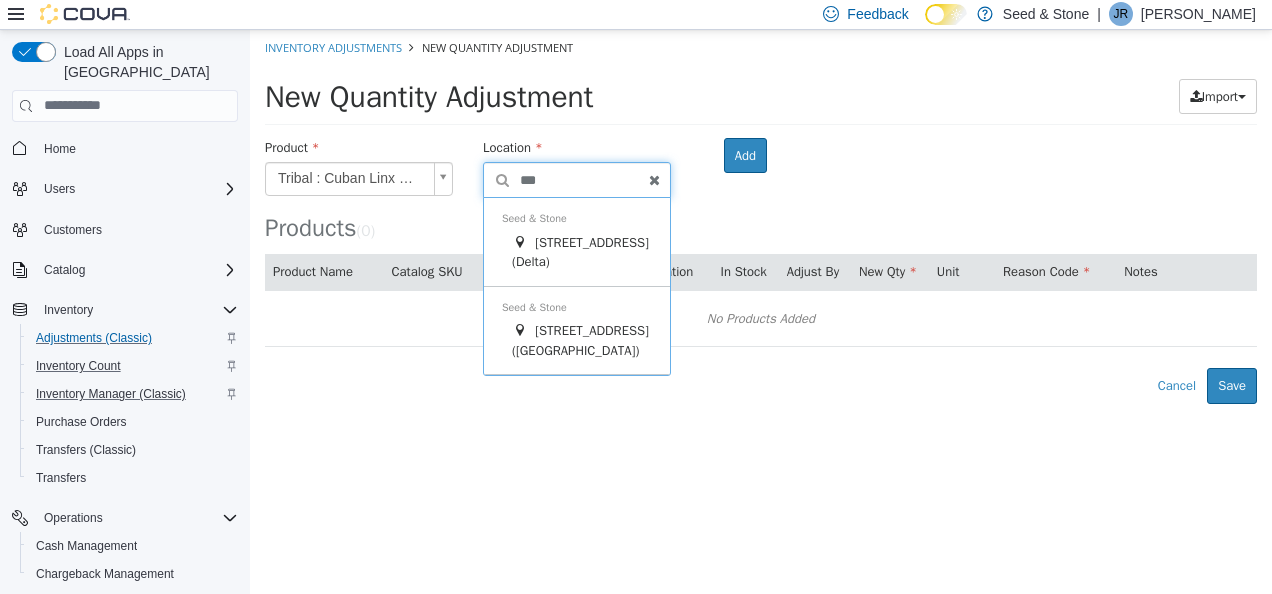 type on "***" 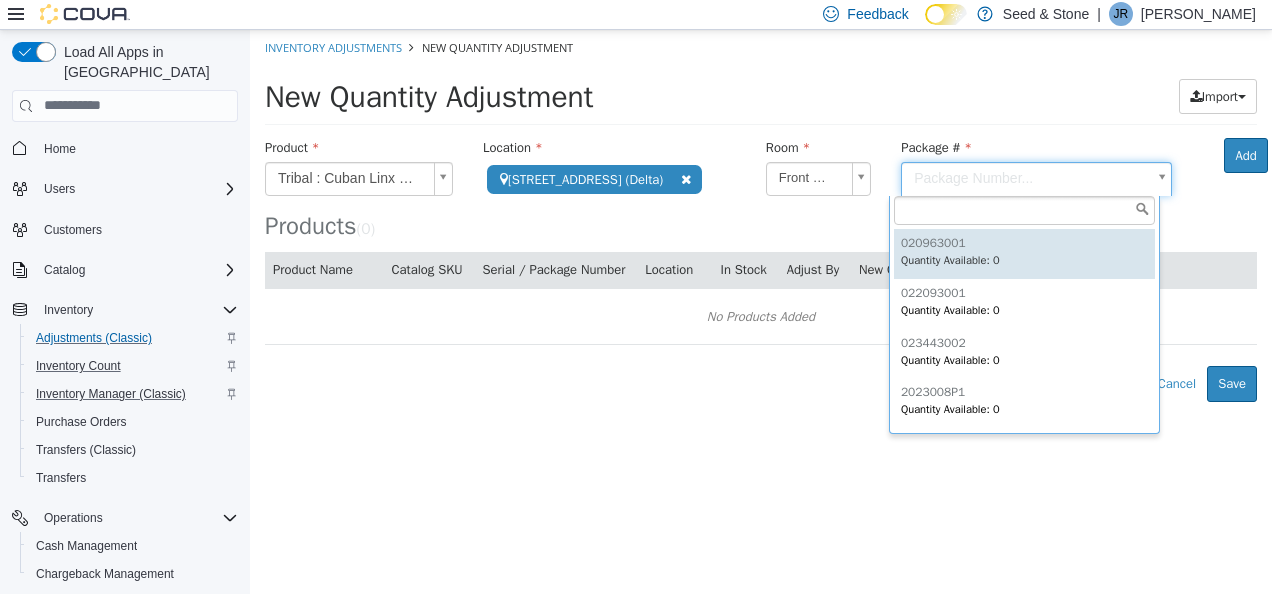 click on "**********" at bounding box center [761, 215] 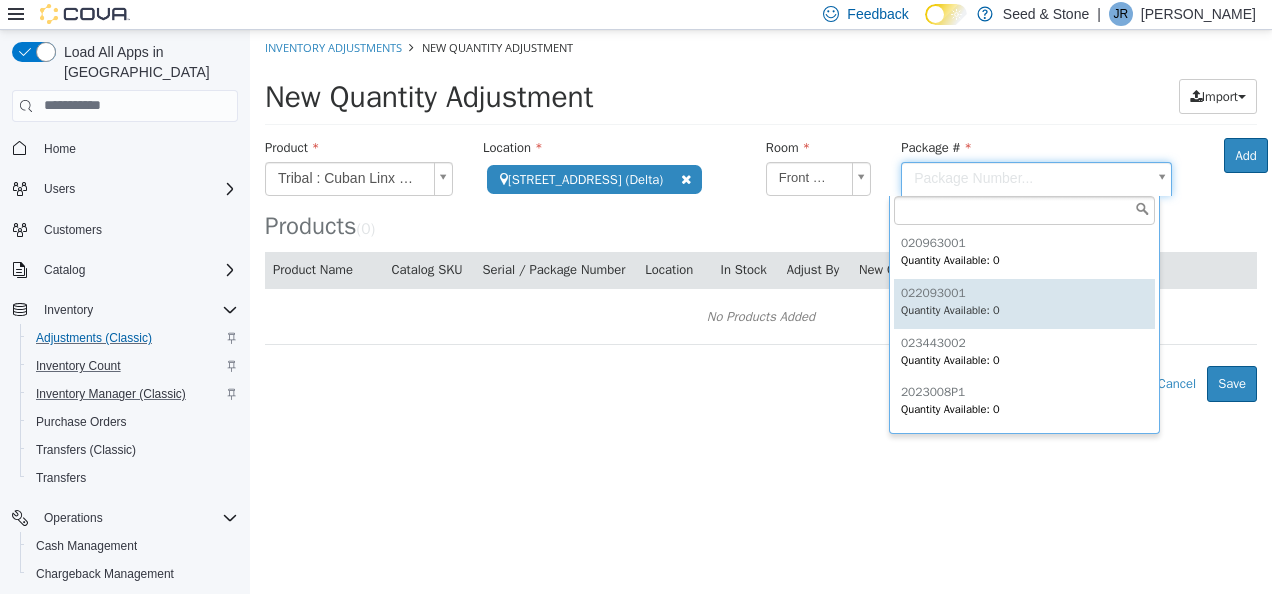 scroll, scrollTop: 396, scrollLeft: 0, axis: vertical 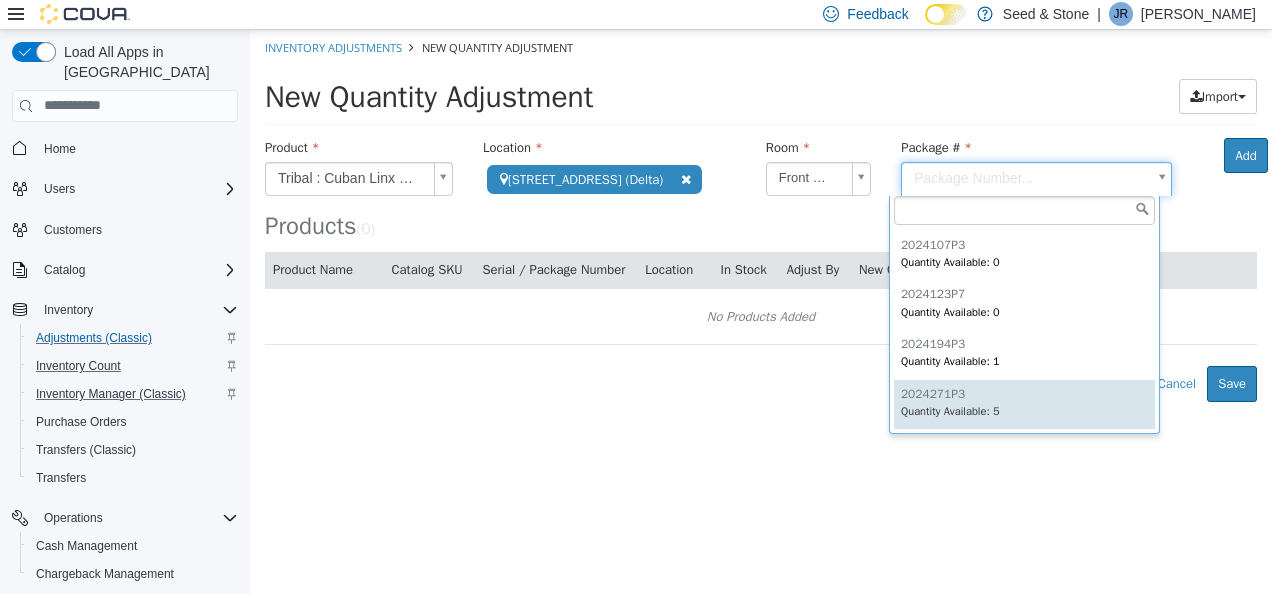 type on "*********" 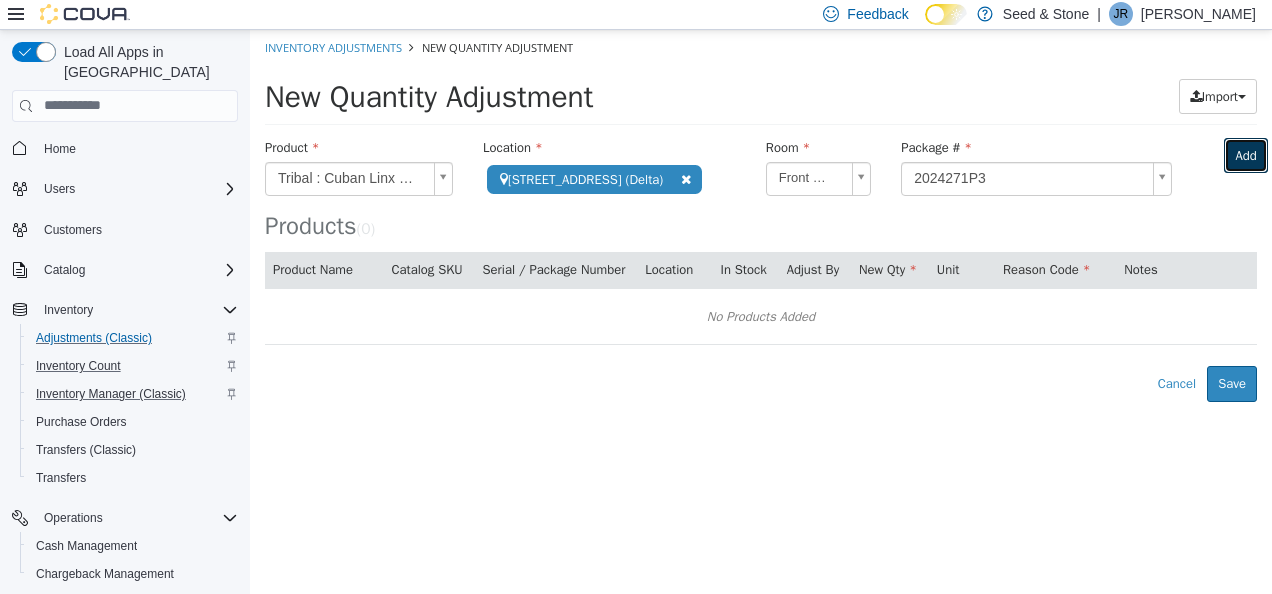 click on "Add" at bounding box center (1245, 155) 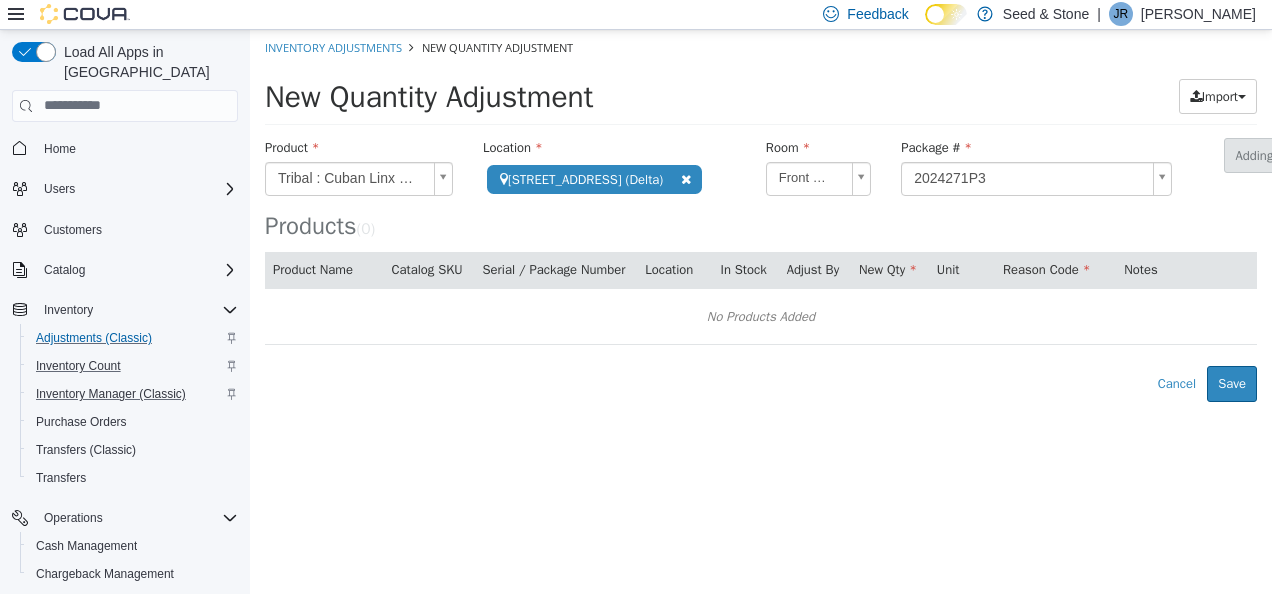 type 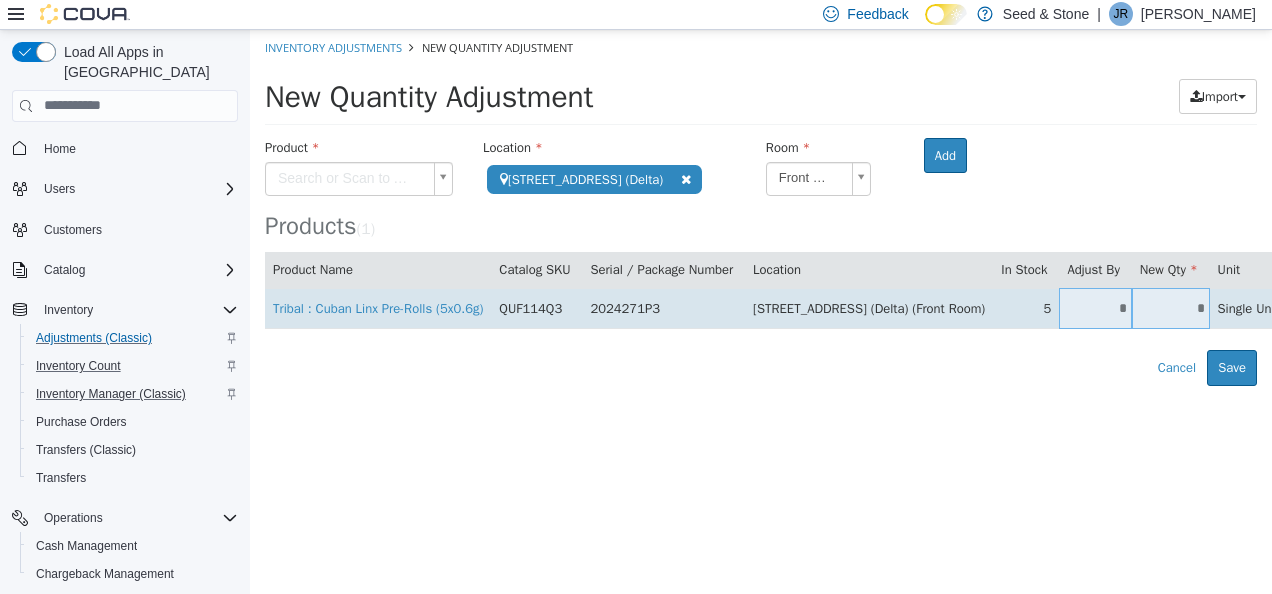 click on "*" at bounding box center [1095, 307] 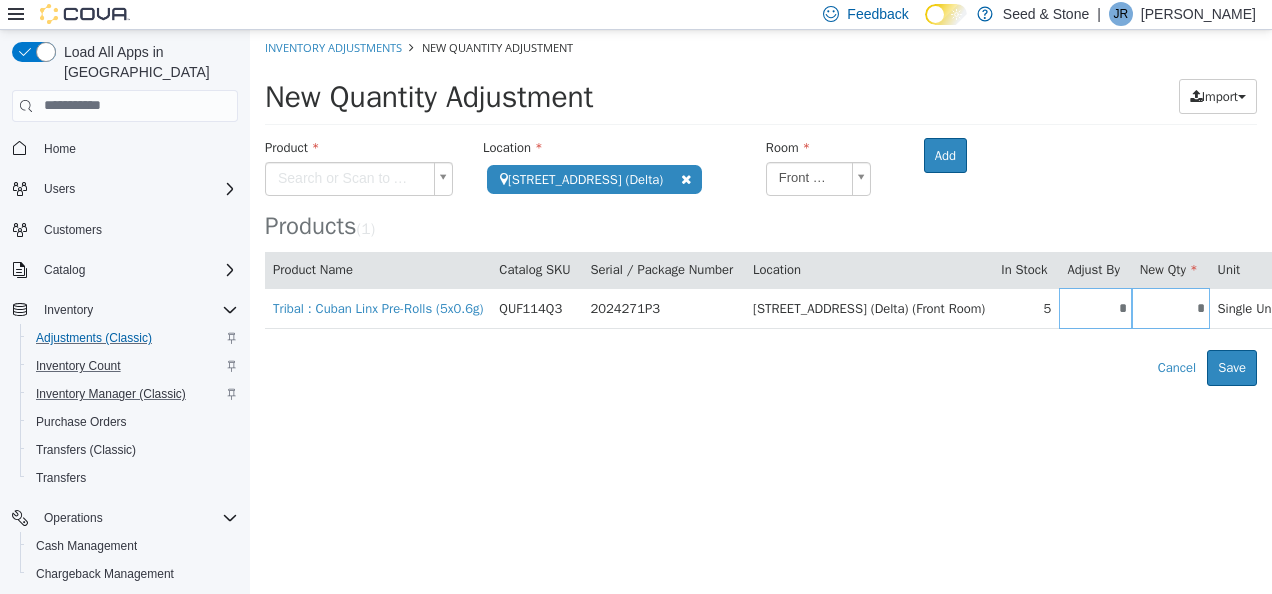 type on "*" 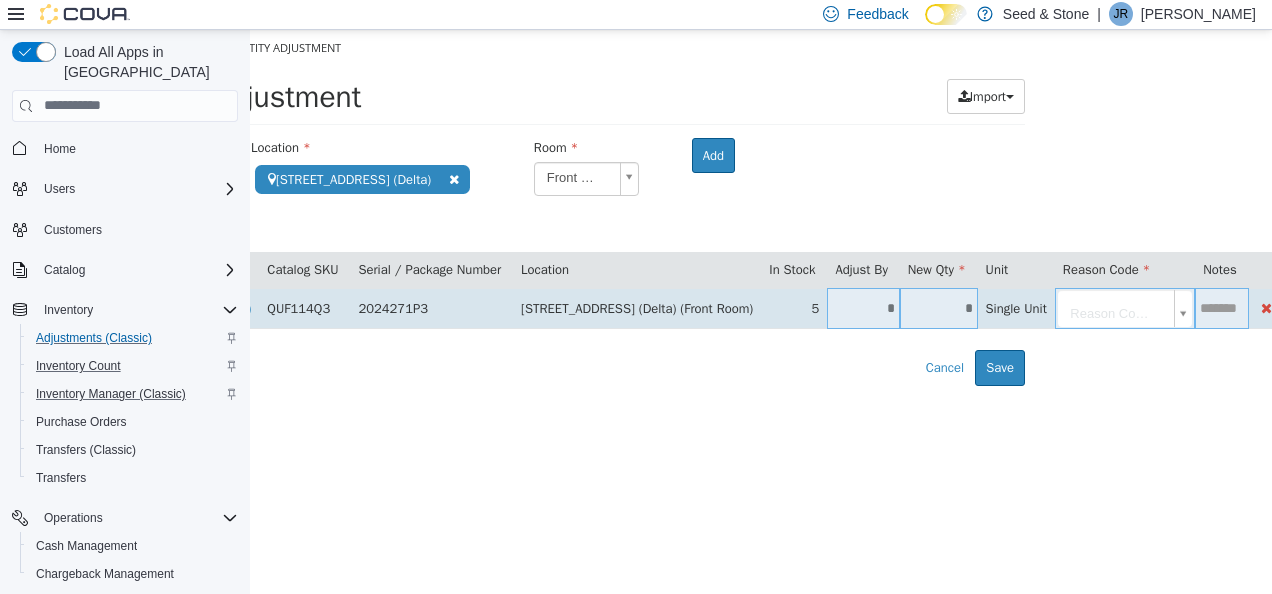 scroll, scrollTop: 0, scrollLeft: 158, axis: horizontal 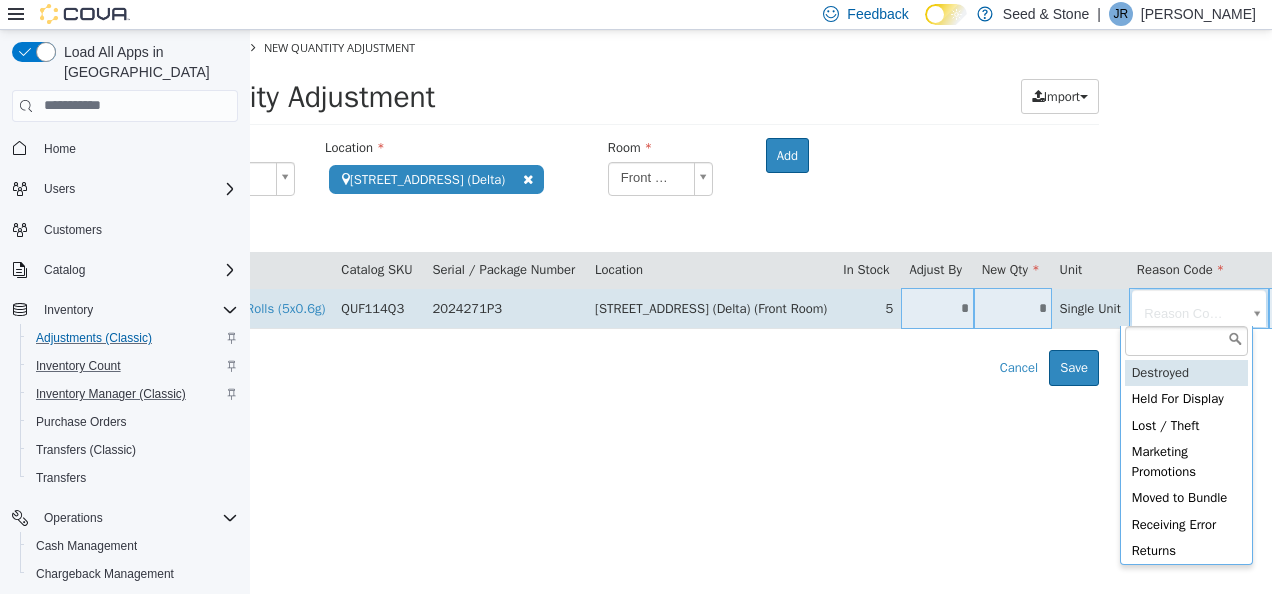 click on "**********" at bounding box center [603, 207] 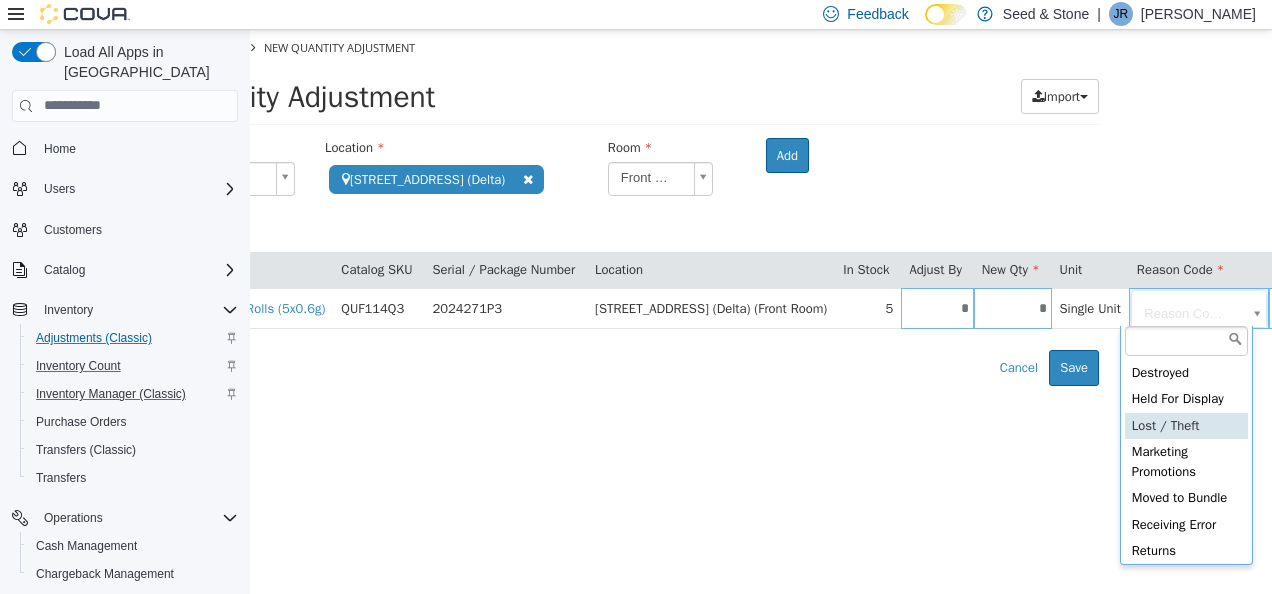 scroll, scrollTop: 208, scrollLeft: 0, axis: vertical 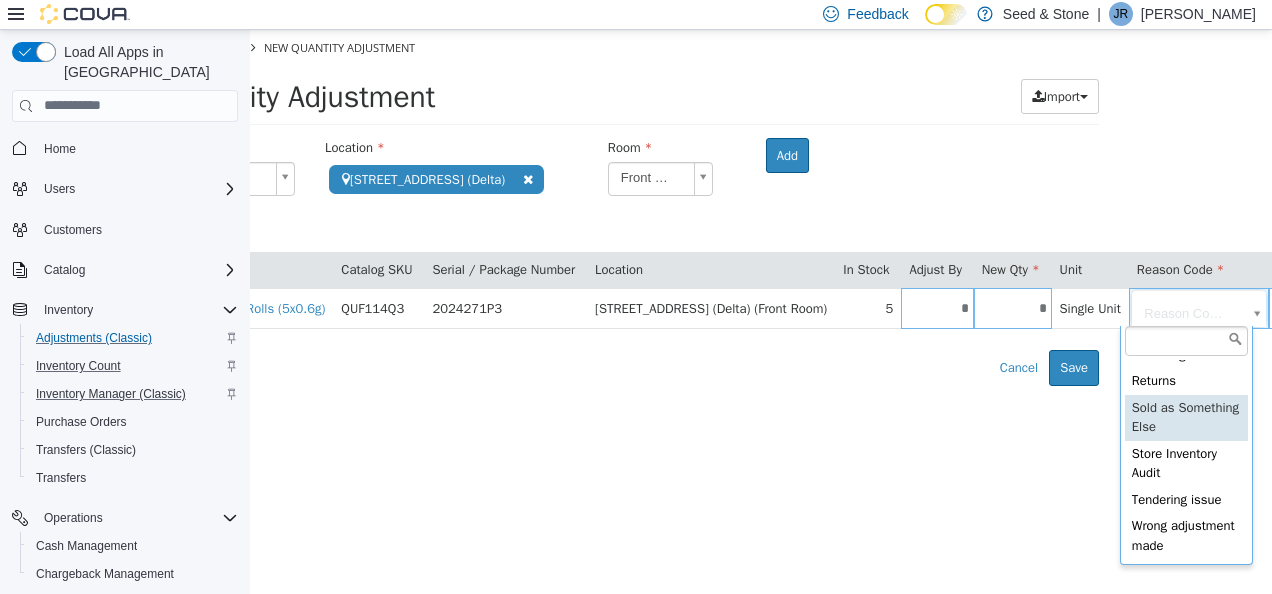 type on "**********" 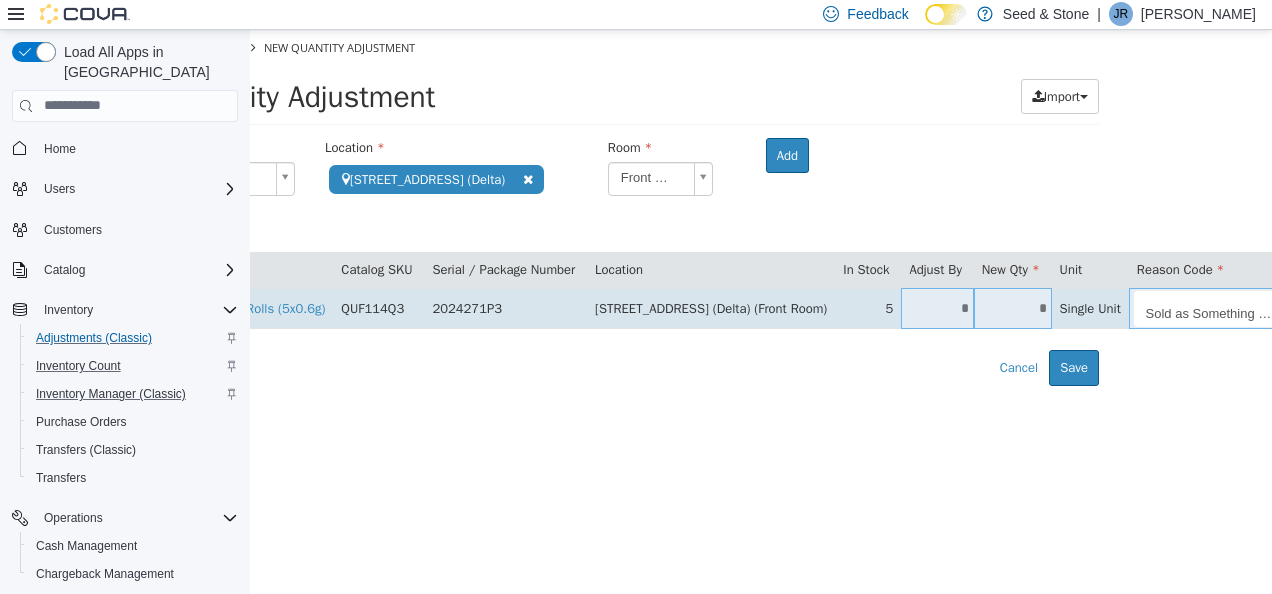 scroll, scrollTop: 0, scrollLeft: 279, axis: horizontal 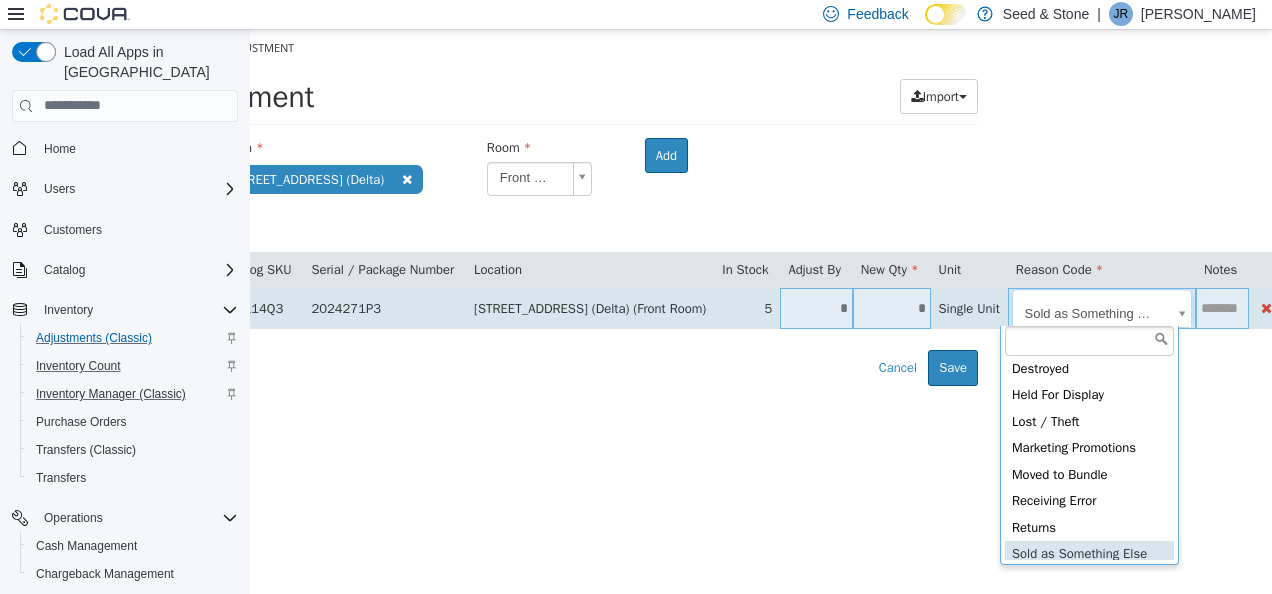 click on "**********" at bounding box center [482, 207] 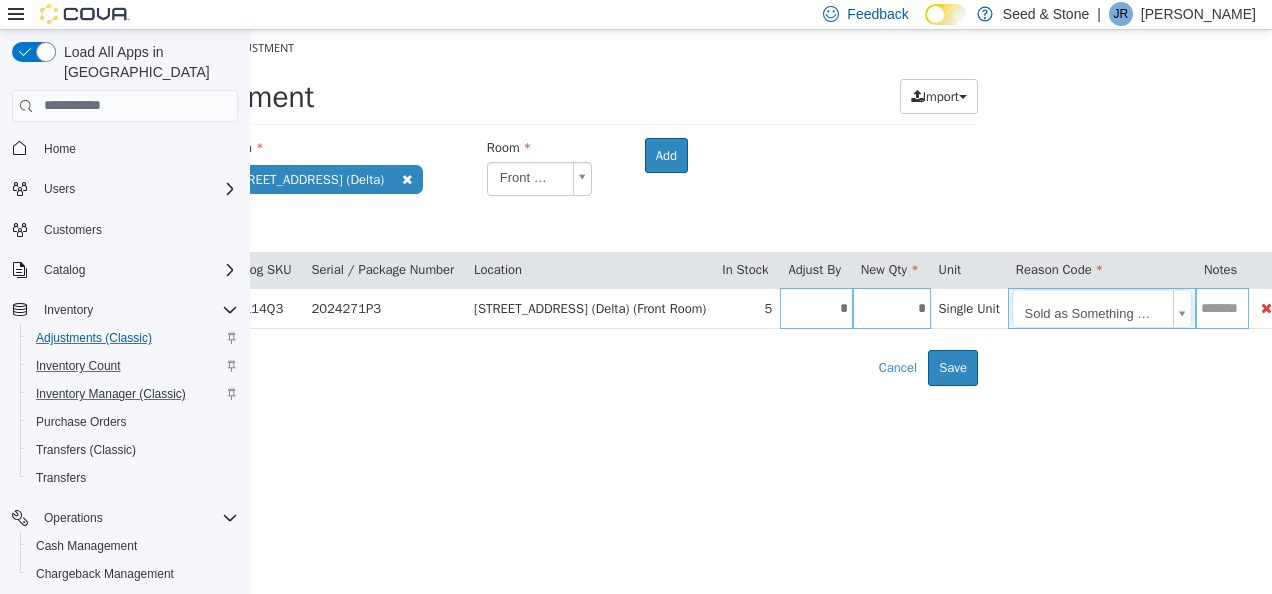 click on "**********" at bounding box center [482, 207] 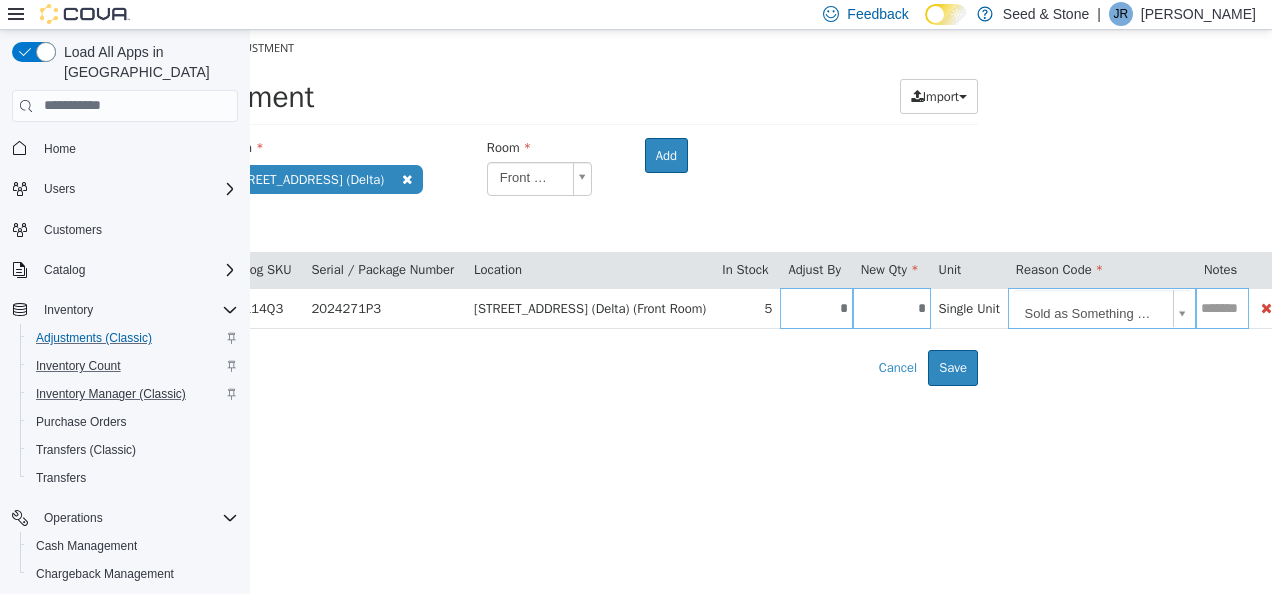 click at bounding box center (1222, 307) 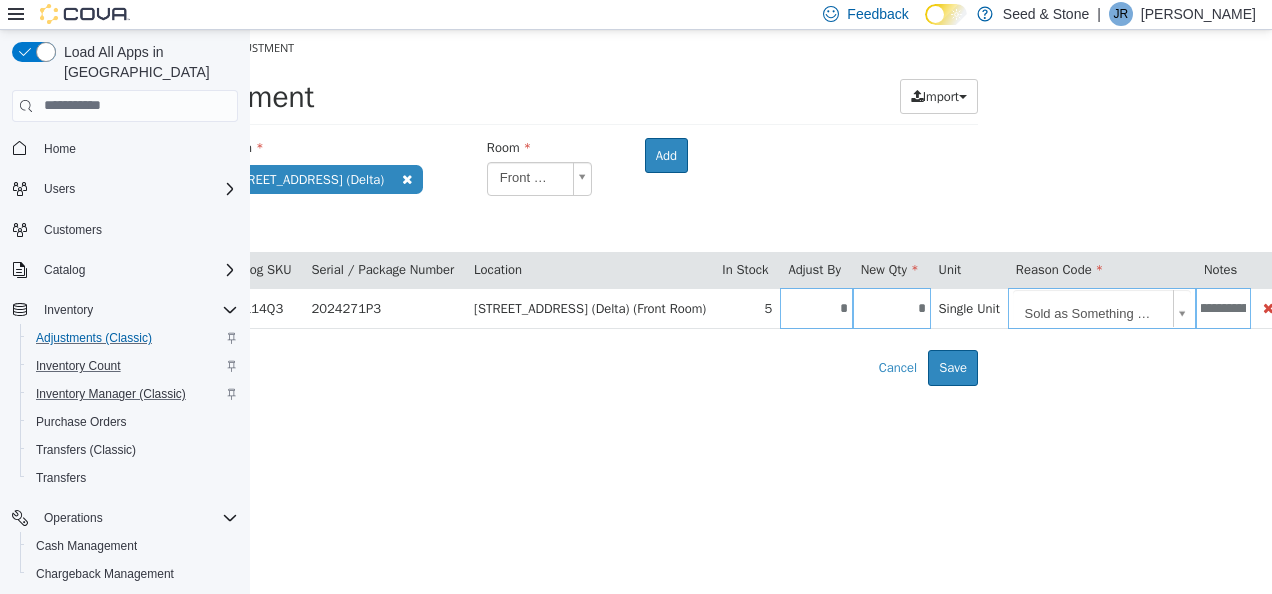 scroll, scrollTop: 0, scrollLeft: 45, axis: horizontal 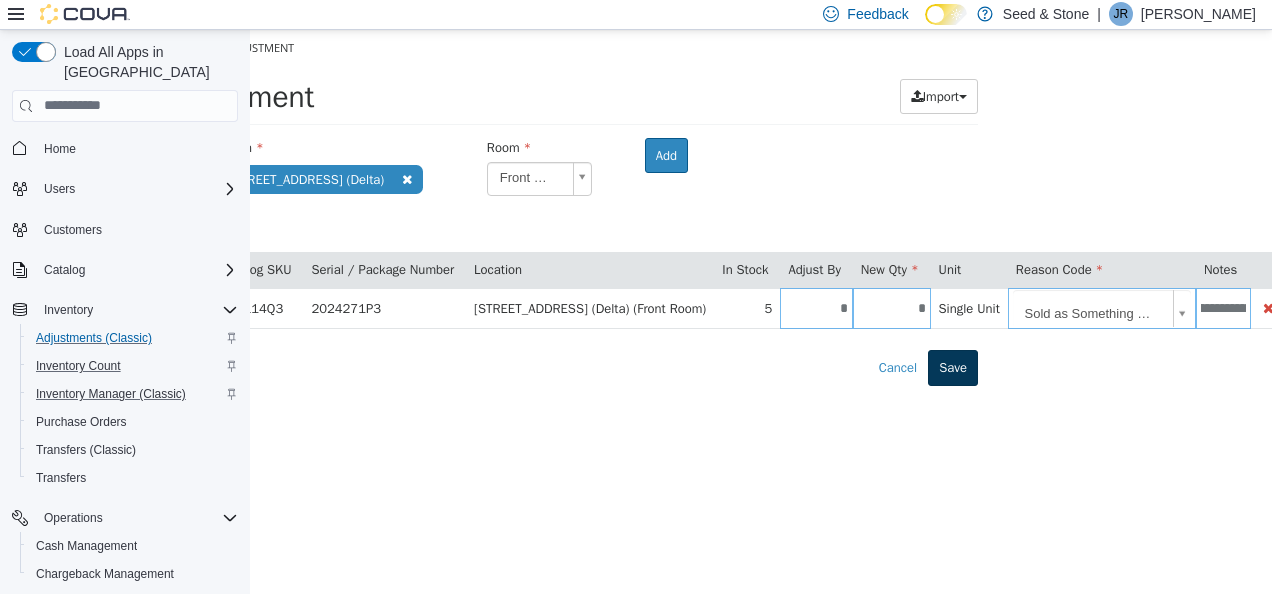 type on "**********" 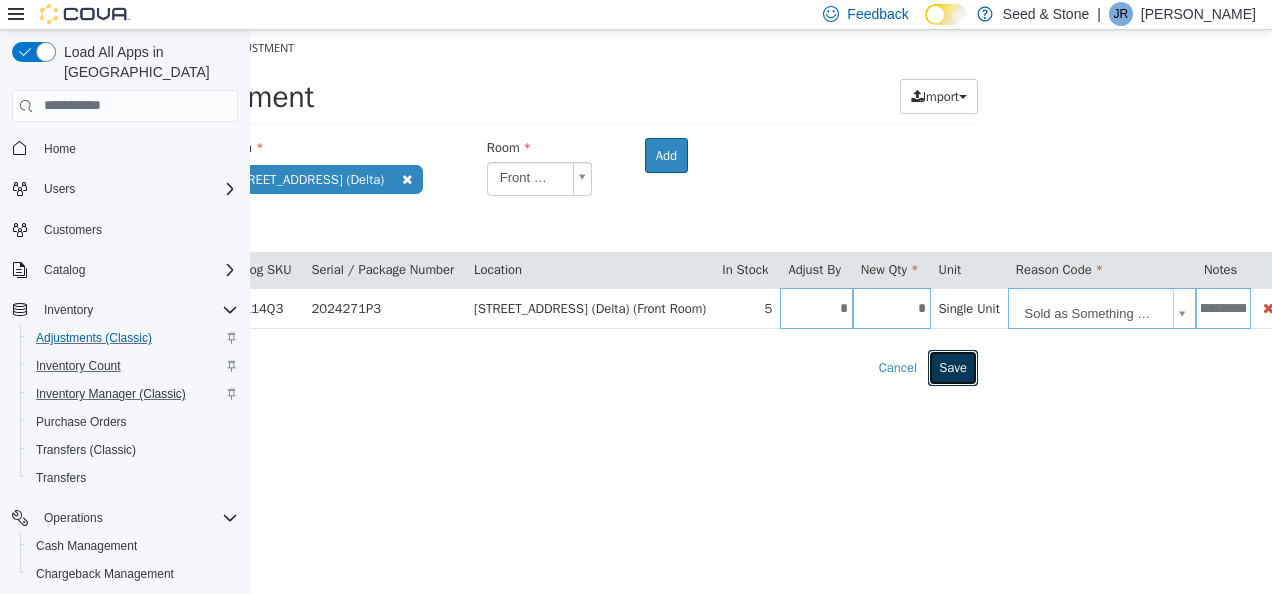 scroll, scrollTop: 0, scrollLeft: 0, axis: both 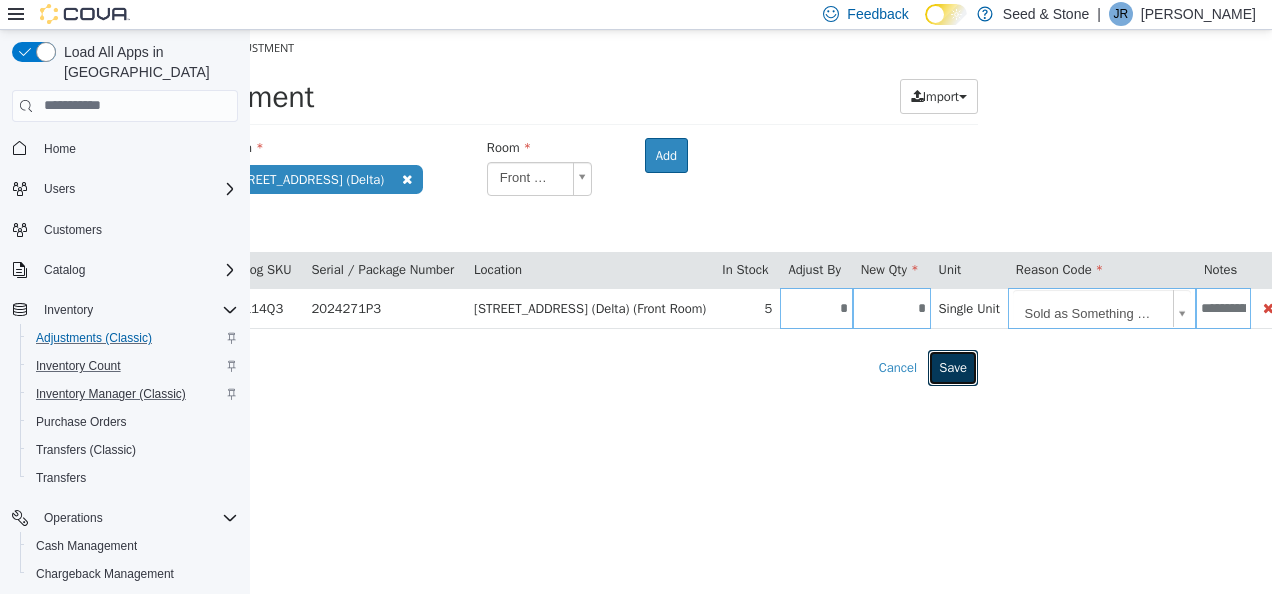click on "Save" at bounding box center (953, 367) 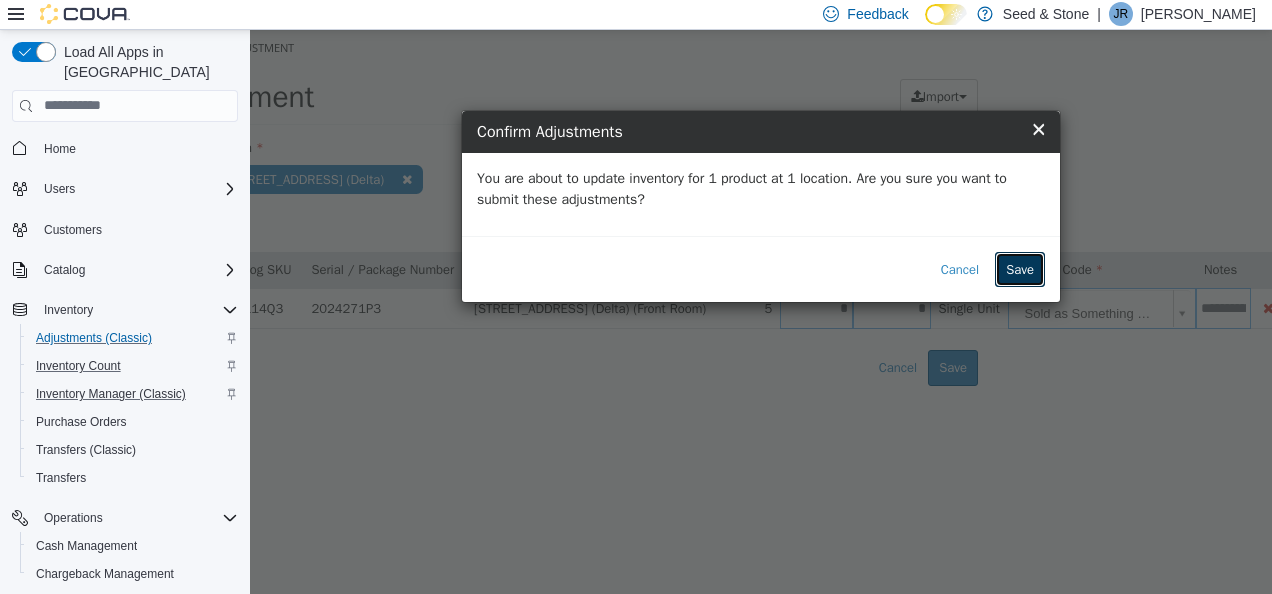 click on "Save" at bounding box center [1020, 269] 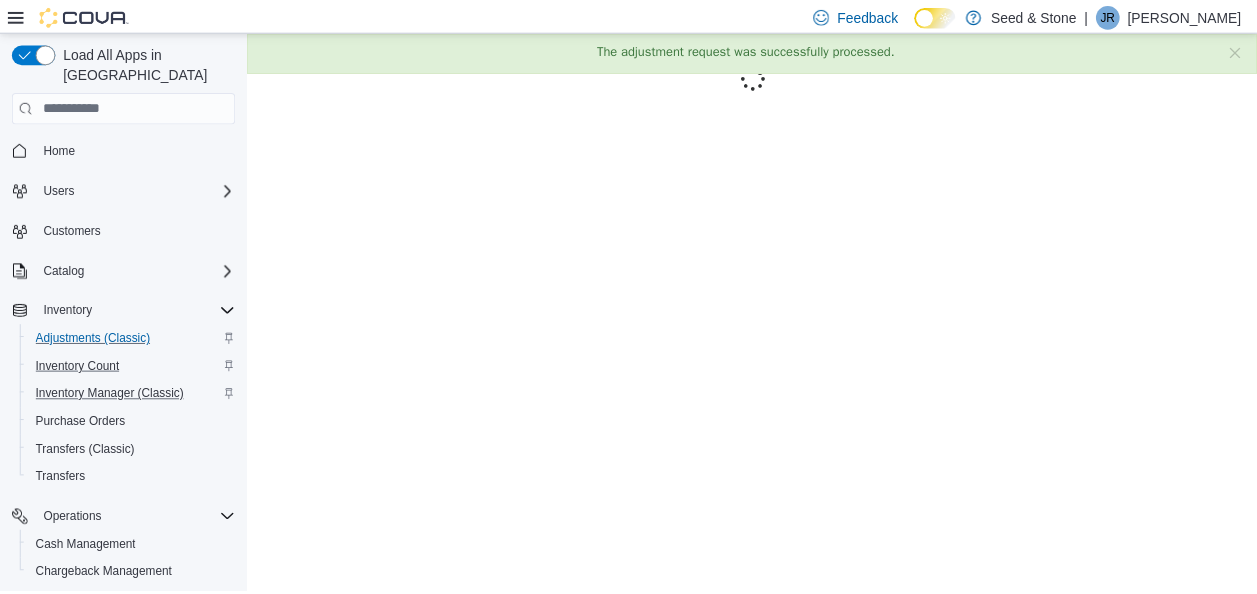 scroll, scrollTop: 0, scrollLeft: 0, axis: both 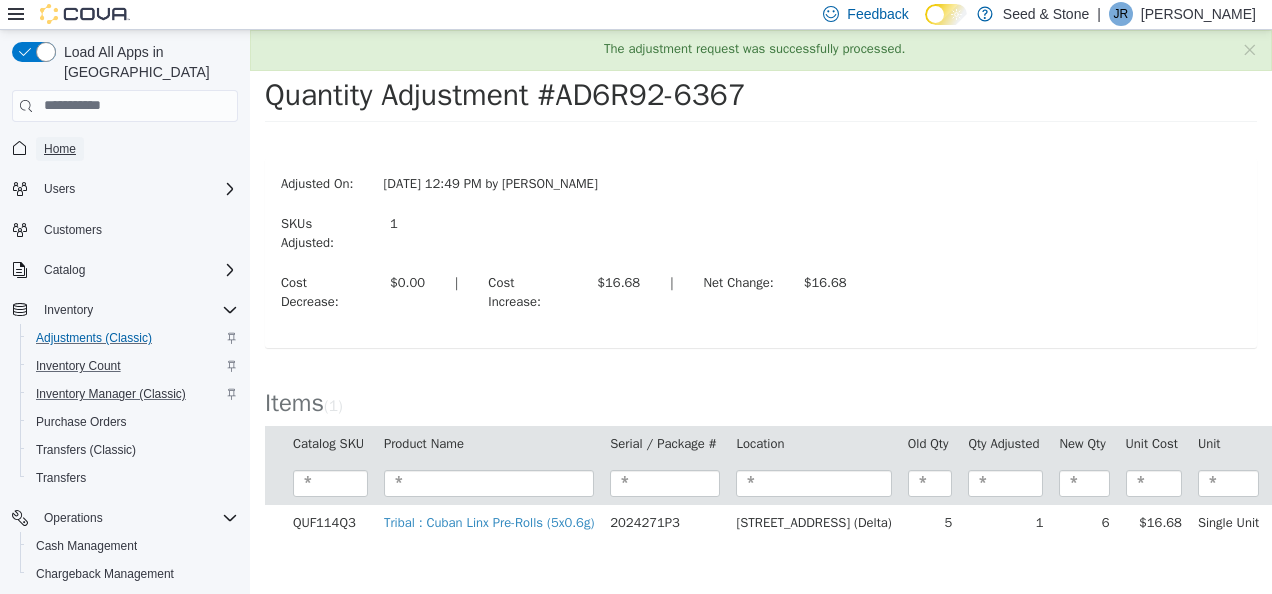 click on "Home" at bounding box center (60, 149) 